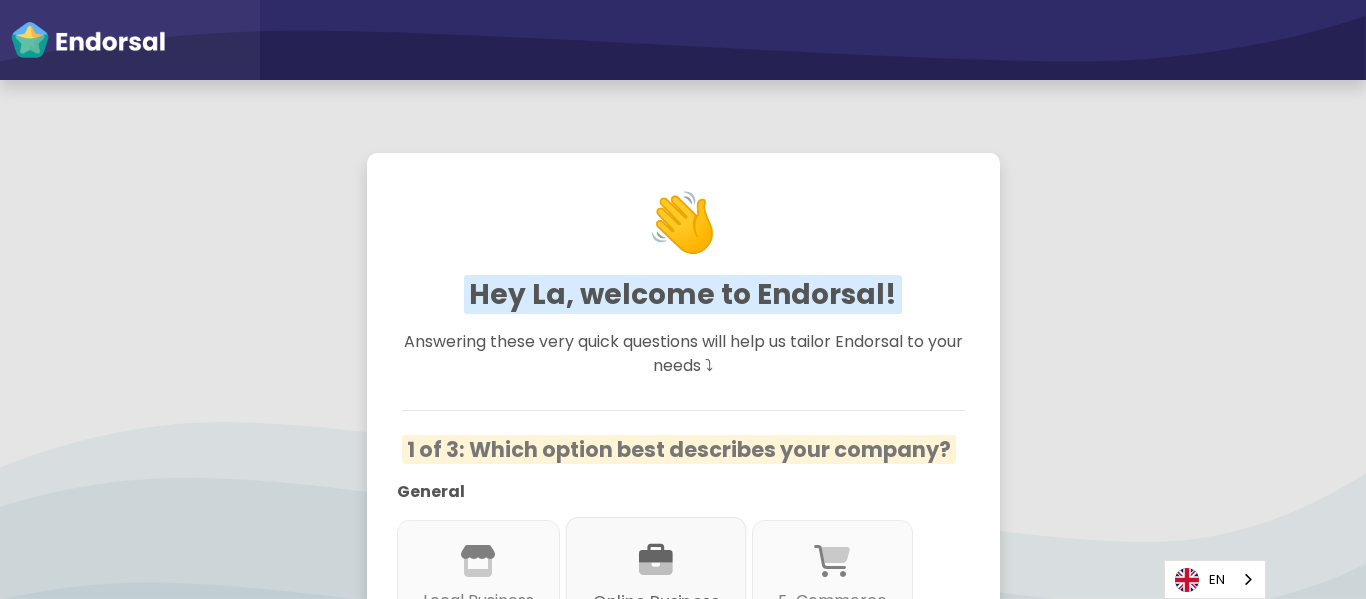 scroll, scrollTop: 0, scrollLeft: 0, axis: both 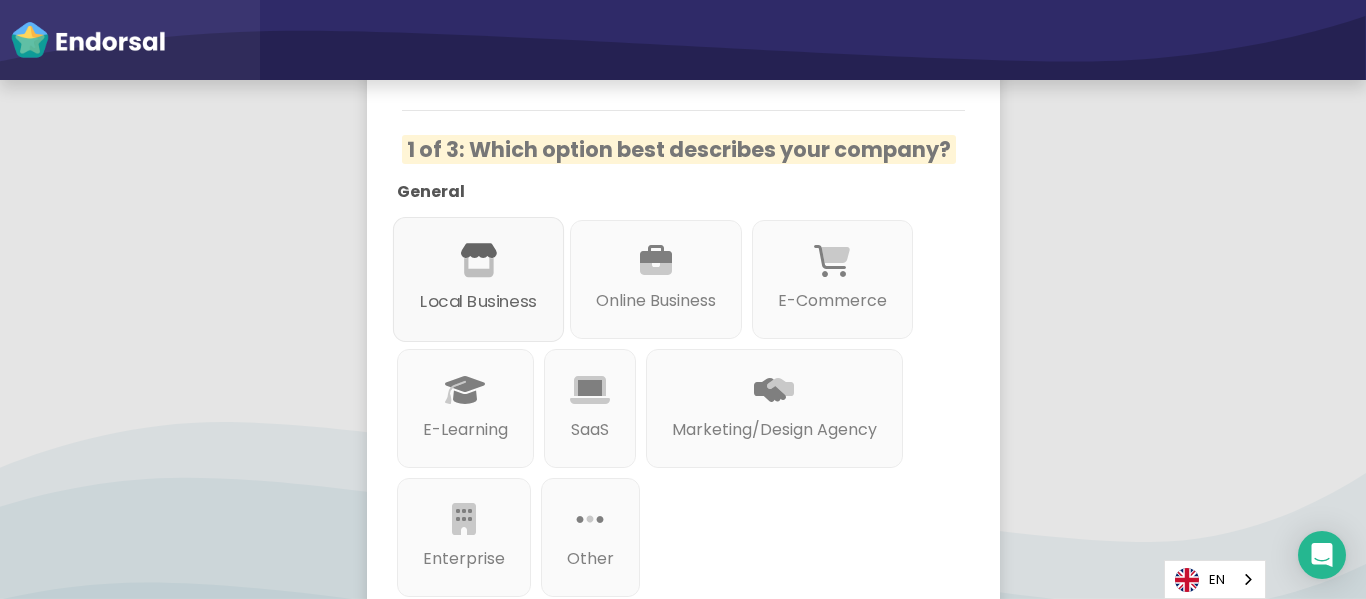 click on "Local Business" 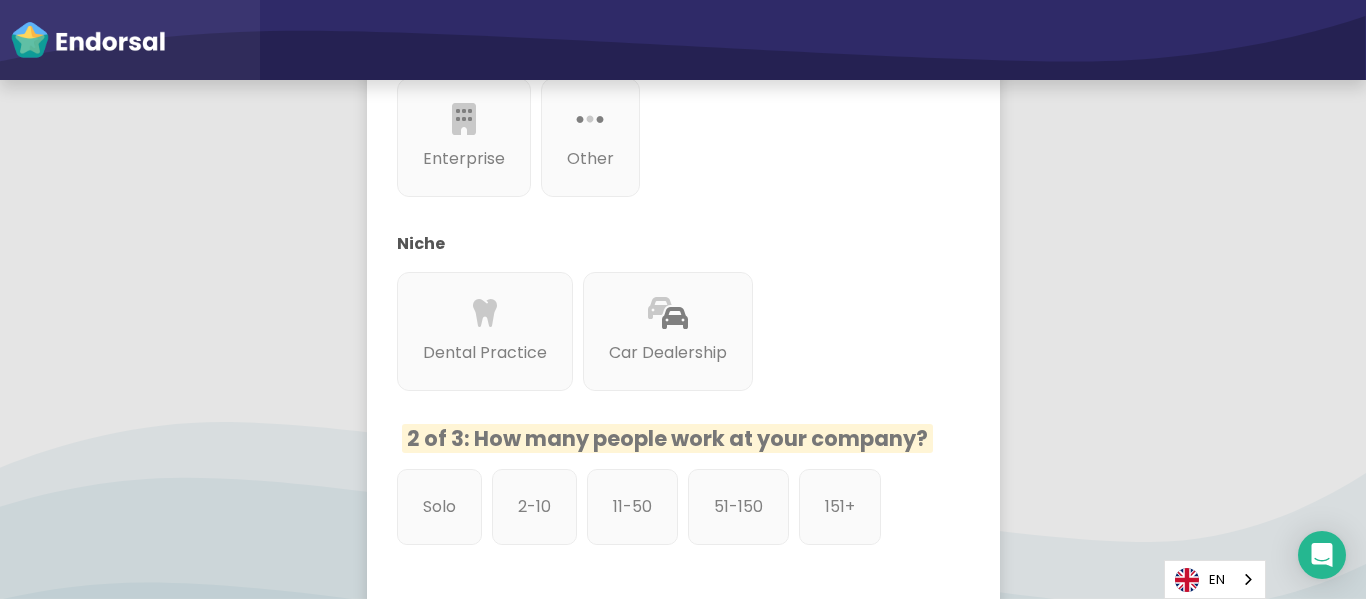 scroll, scrollTop: 800, scrollLeft: 0, axis: vertical 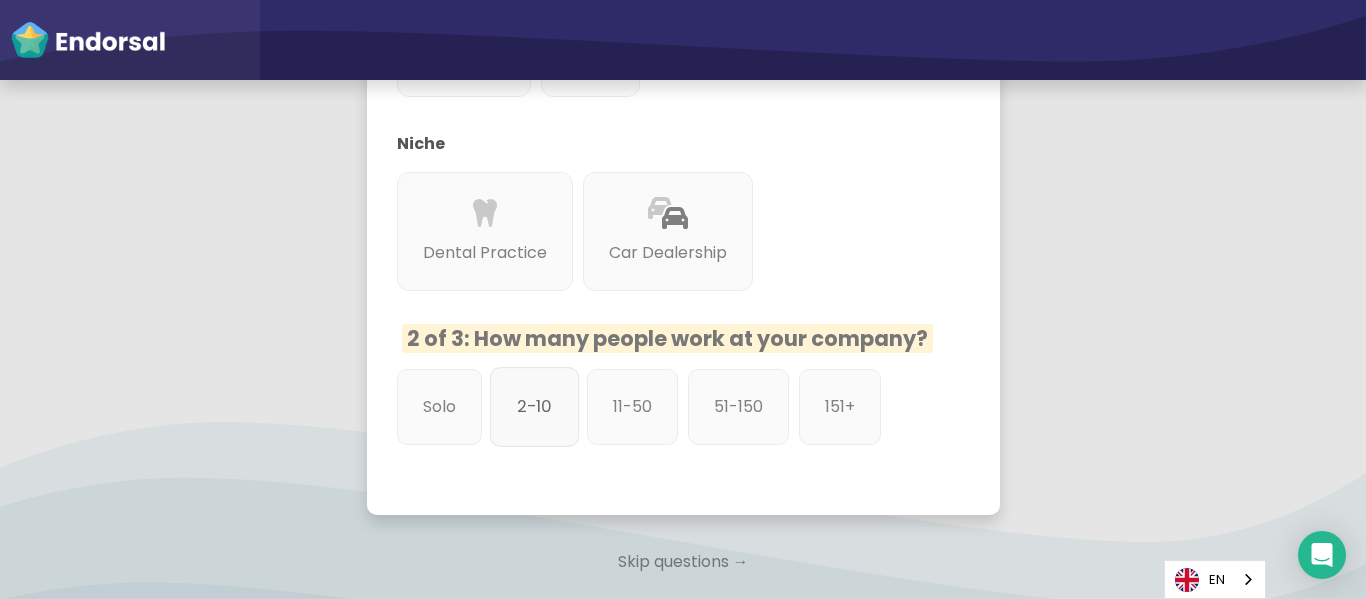 click on "2-10" 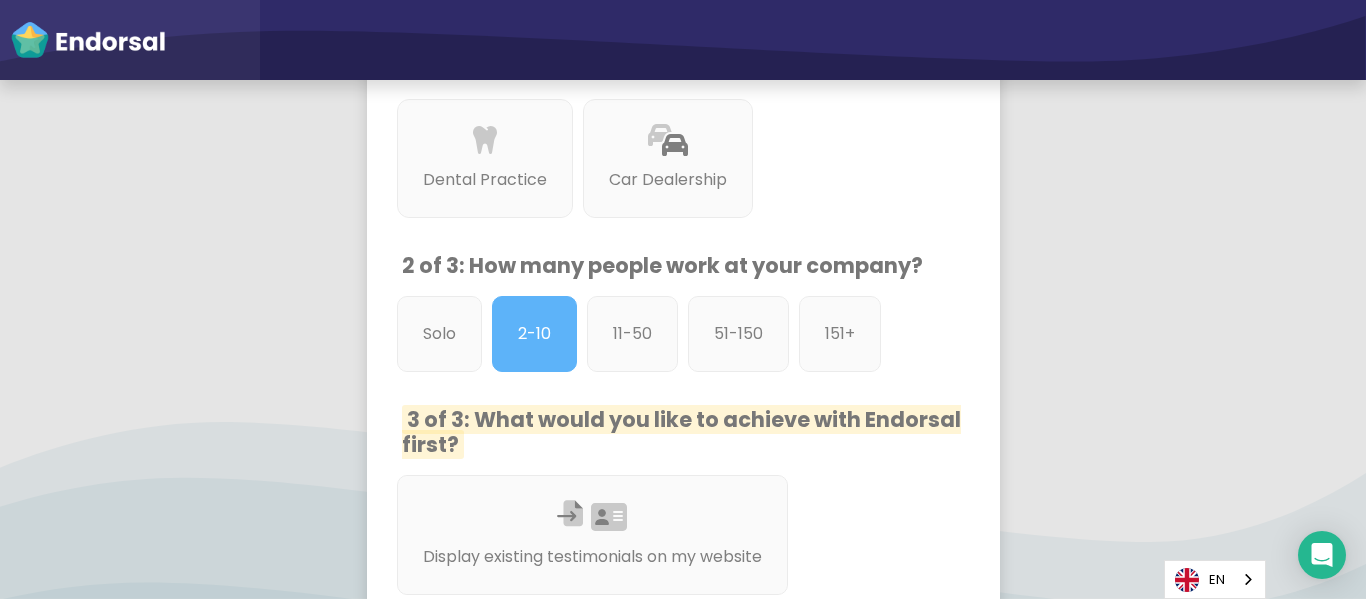 scroll, scrollTop: 1100, scrollLeft: 0, axis: vertical 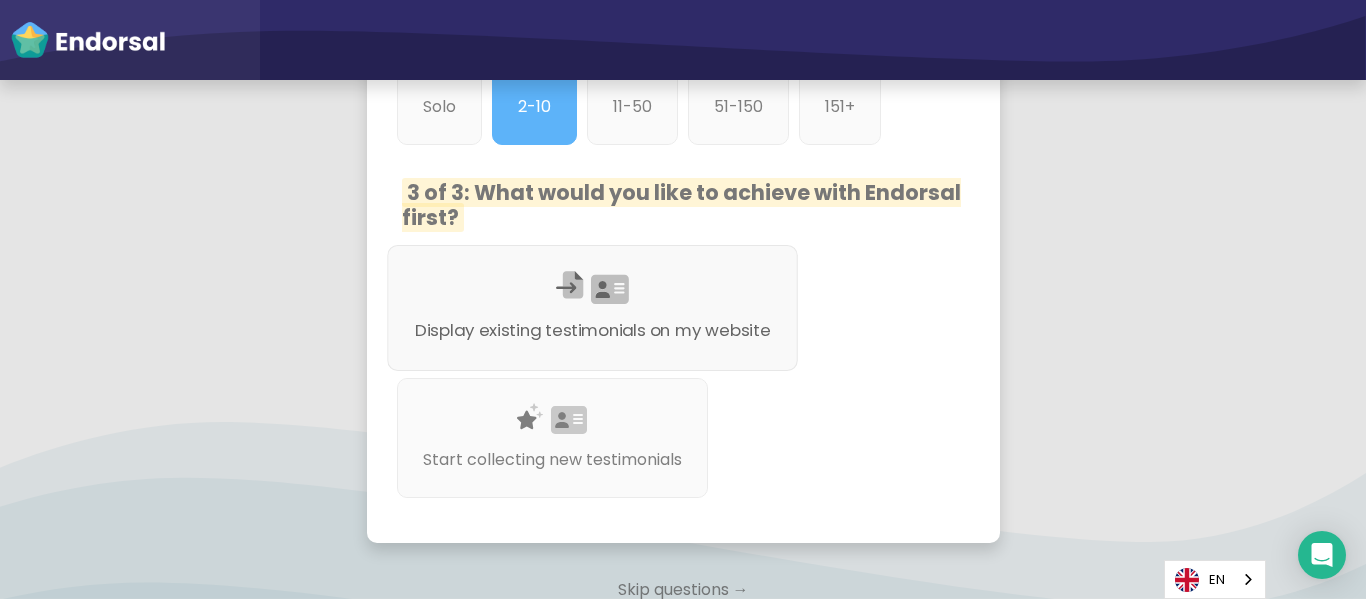 click on "Display existing testimonials on my website" 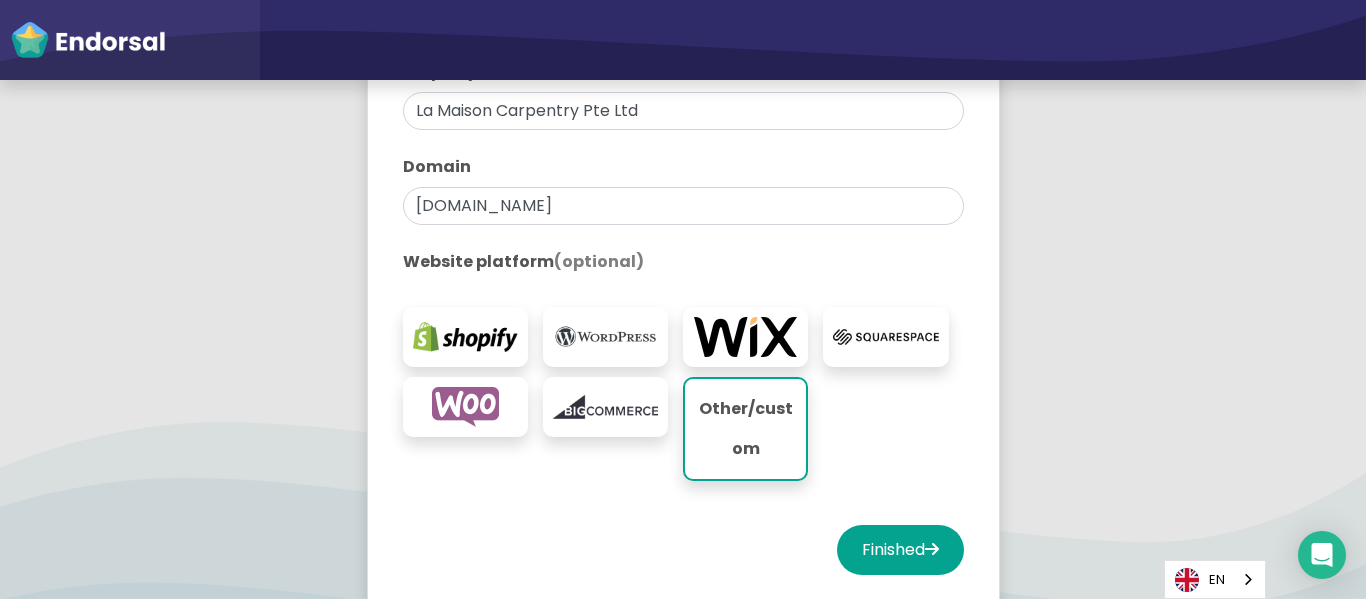 scroll, scrollTop: 500, scrollLeft: 0, axis: vertical 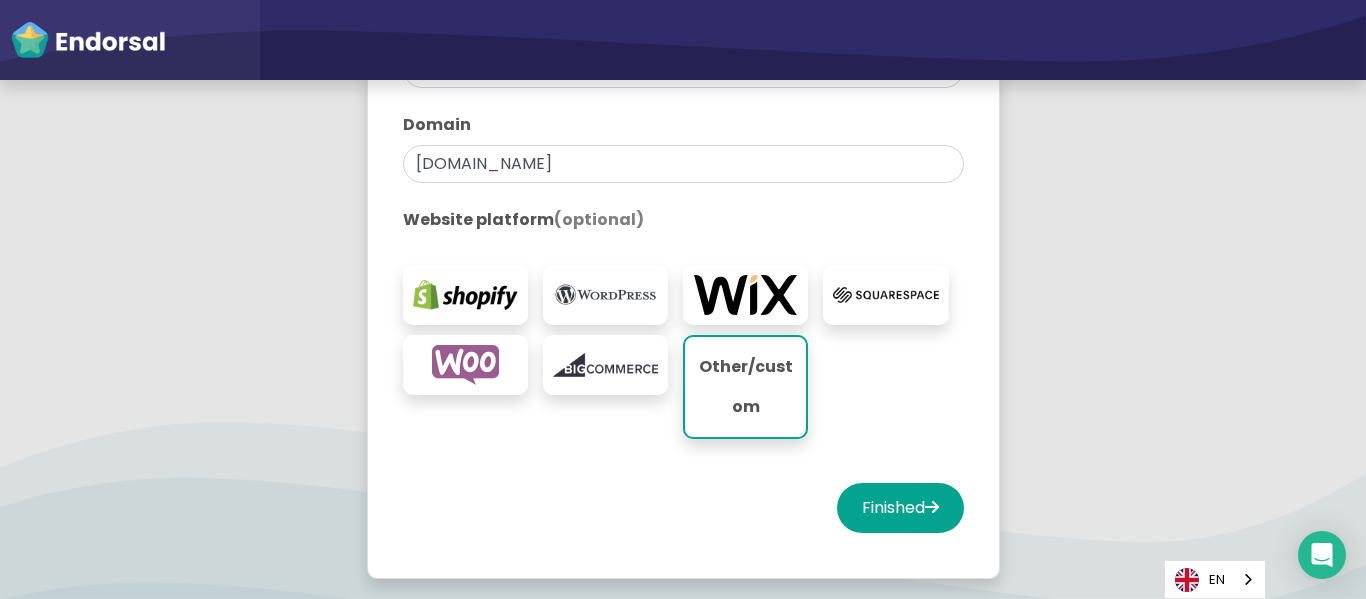 click 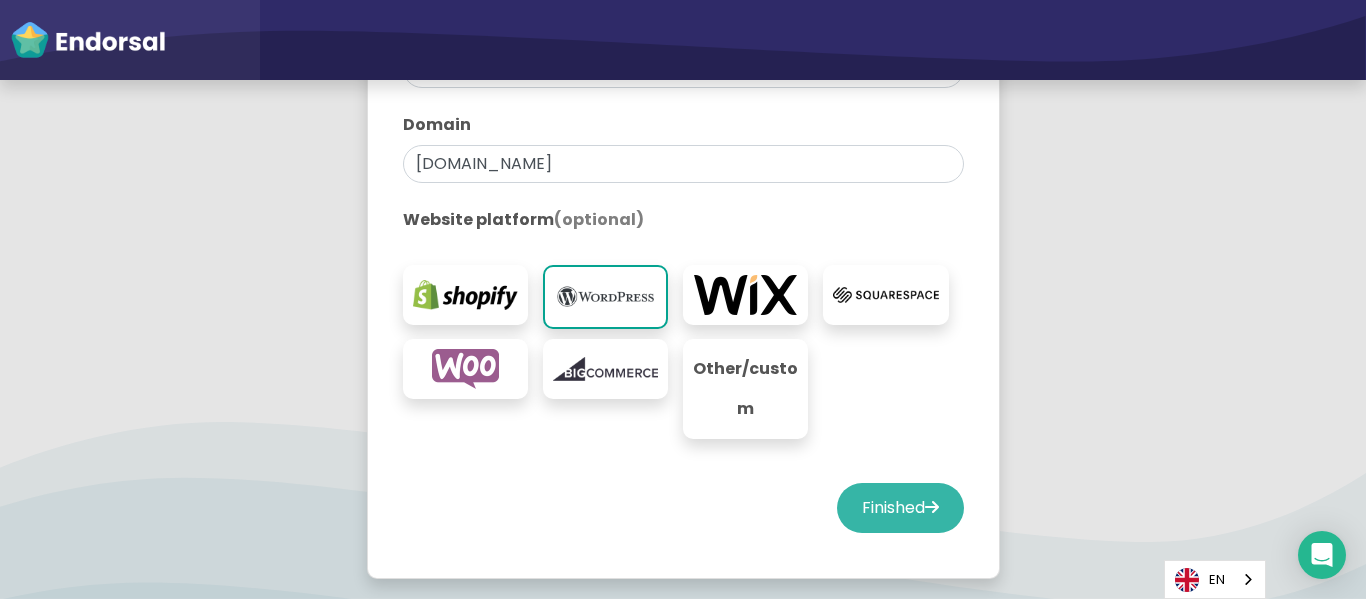 click on "Finished" 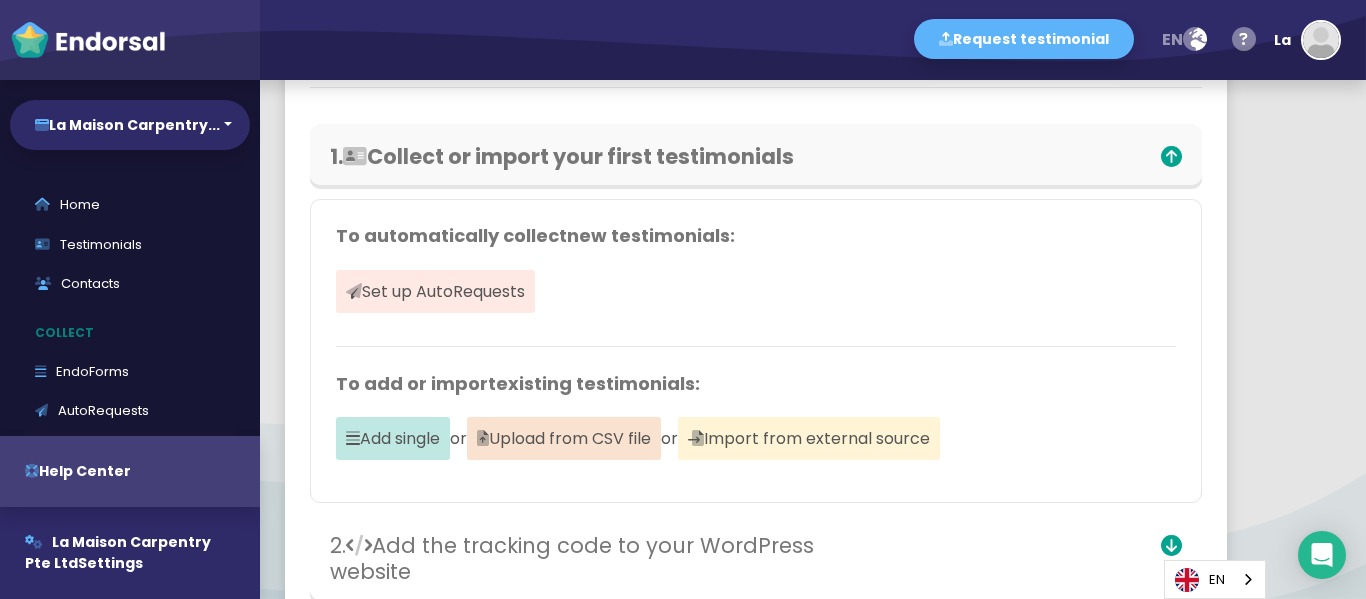 scroll, scrollTop: 0, scrollLeft: 0, axis: both 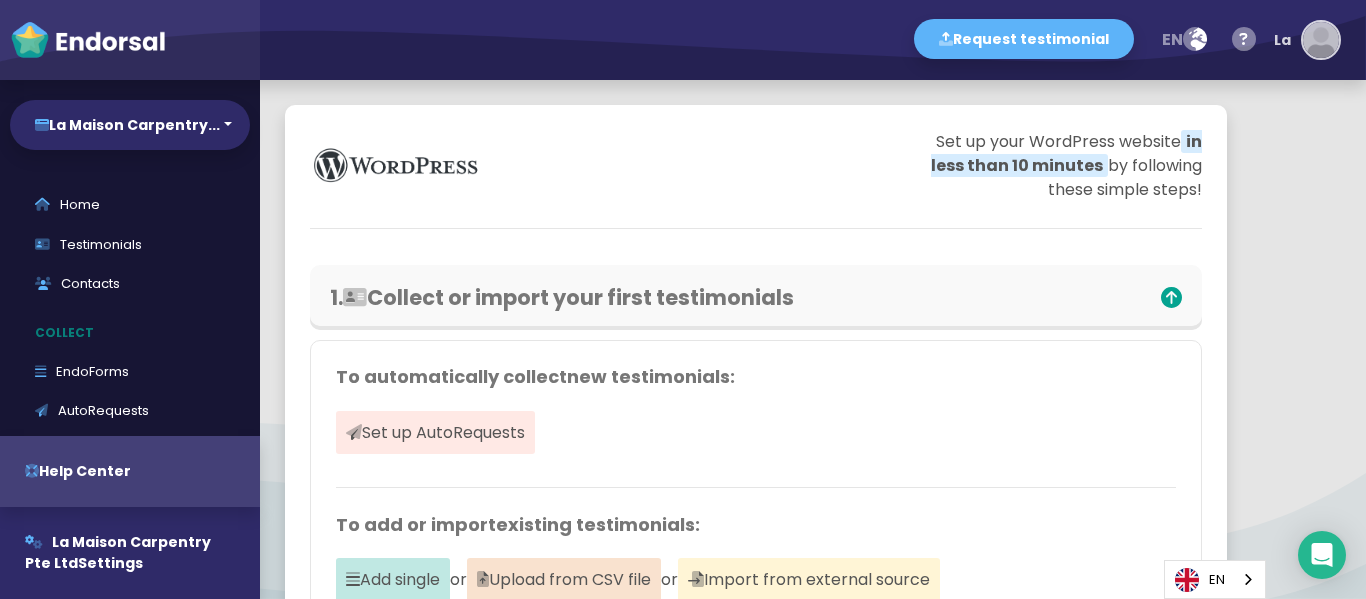 click at bounding box center [1321, 40] 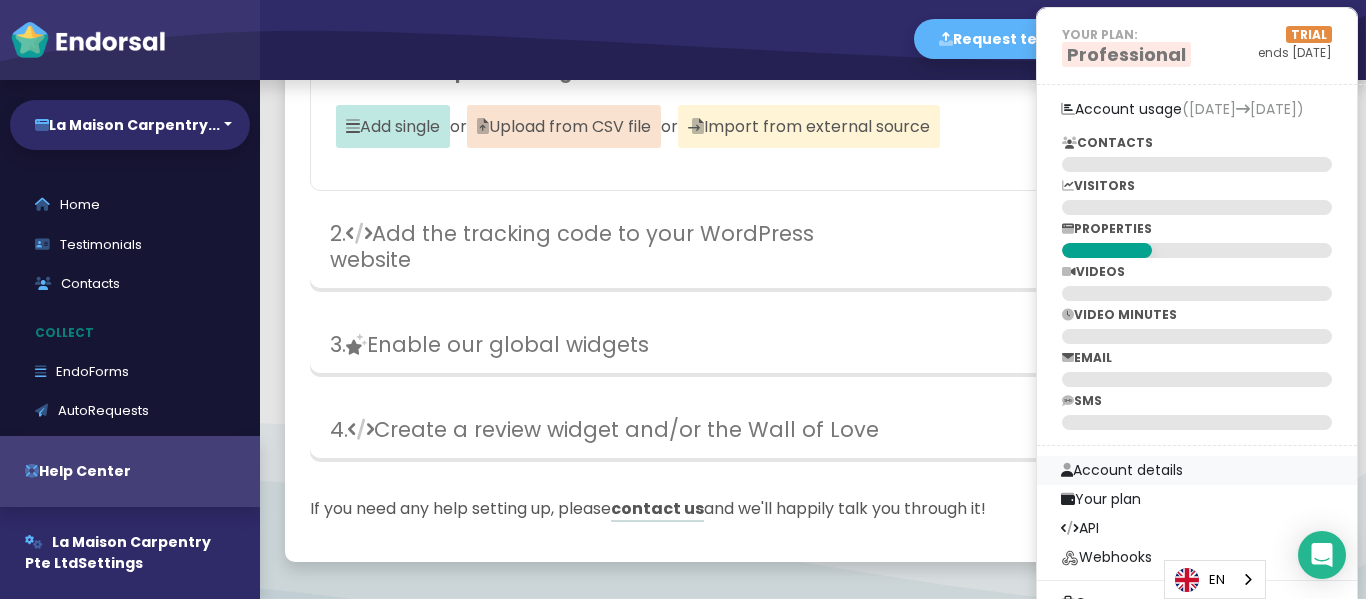 scroll, scrollTop: 500, scrollLeft: 0, axis: vertical 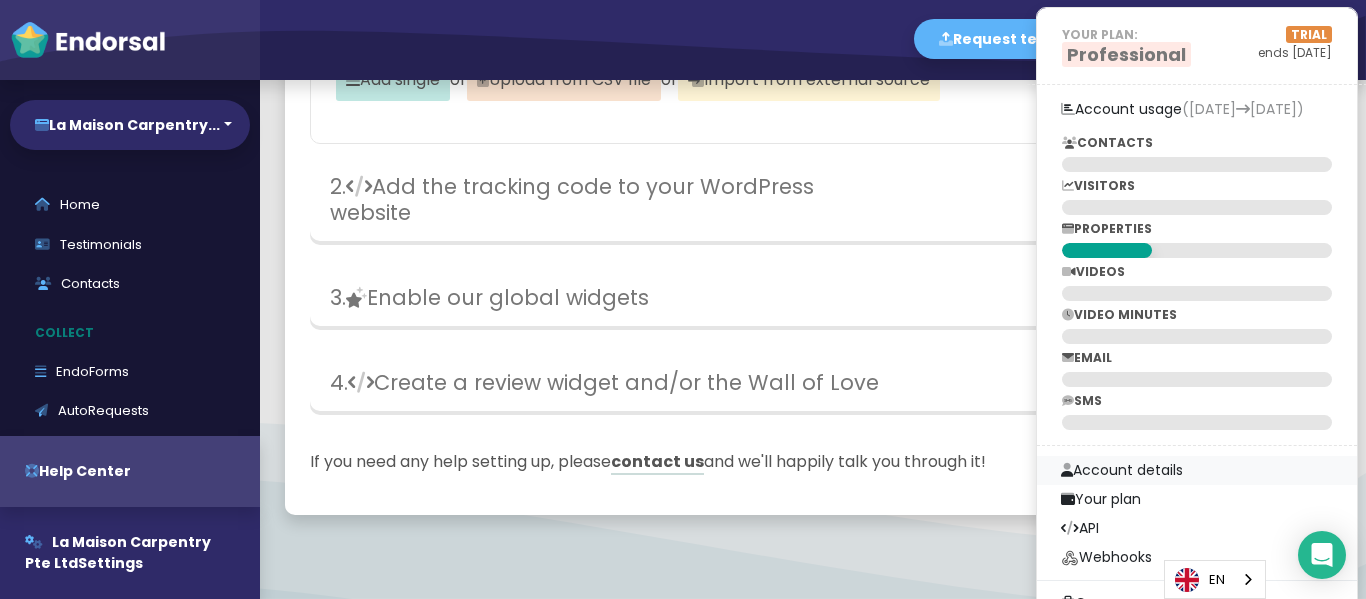 click on "Account details" at bounding box center [1197, 470] 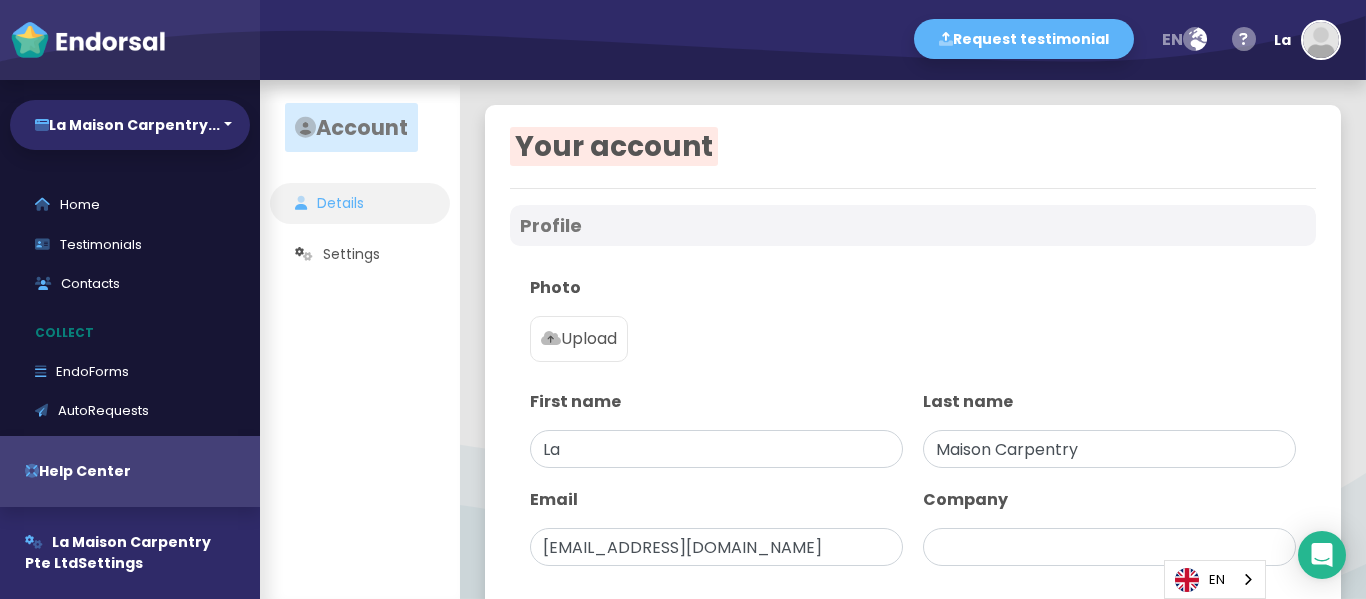 scroll, scrollTop: 0, scrollLeft: 0, axis: both 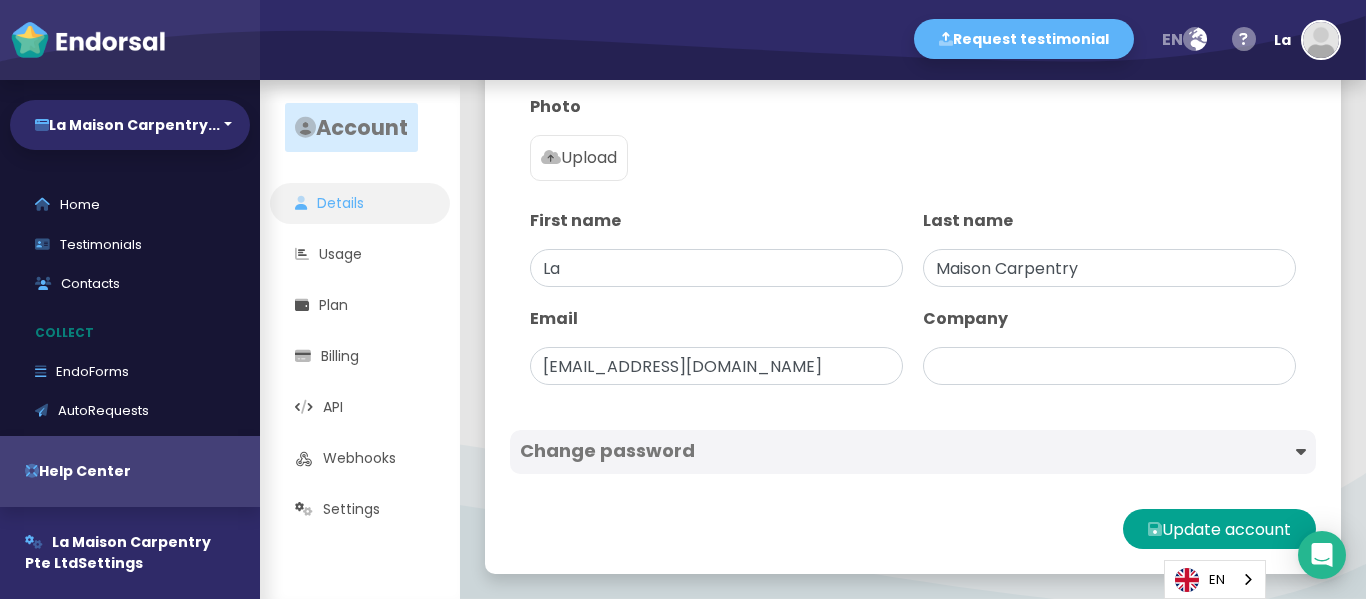 type on "La Maison Carpentry Pte Ltd" 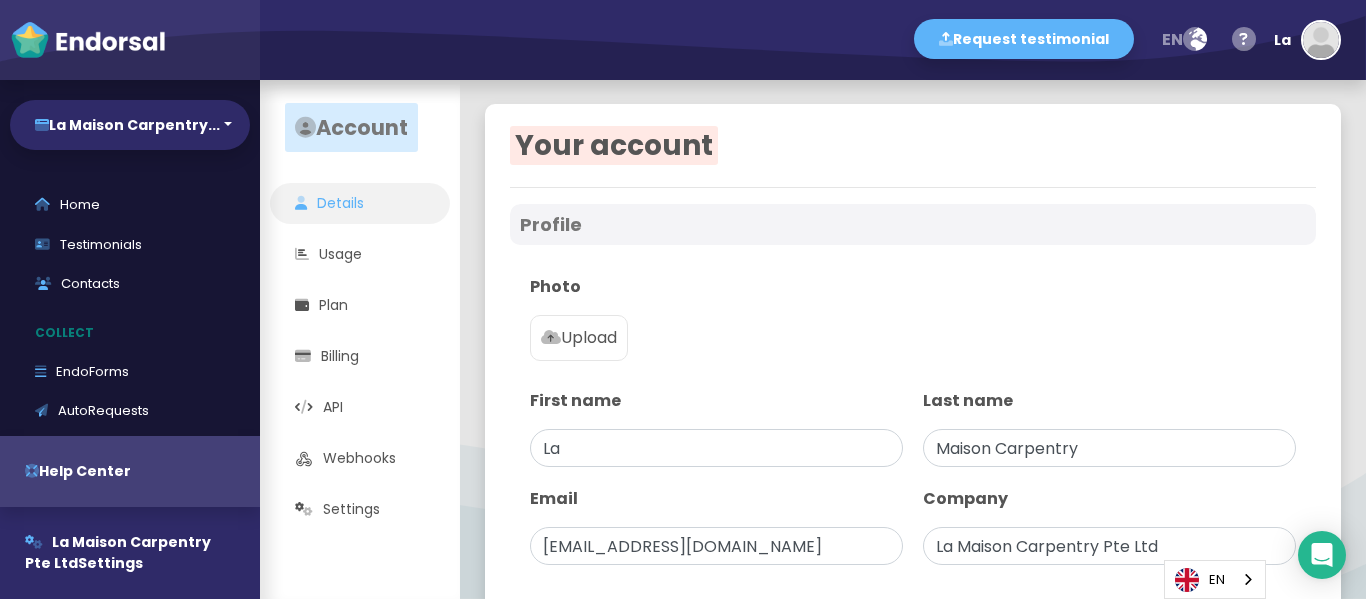 scroll, scrollTop: 0, scrollLeft: 0, axis: both 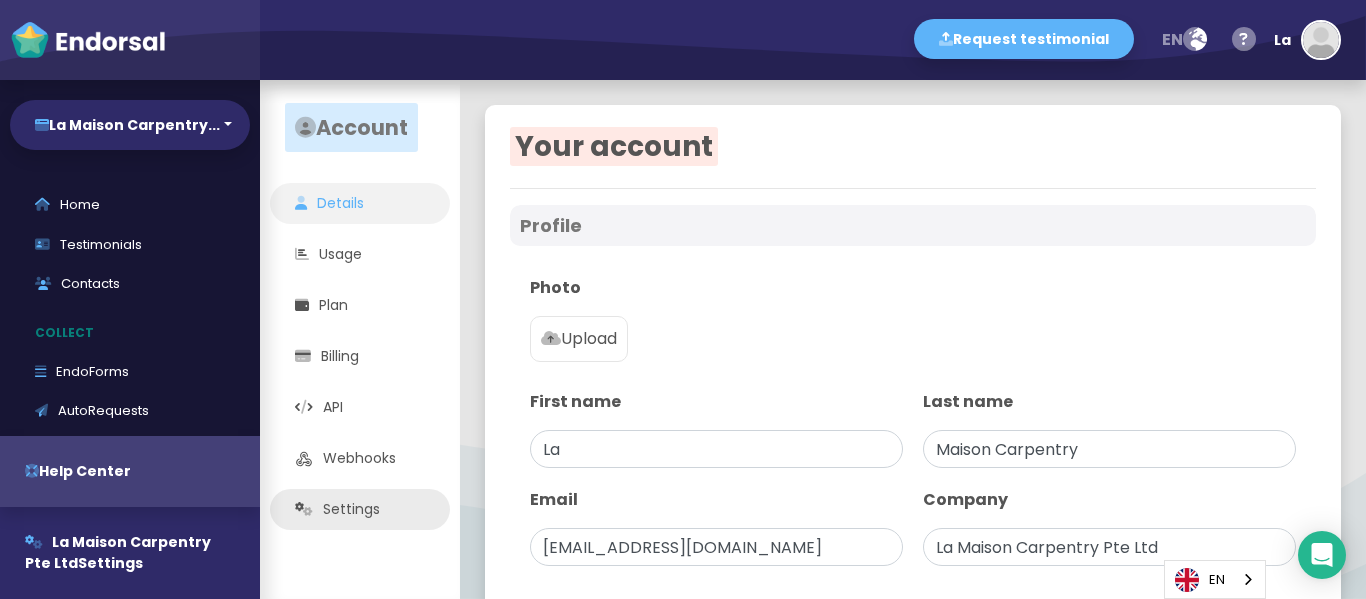 click on "Settings" 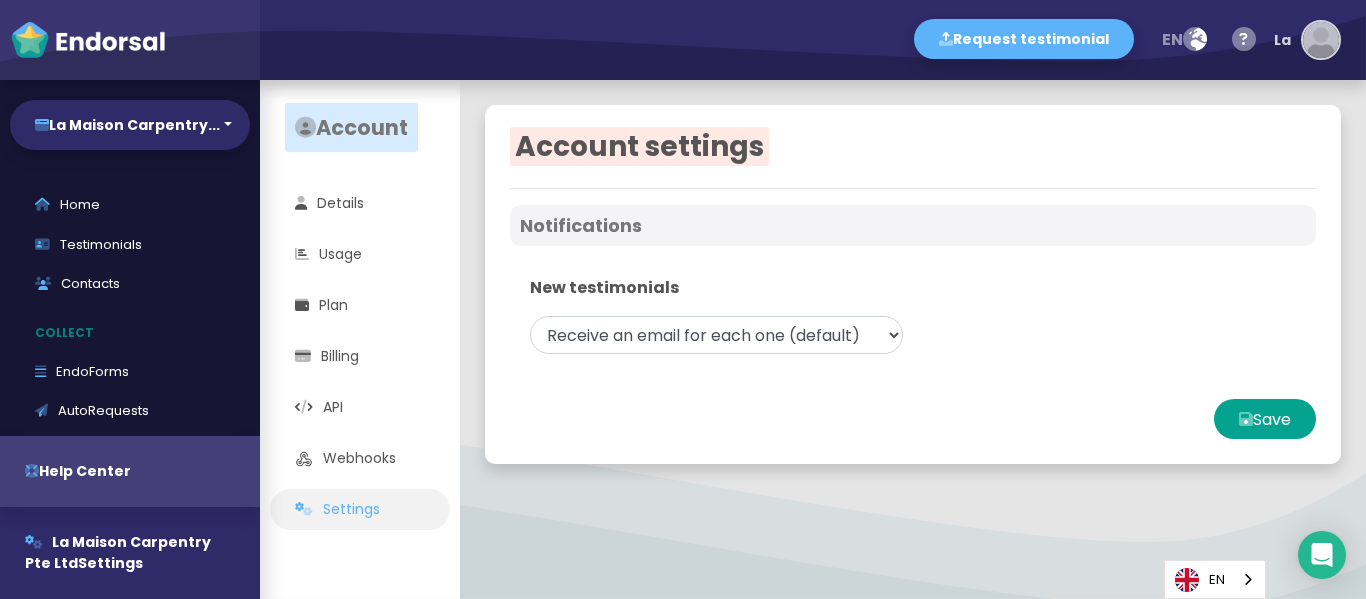 click at bounding box center [1321, 40] 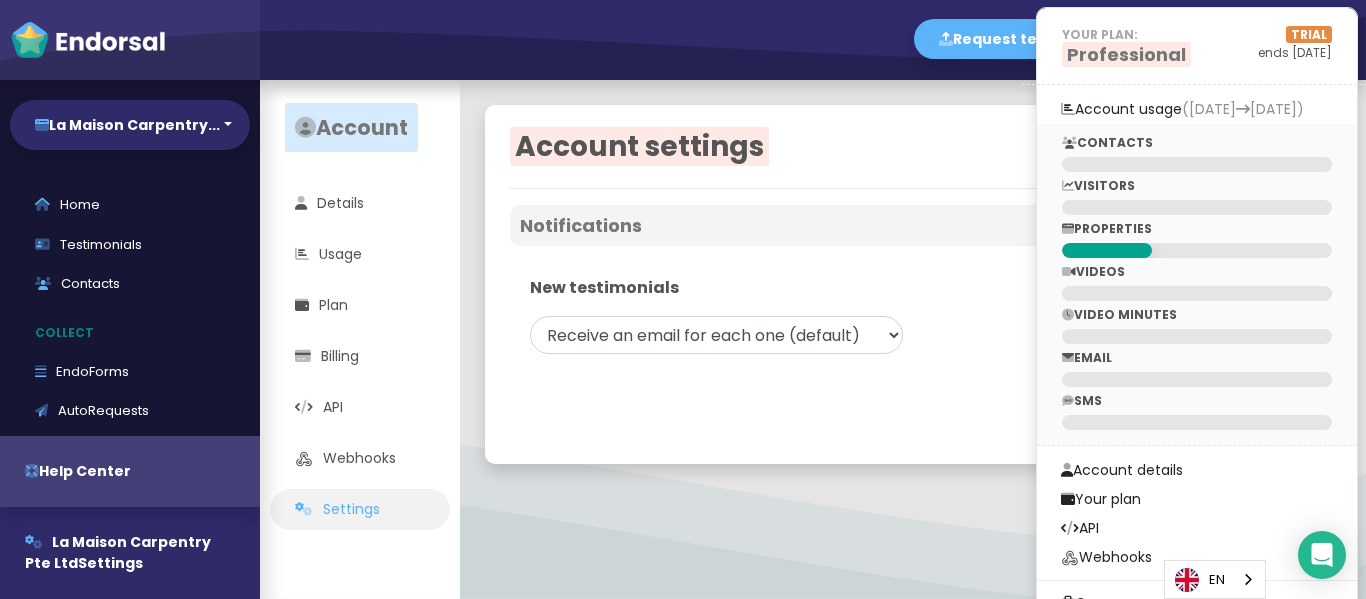 click on "CONTACTS" at bounding box center (1197, 143) 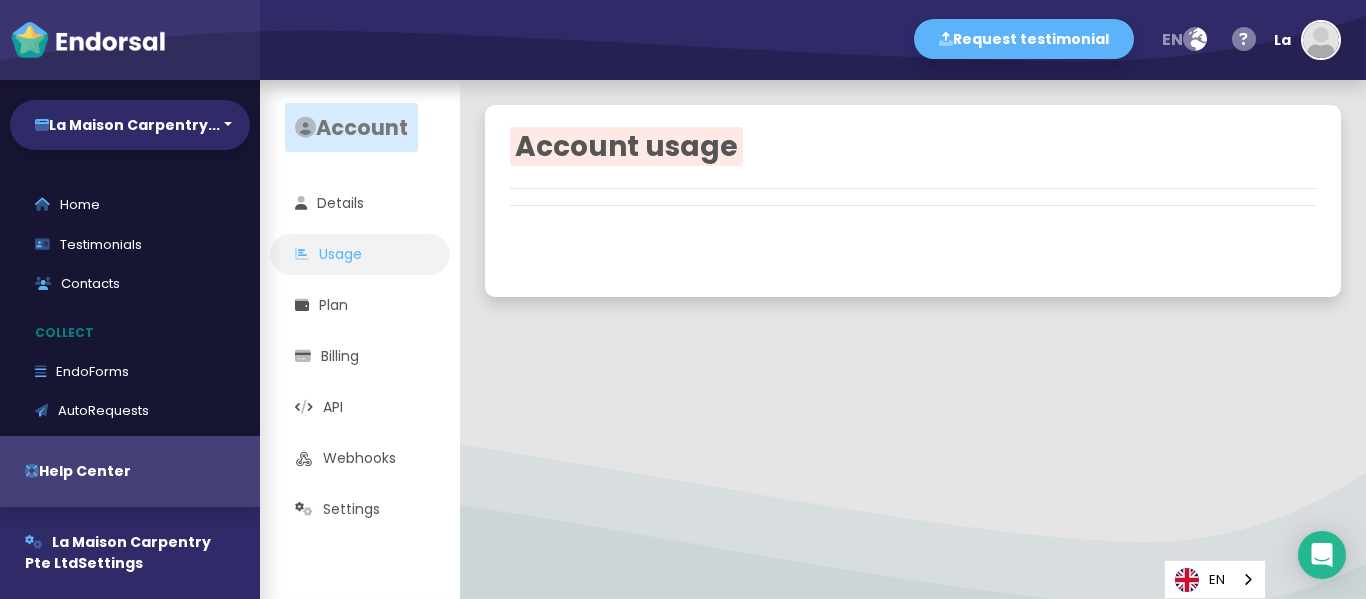 click on "Account usage" 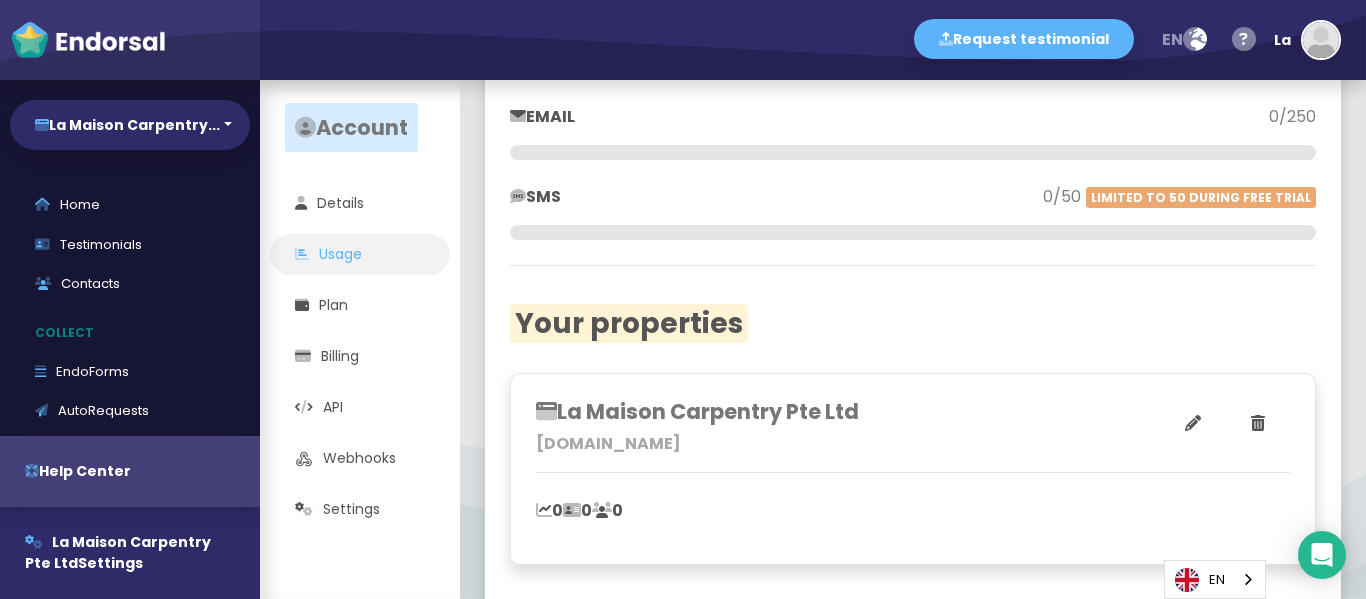 scroll, scrollTop: 541, scrollLeft: 0, axis: vertical 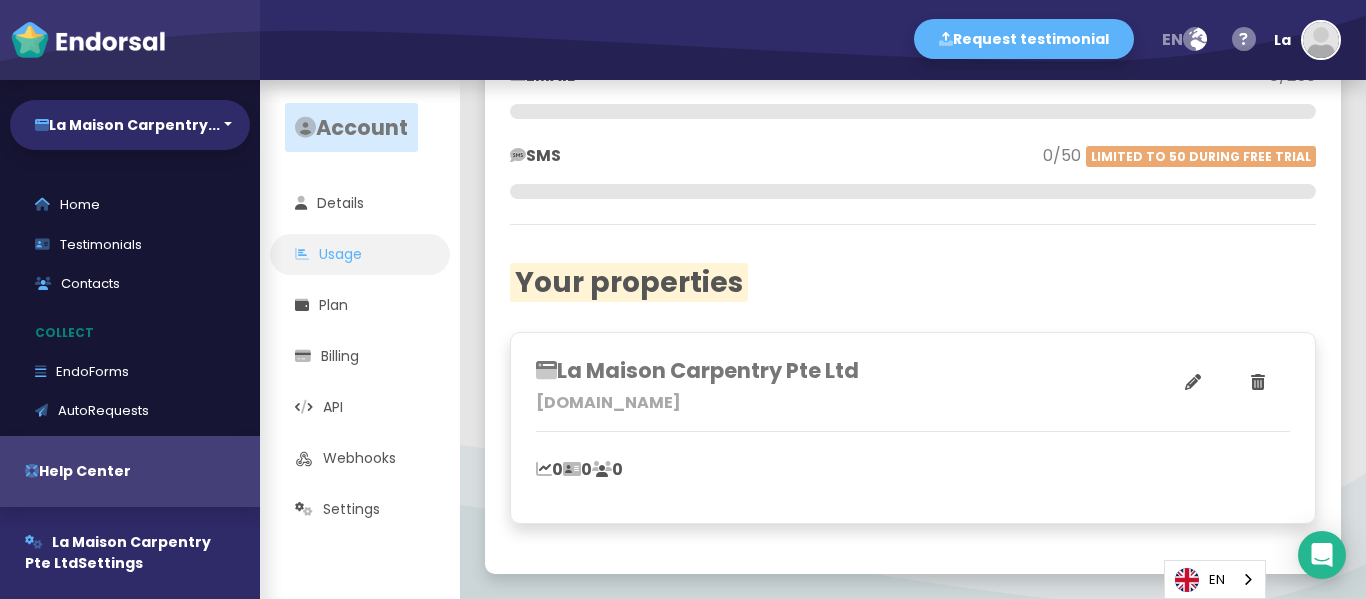 click 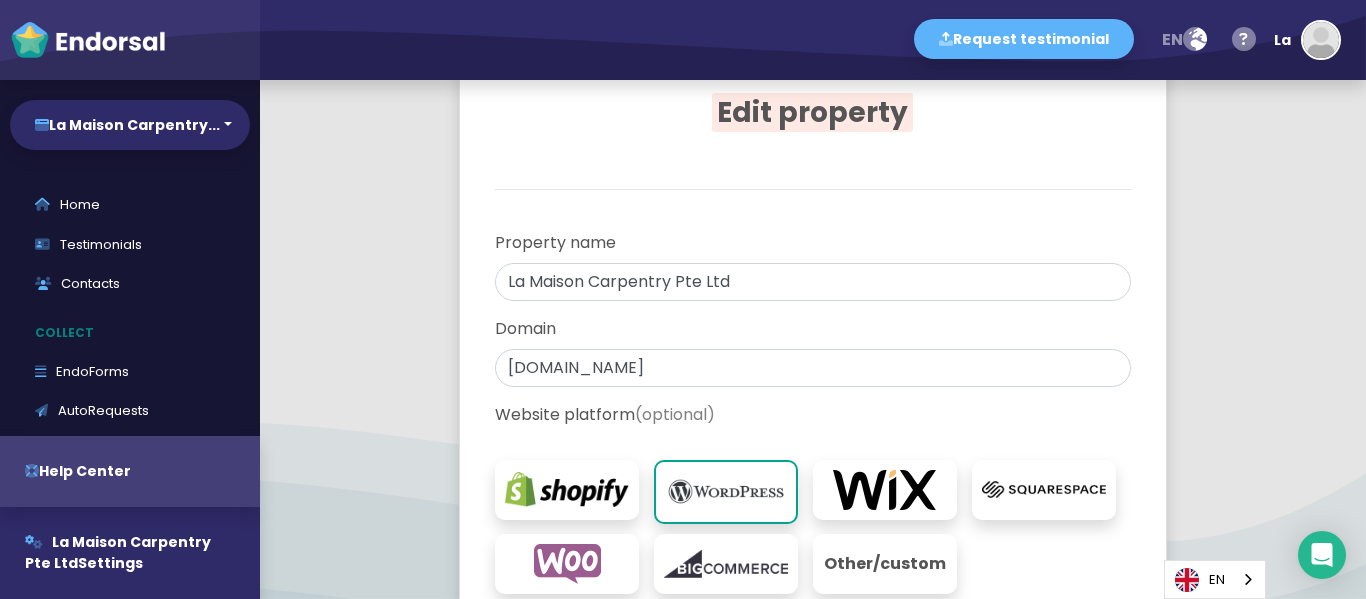scroll, scrollTop: 200, scrollLeft: 0, axis: vertical 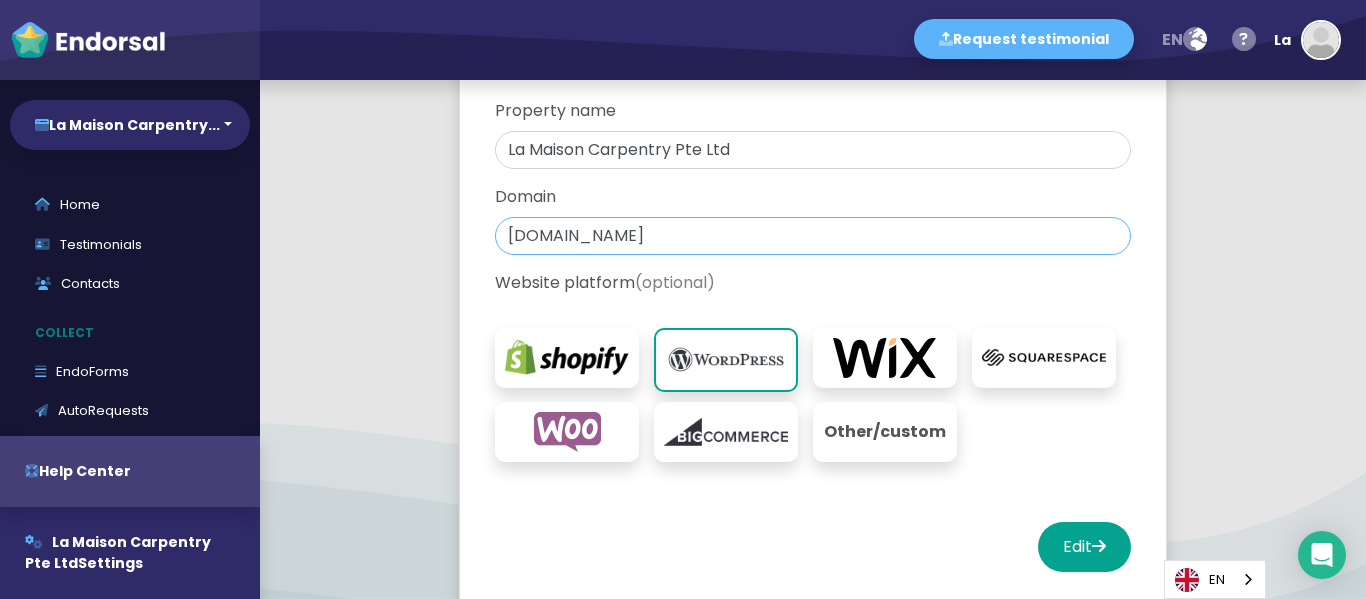 click on "lamaisoncarpentrypteltd.com" 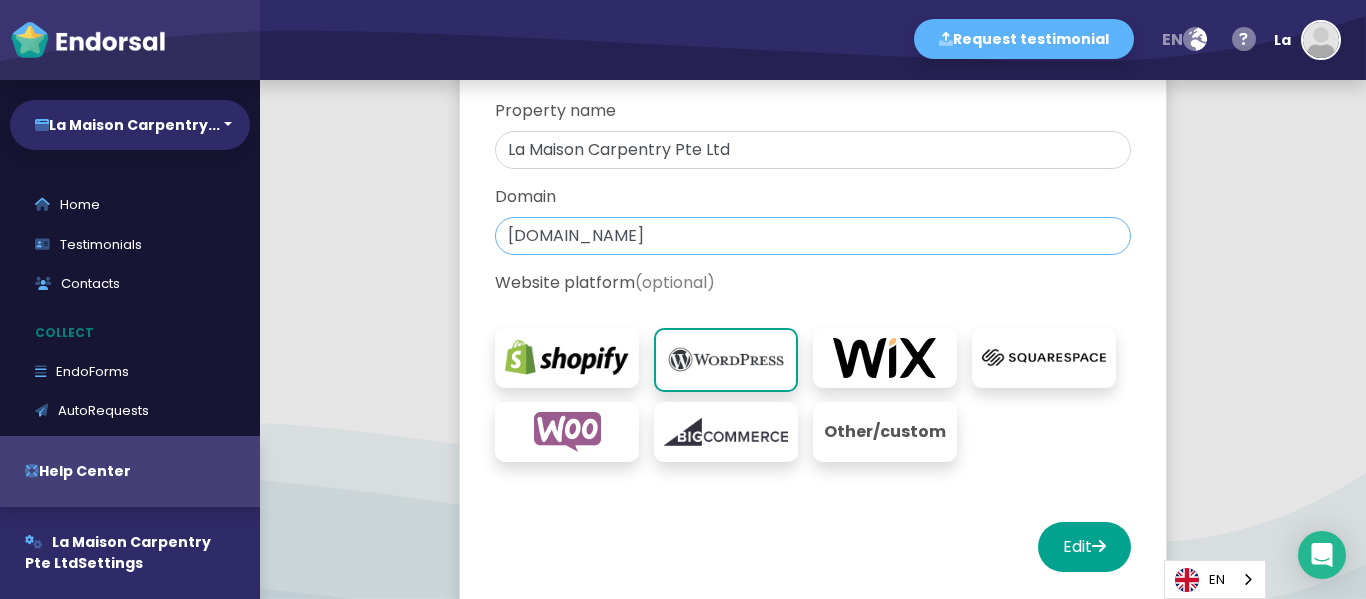 click on "lamaisoncarpentrypteltd.com" 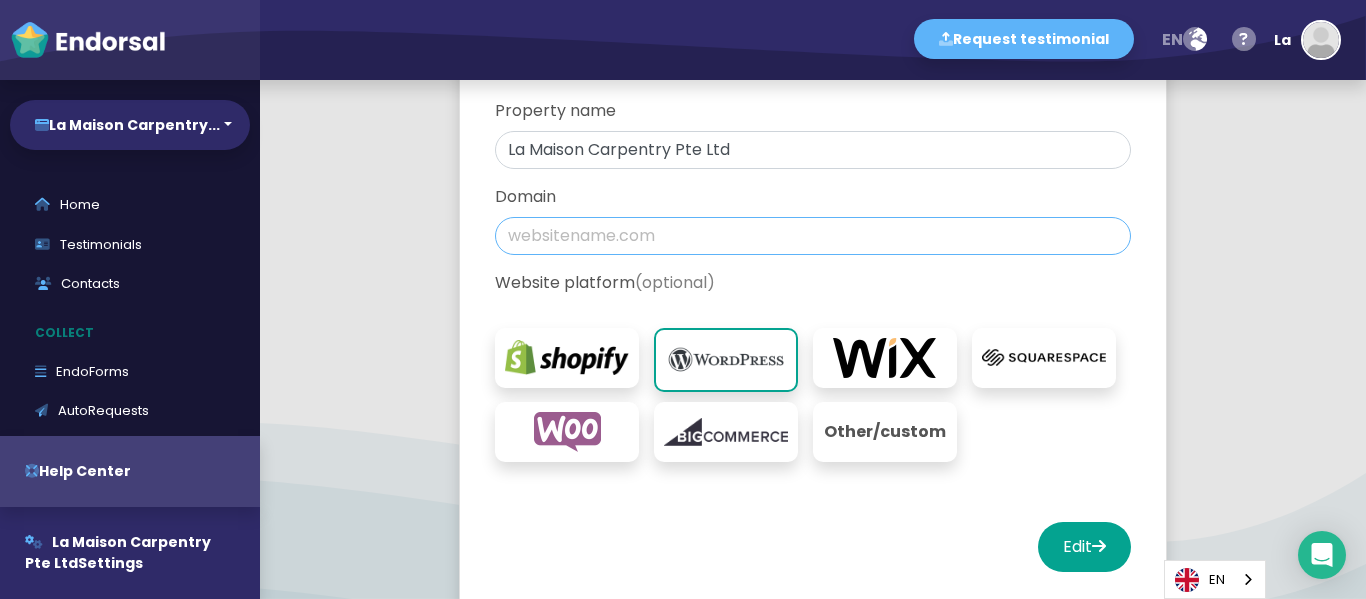 paste on "https://lamaisoncarpentry.com/" 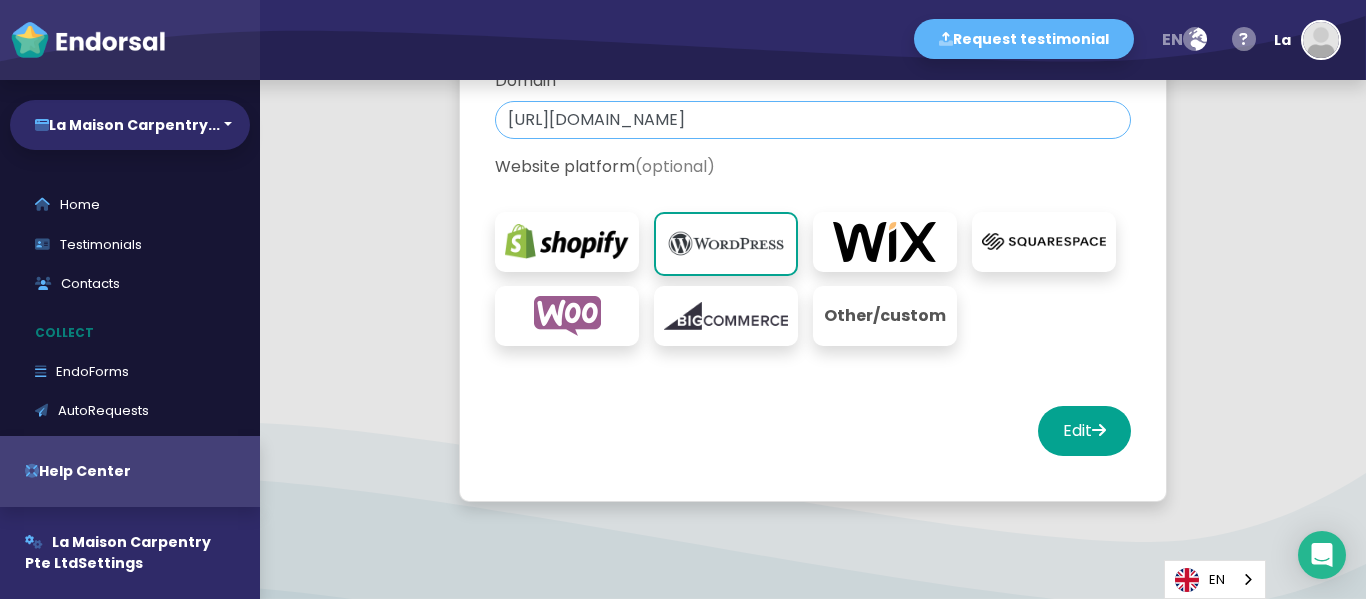 scroll, scrollTop: 319, scrollLeft: 0, axis: vertical 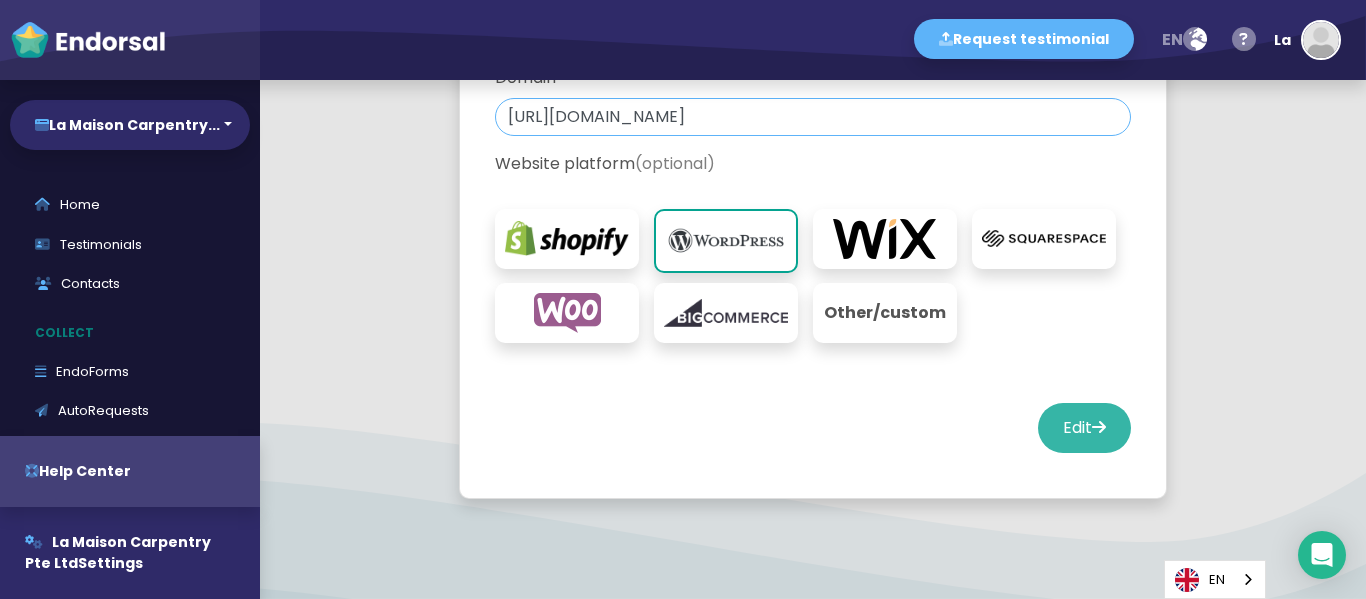 type on "https://lamaisoncarpentry.com/" 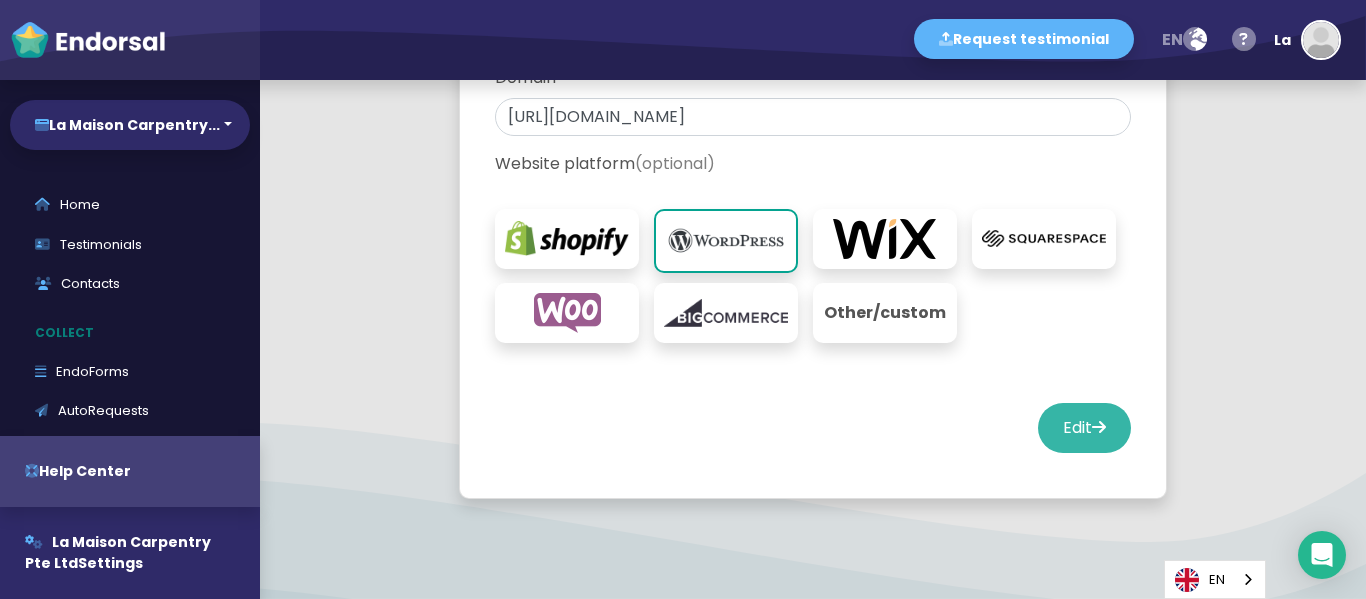 click on "Edit" 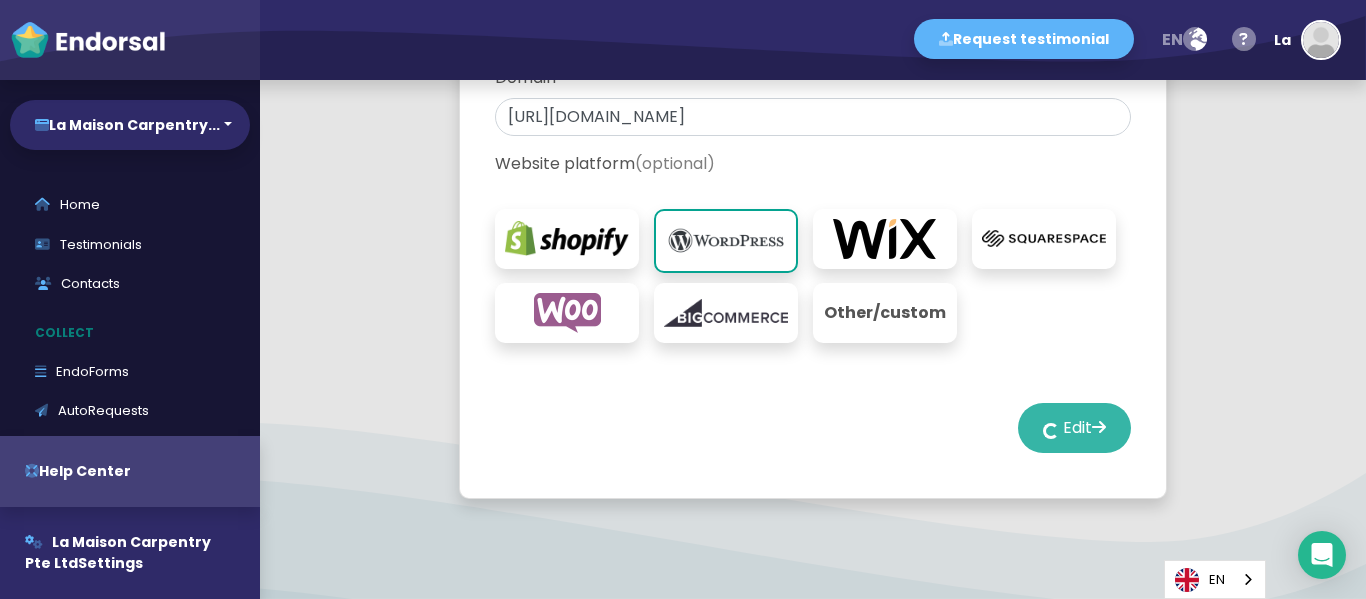 select on "14" 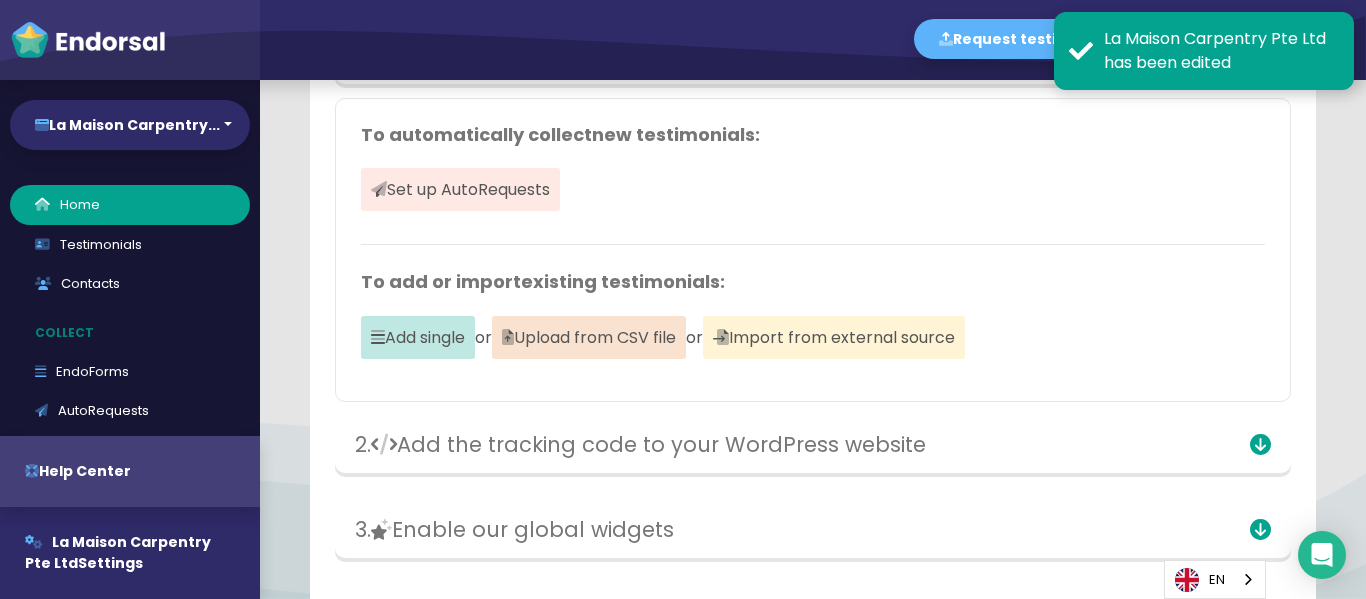 scroll, scrollTop: 3337, scrollLeft: 0, axis: vertical 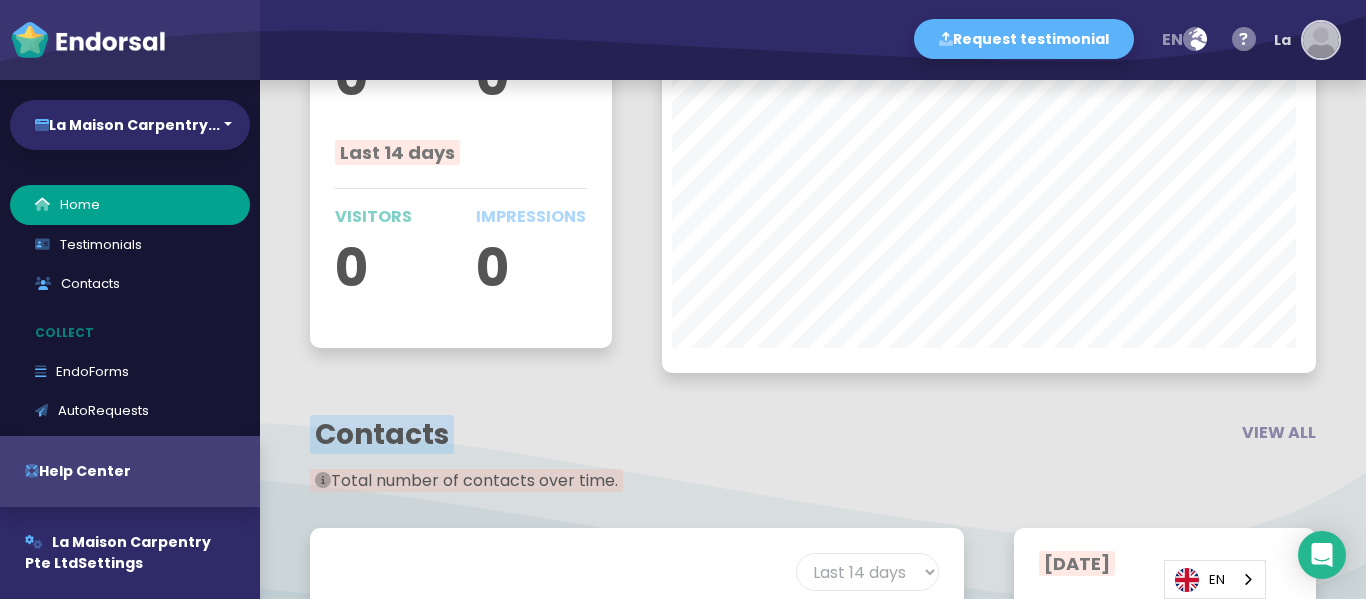 click at bounding box center (1321, 40) 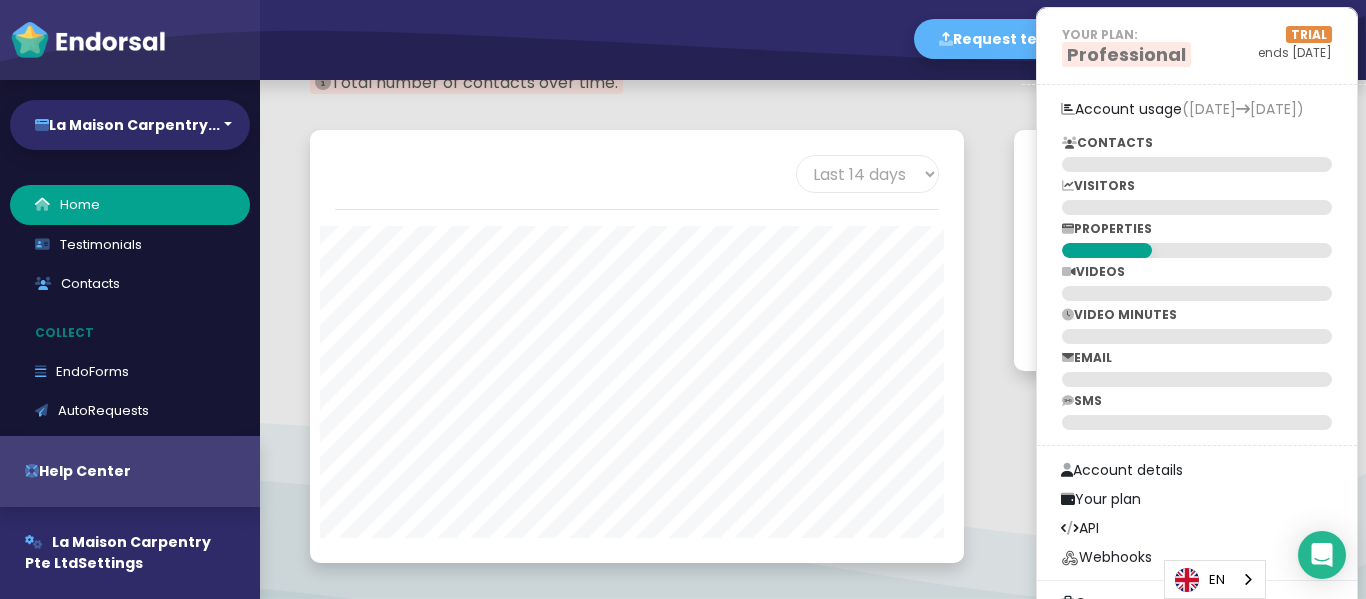 scroll, scrollTop: 2906, scrollLeft: 0, axis: vertical 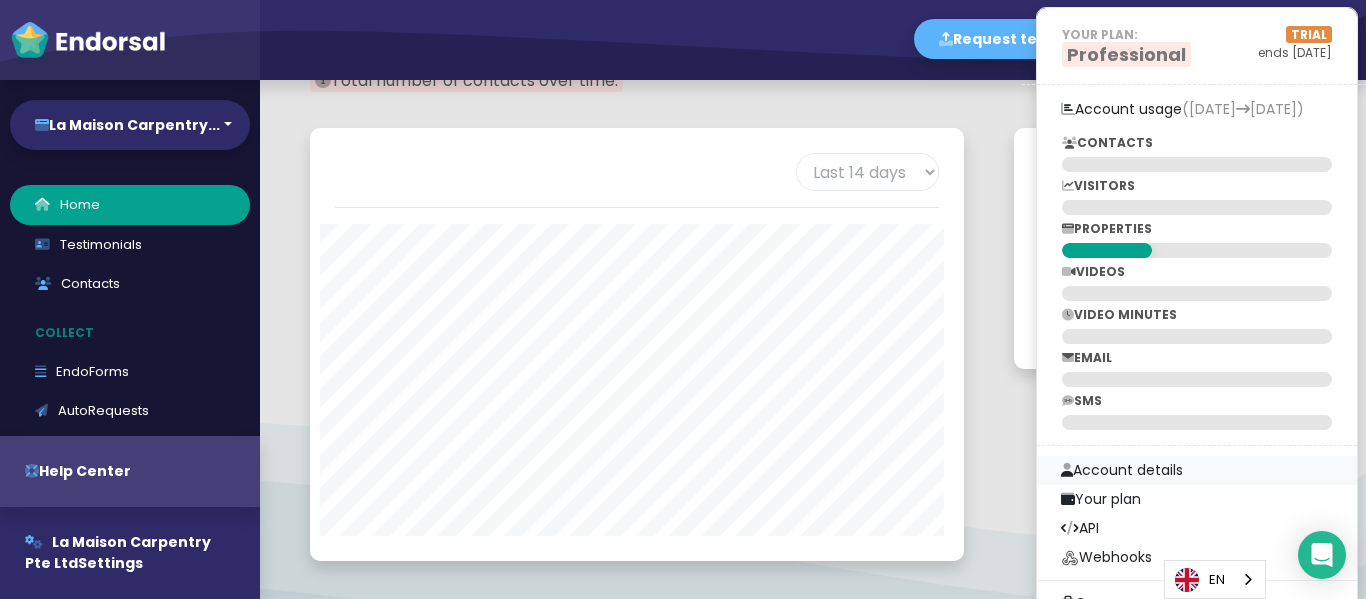 click on "Account details" at bounding box center [1197, 470] 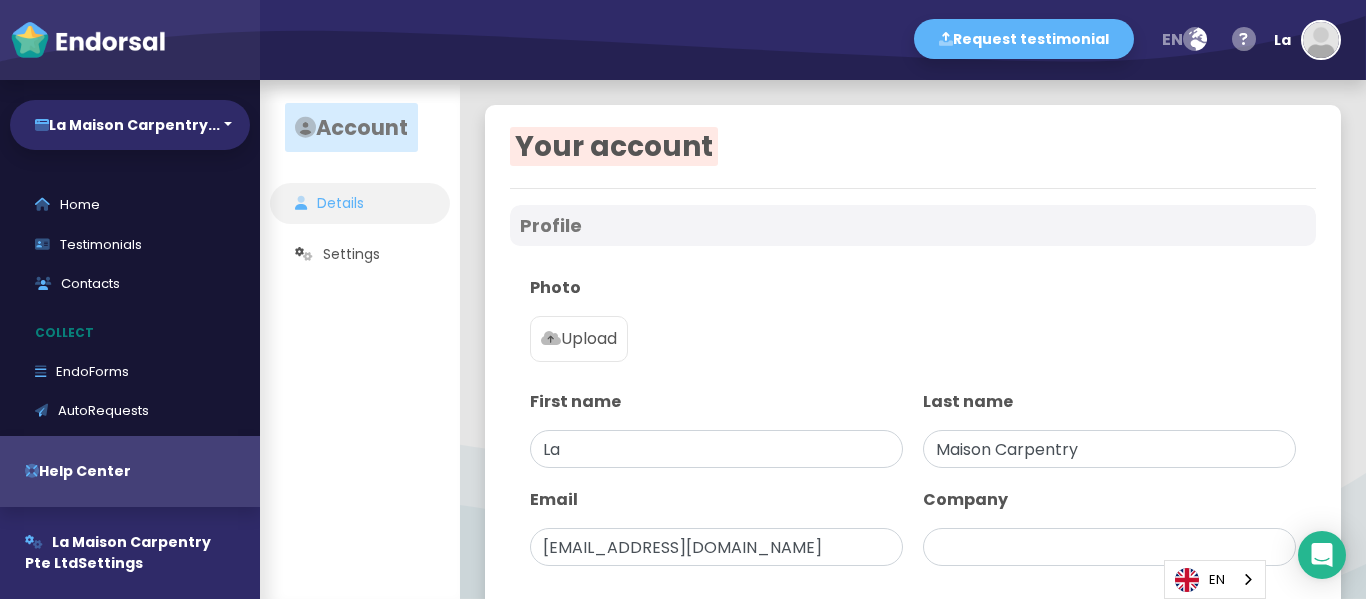 scroll, scrollTop: 0, scrollLeft: 0, axis: both 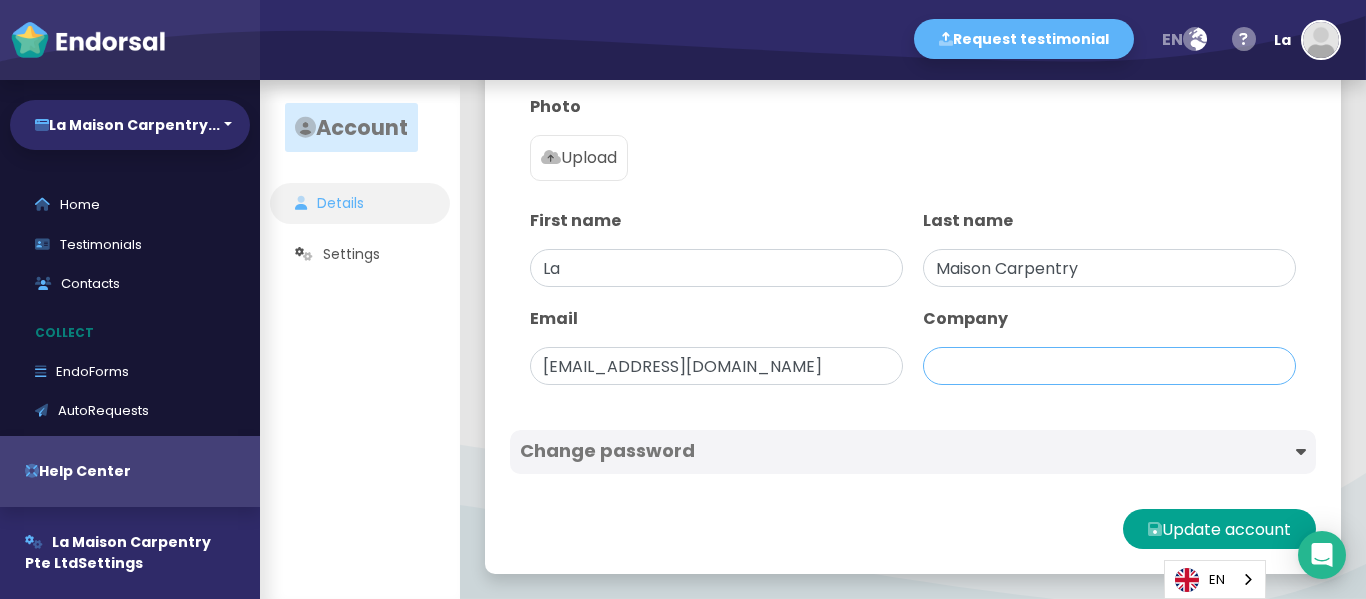 click 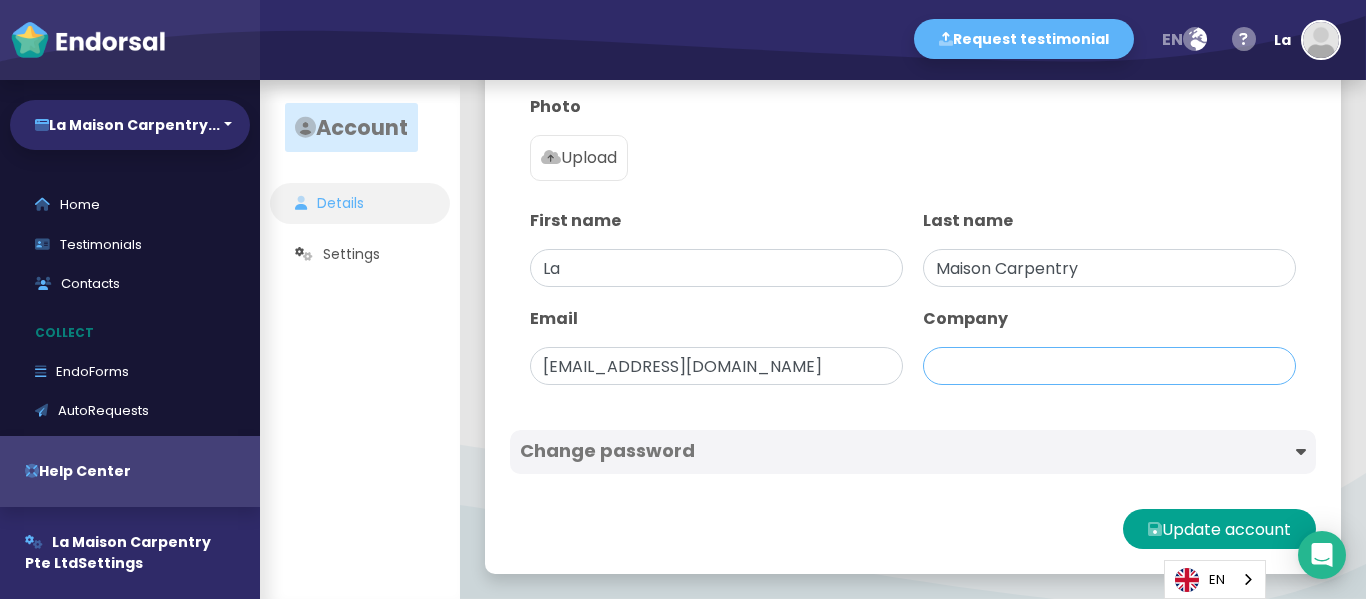 type on "La Maison Carpentry Pte Ltd" 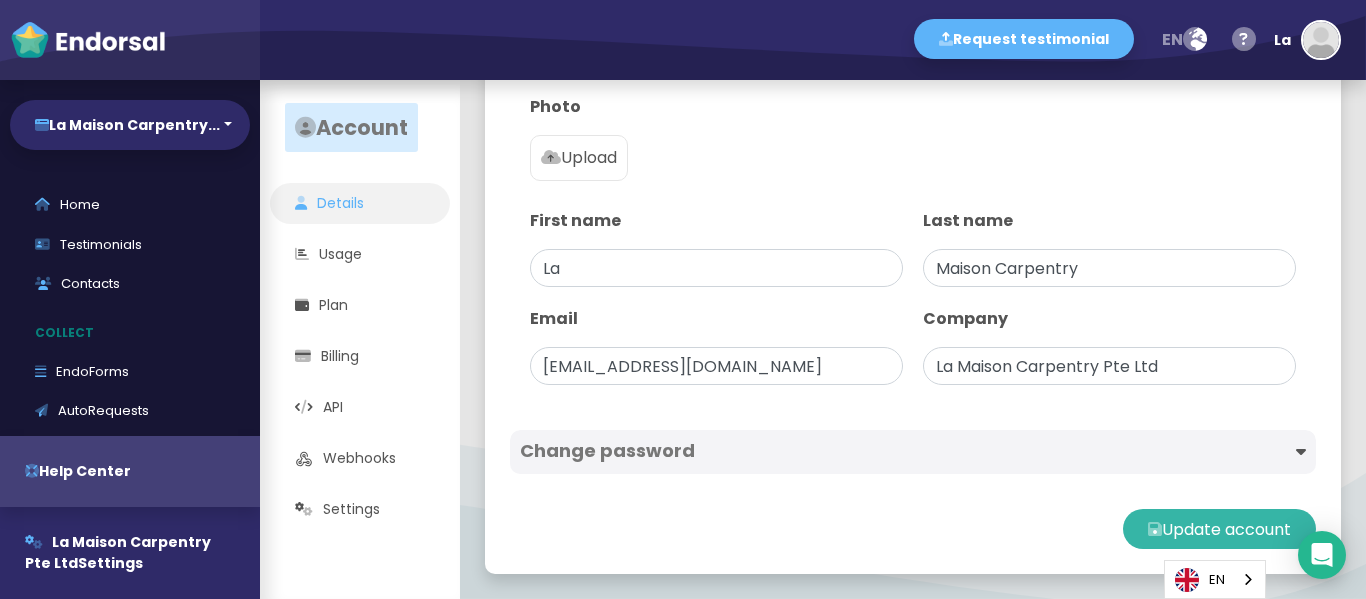 click on "Update account" 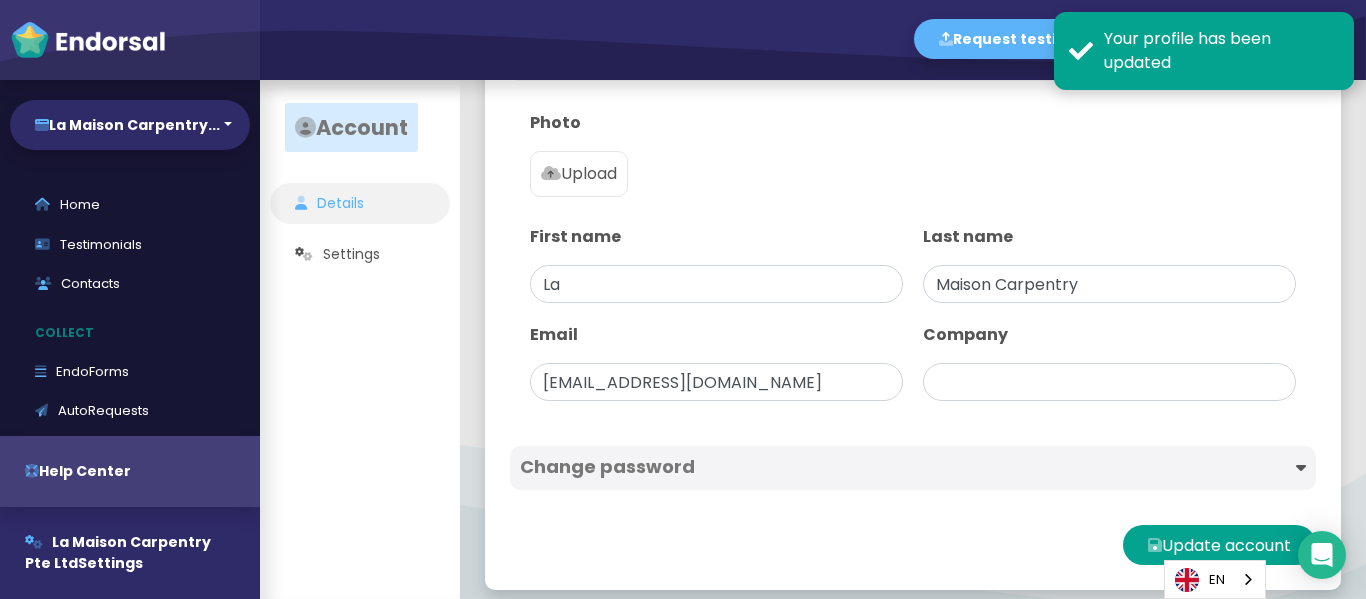 type on "La Maison Carpentry Pte Ltd" 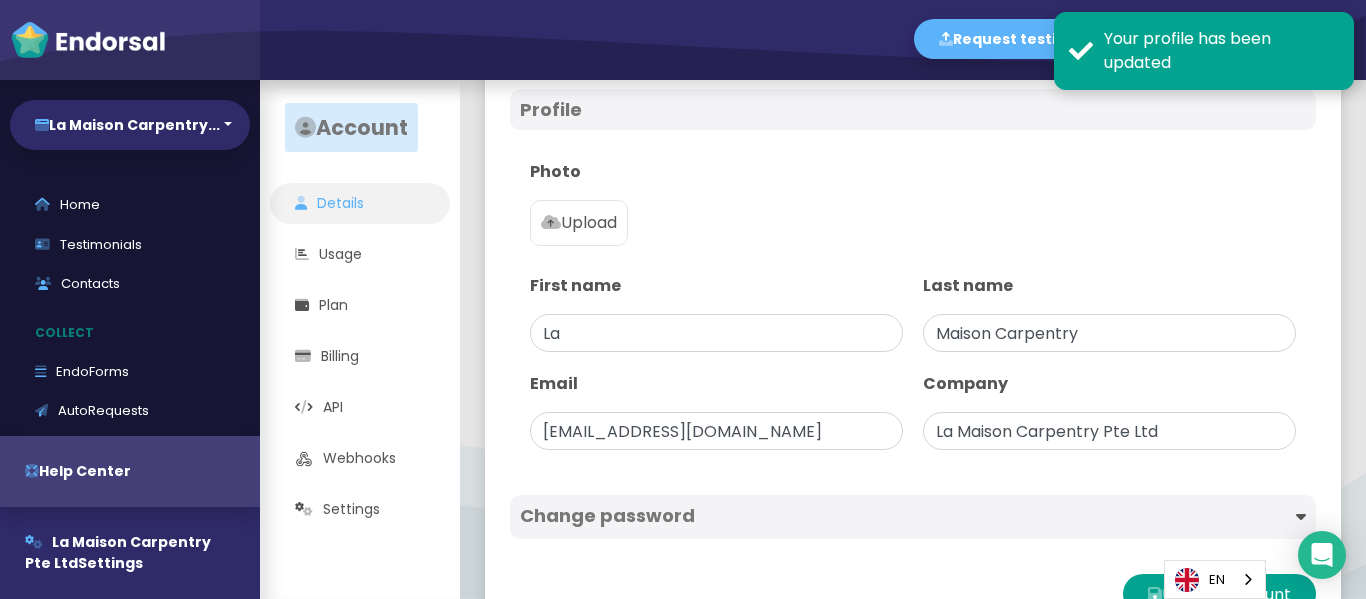 scroll, scrollTop: 81, scrollLeft: 0, axis: vertical 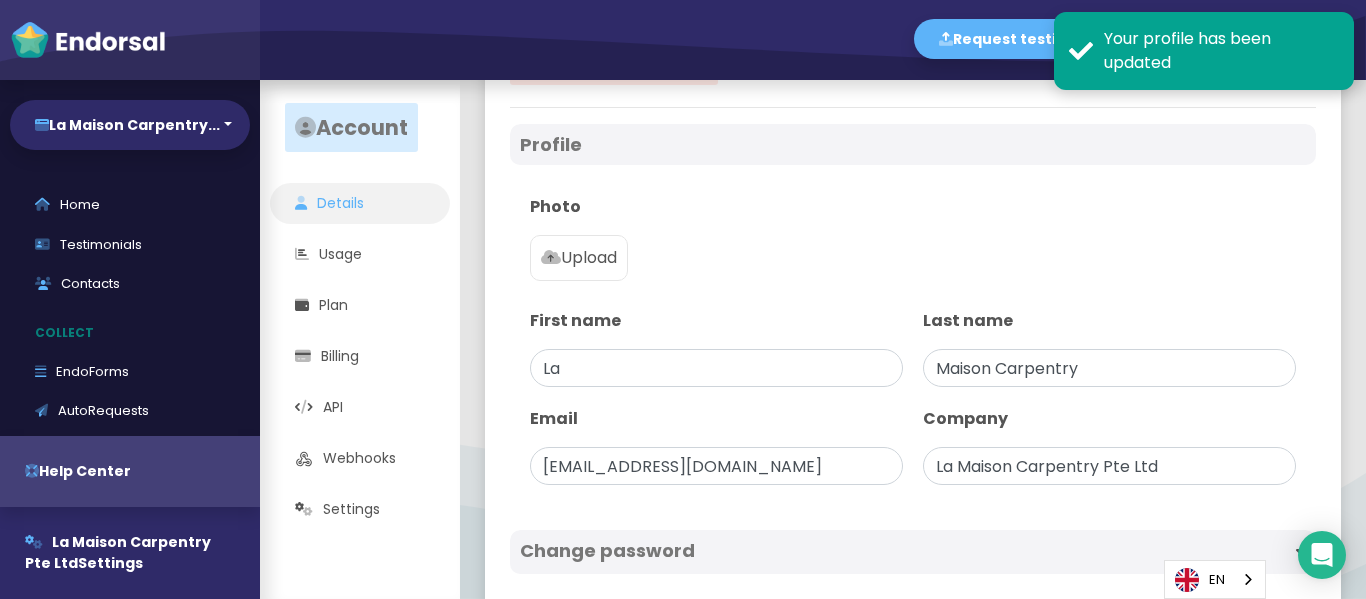 click on "Upload" at bounding box center [579, 258] 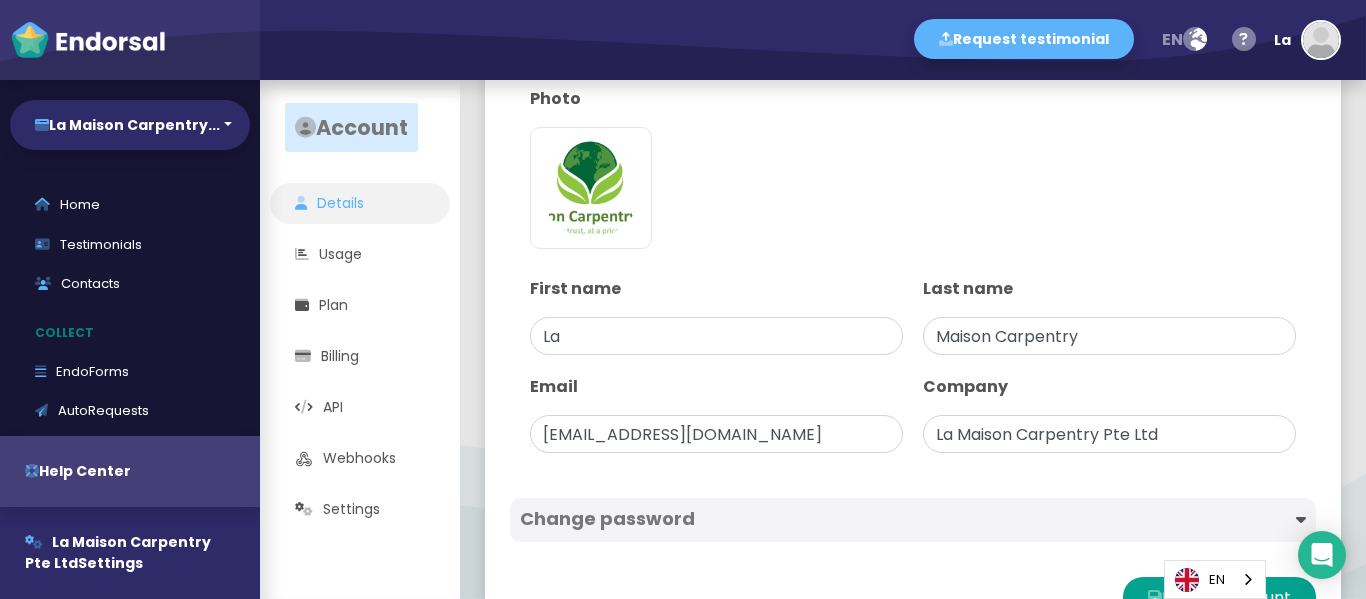 scroll, scrollTop: 257, scrollLeft: 0, axis: vertical 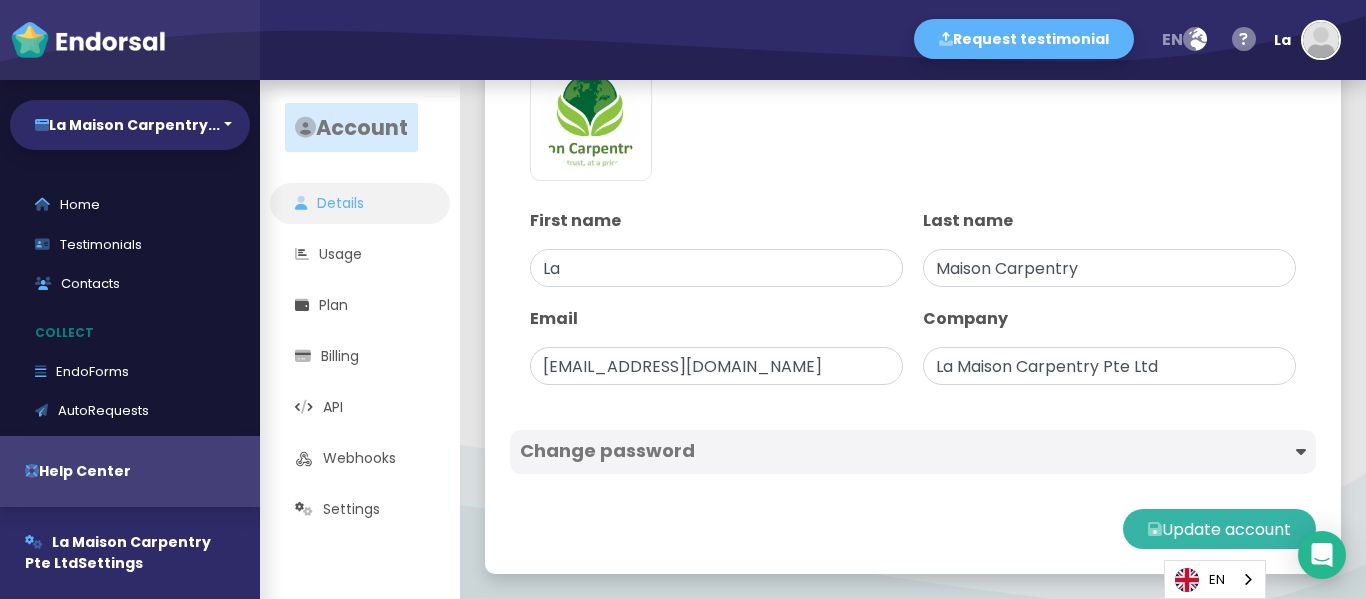 click on "Update account" 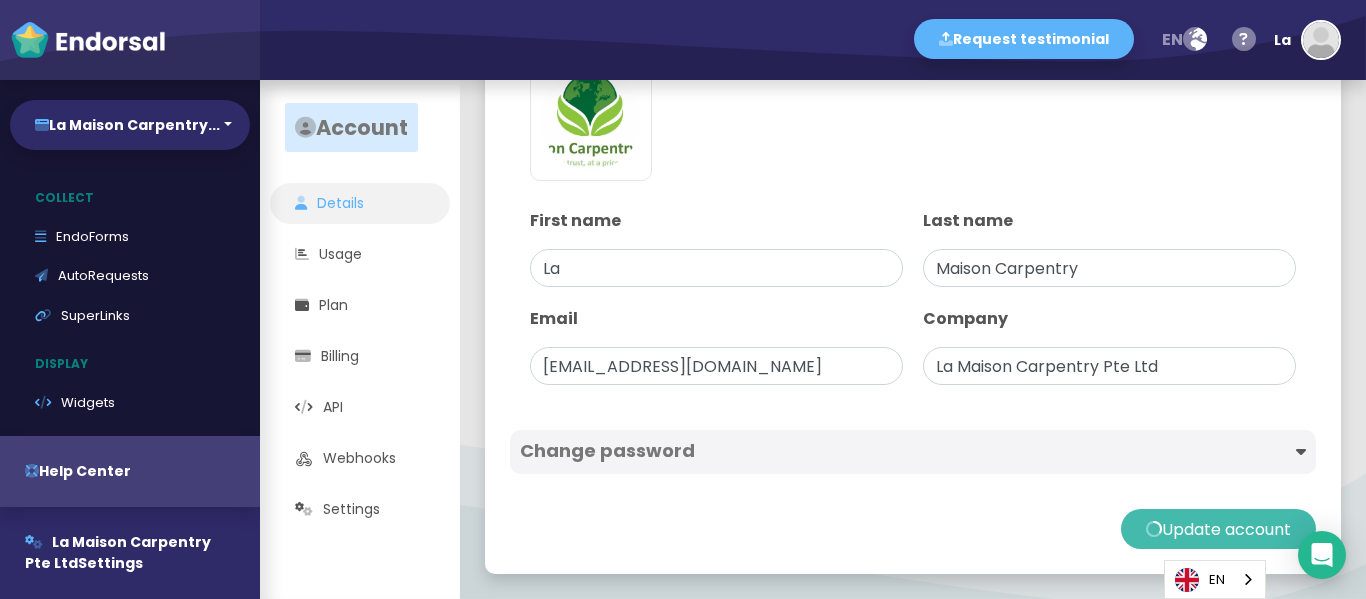 scroll, scrollTop: 100, scrollLeft: 0, axis: vertical 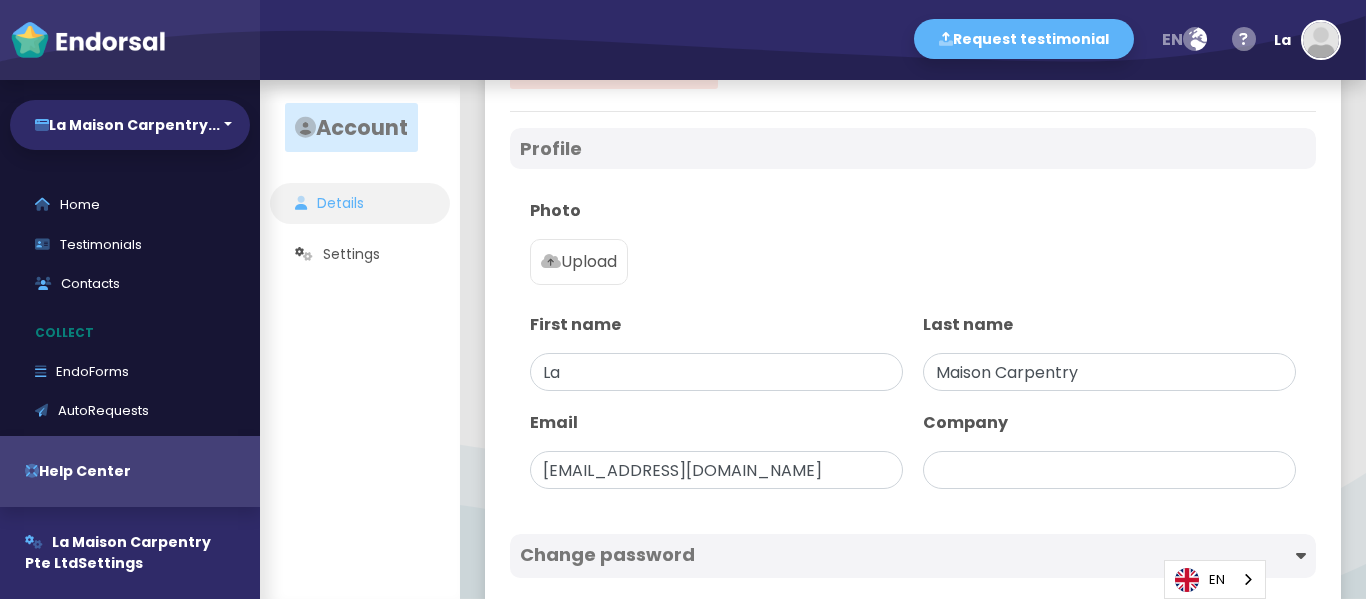 type on "La Maison Carpentry Pte Ltd" 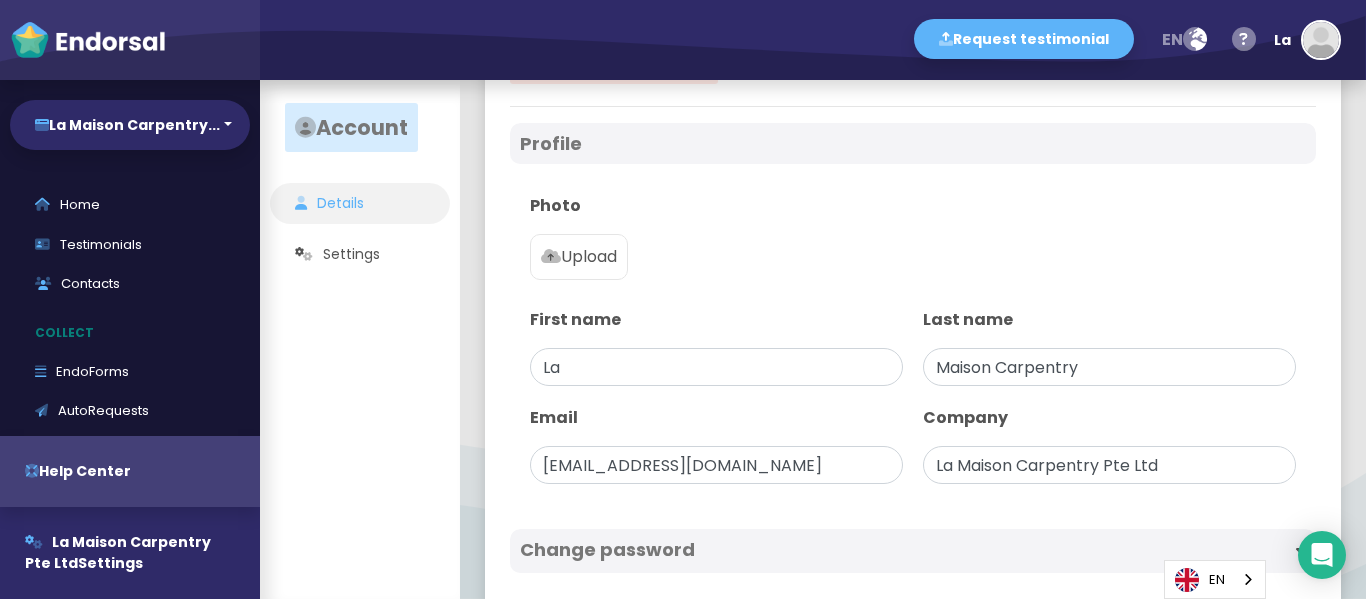 scroll, scrollTop: 81, scrollLeft: 0, axis: vertical 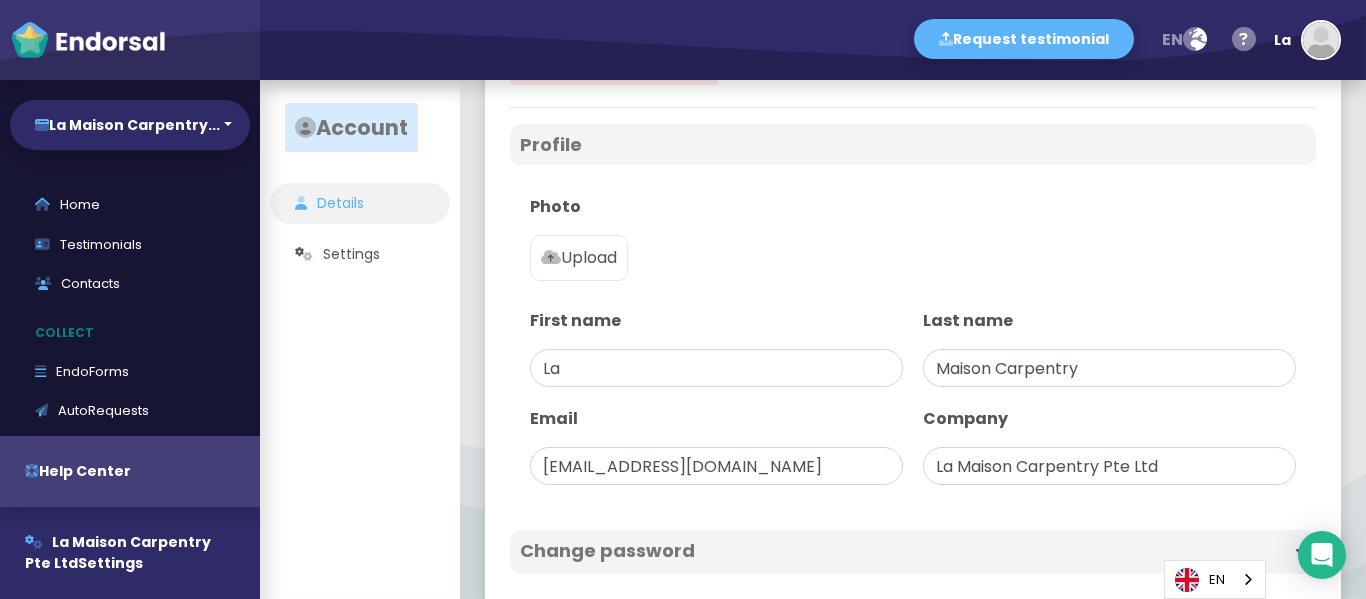click on "Upload" at bounding box center (579, 258) 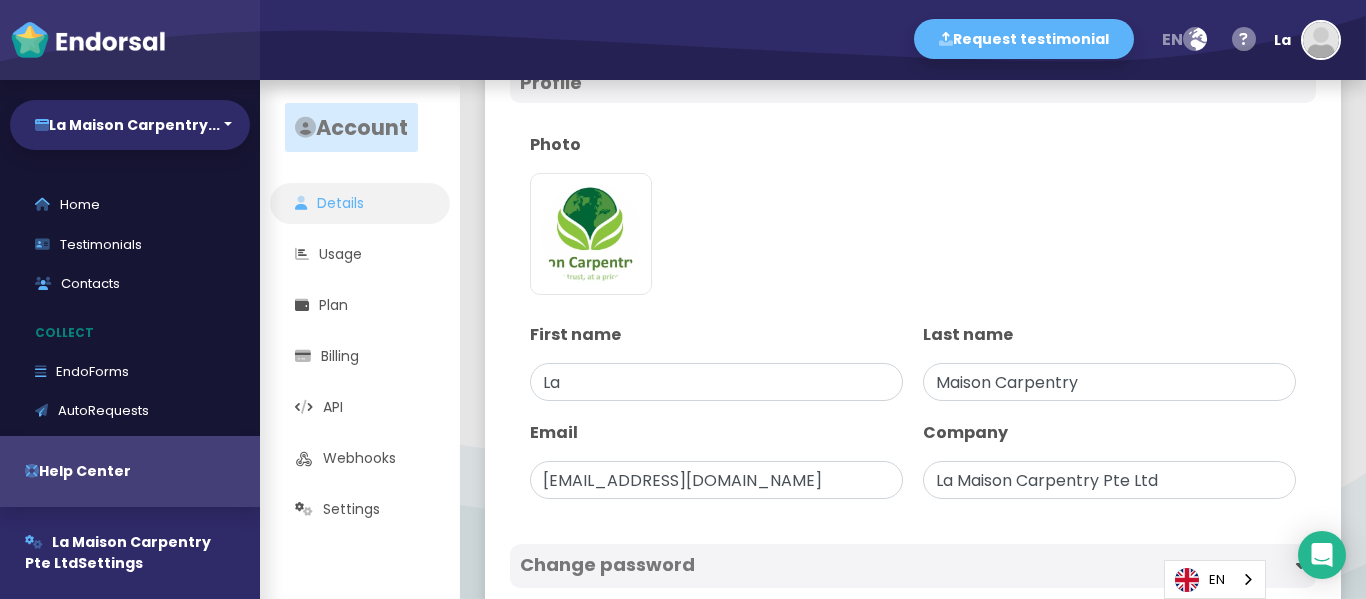 scroll, scrollTop: 257, scrollLeft: 0, axis: vertical 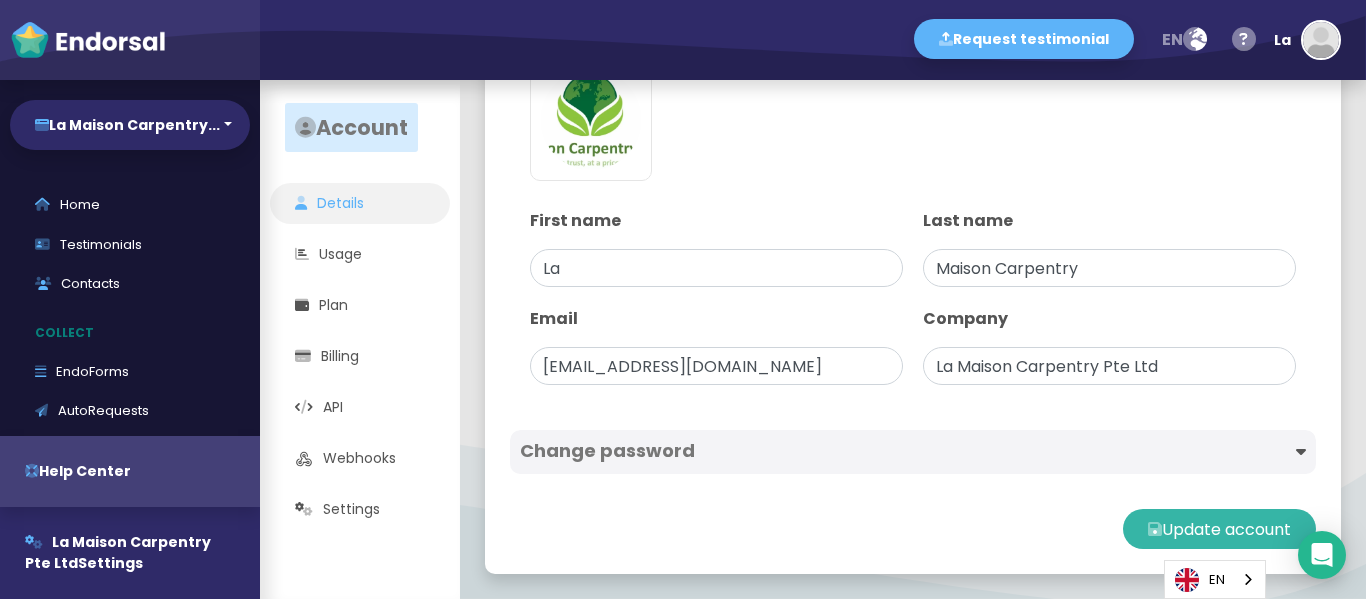 click on "Update account" 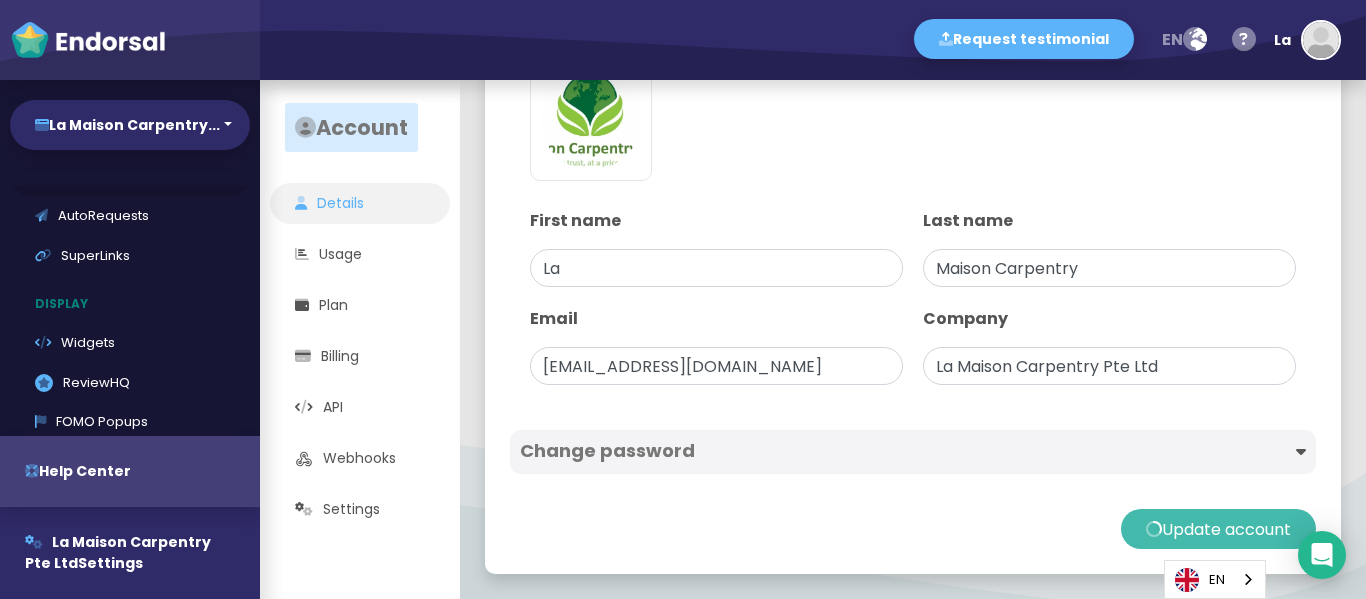 scroll, scrollTop: 200, scrollLeft: 0, axis: vertical 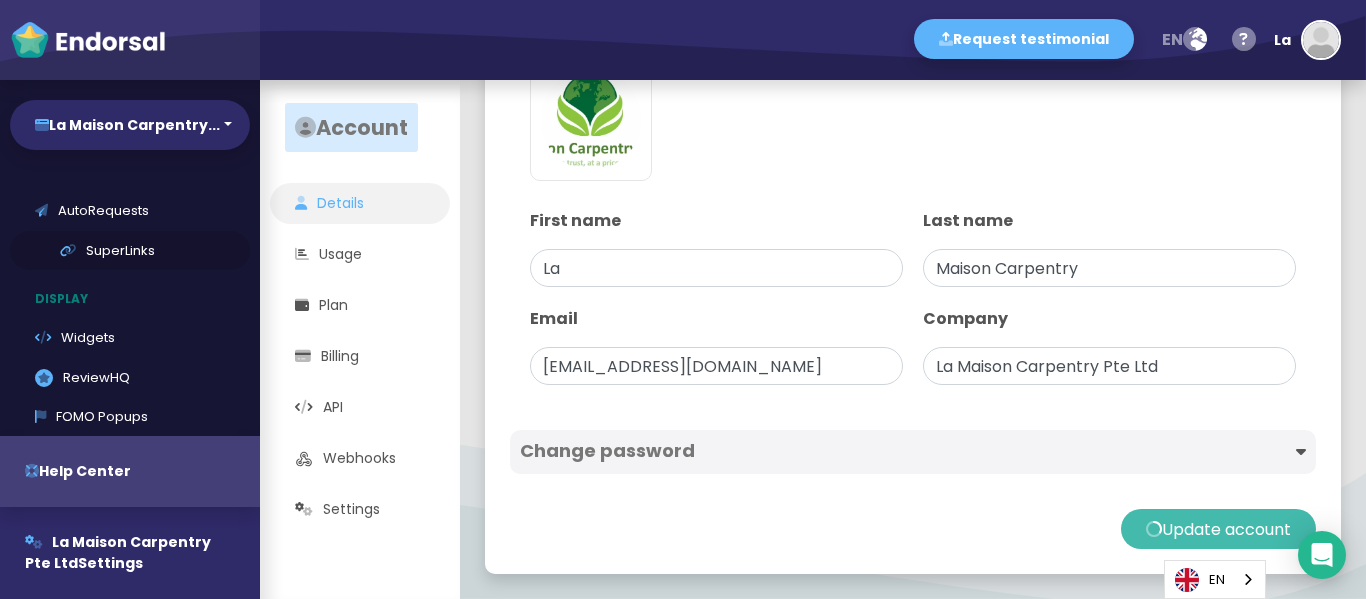 drag, startPoint x: 99, startPoint y: 250, endPoint x: 79, endPoint y: 248, distance: 20.09975 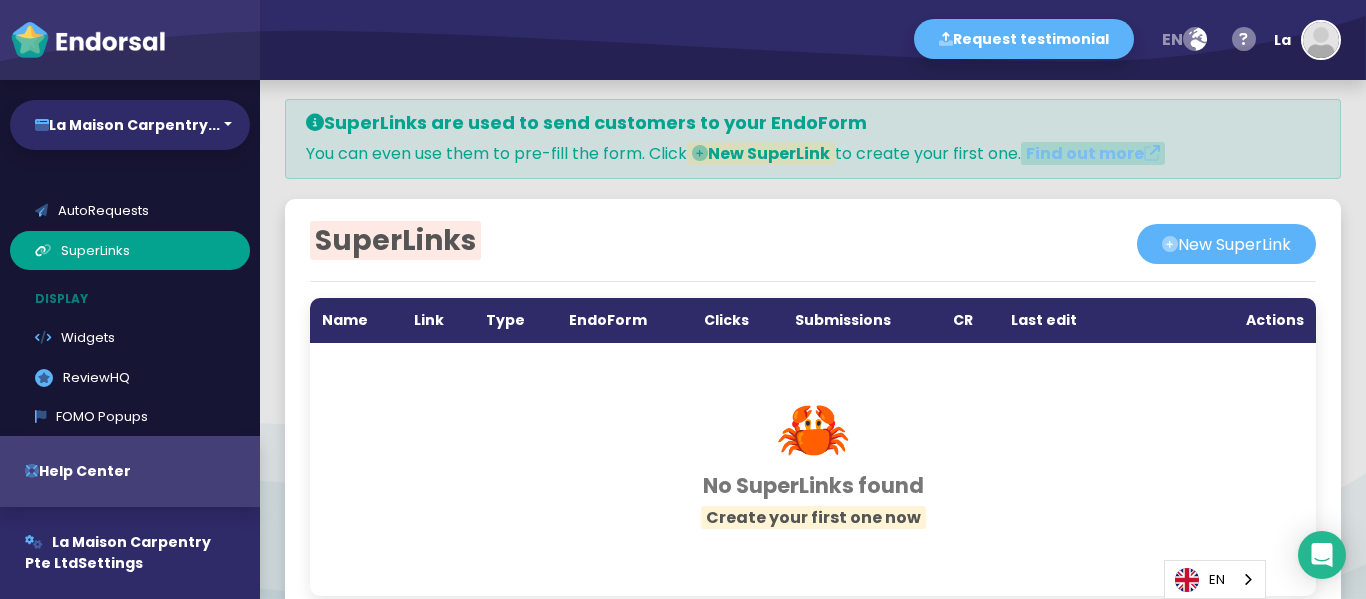 scroll, scrollTop: 0, scrollLeft: 0, axis: both 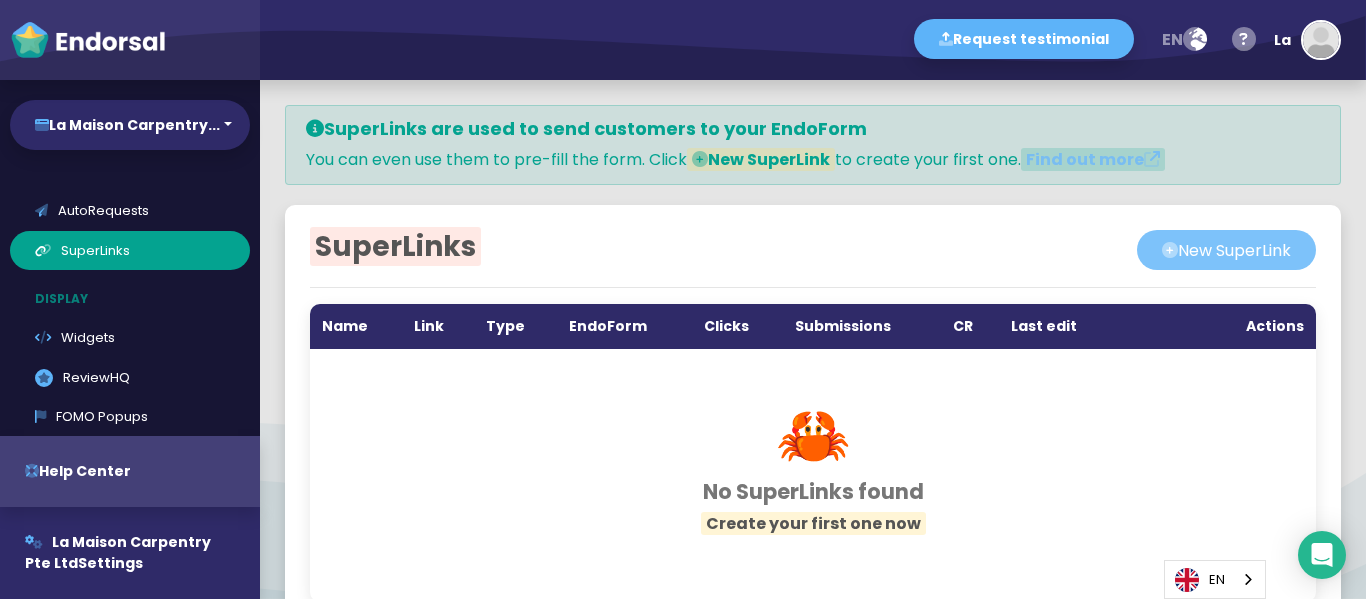 click on "New SuperLink" 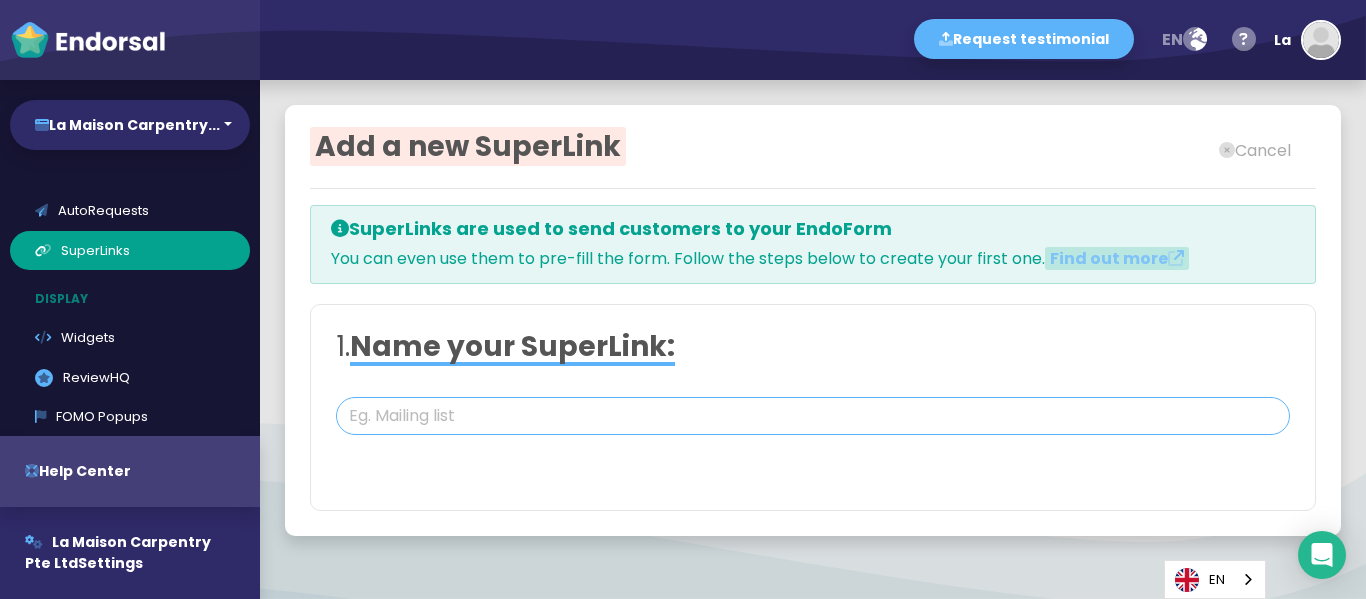click 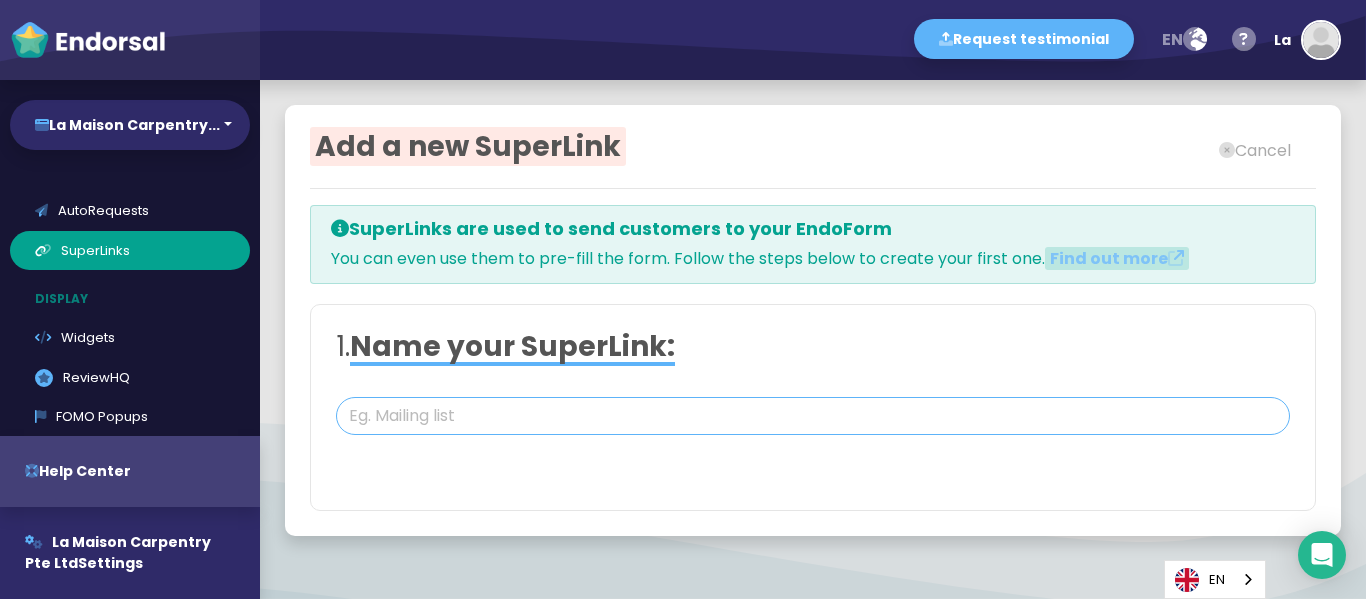 paste on "https://lamaisoncarpentry.com/" 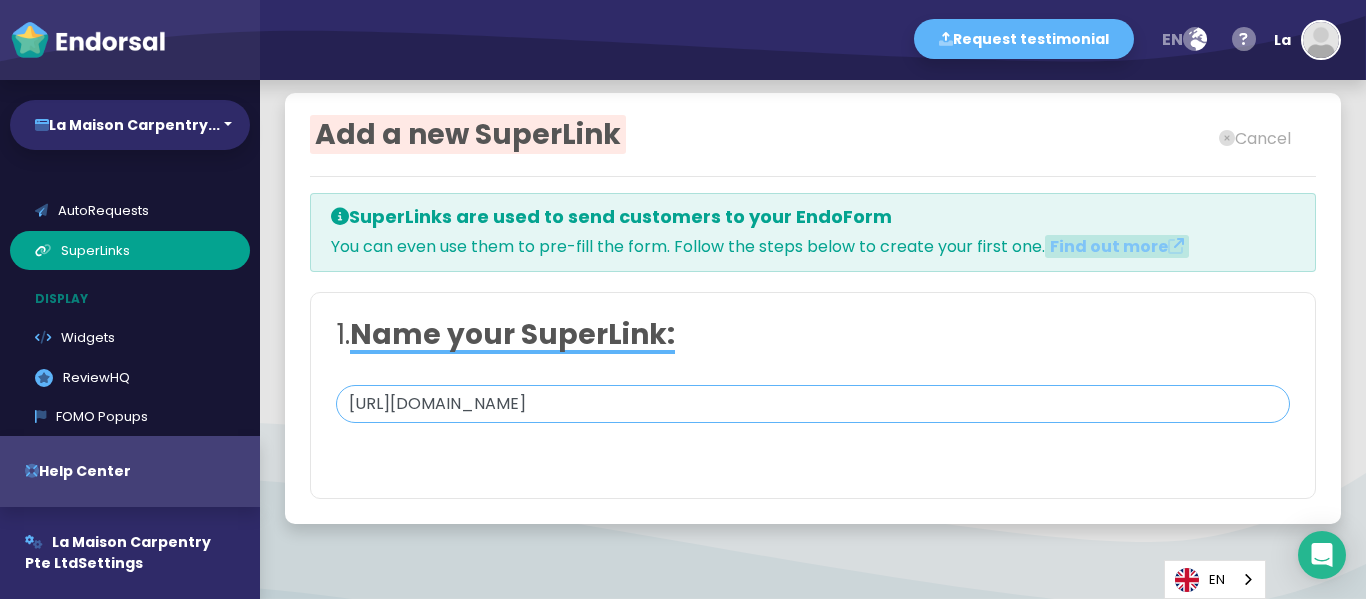scroll, scrollTop: 0, scrollLeft: 0, axis: both 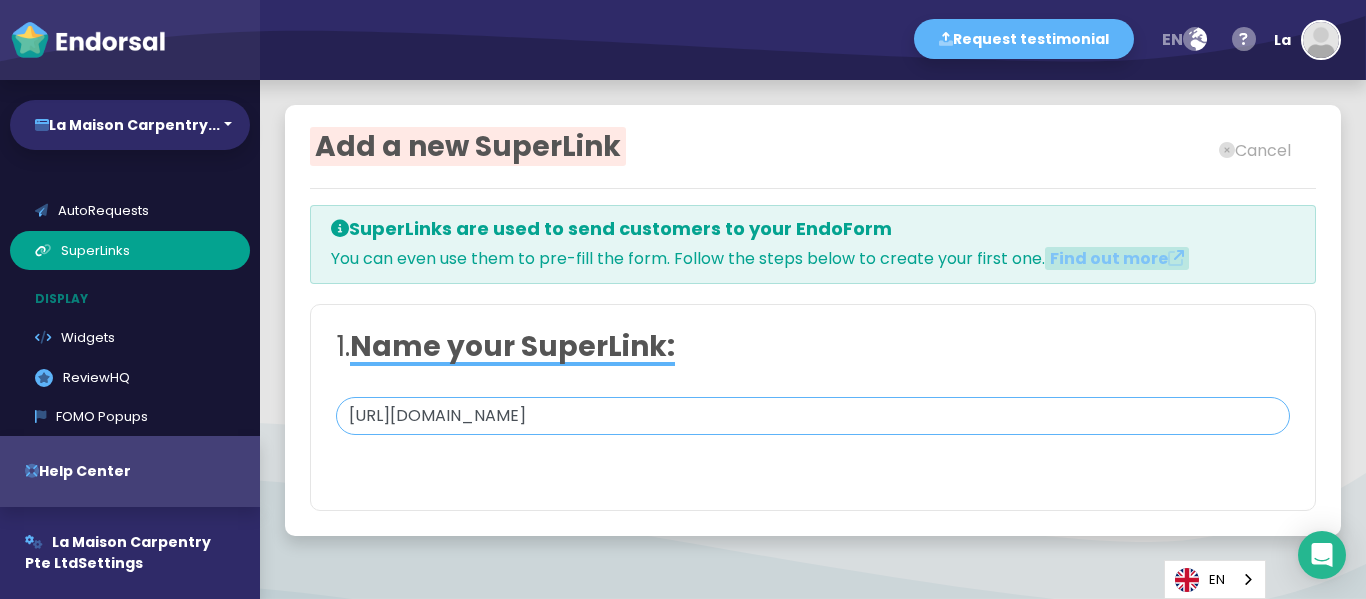 type on "[URL][DOMAIN_NAME]" 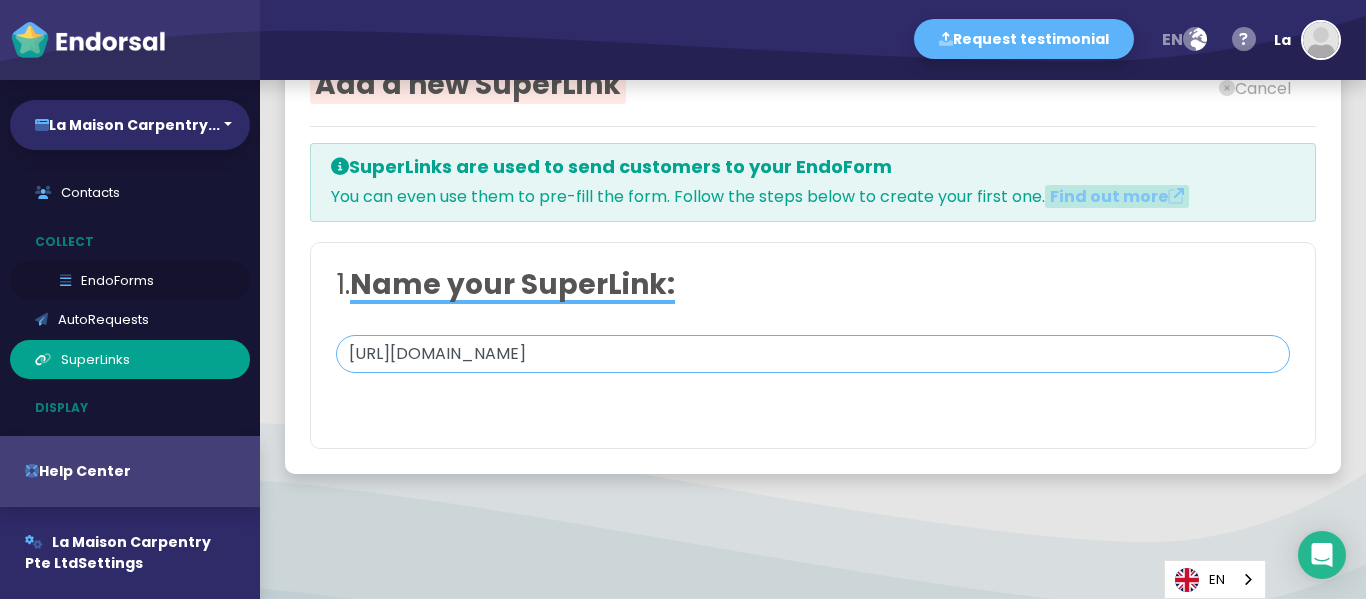 scroll, scrollTop: 0, scrollLeft: 0, axis: both 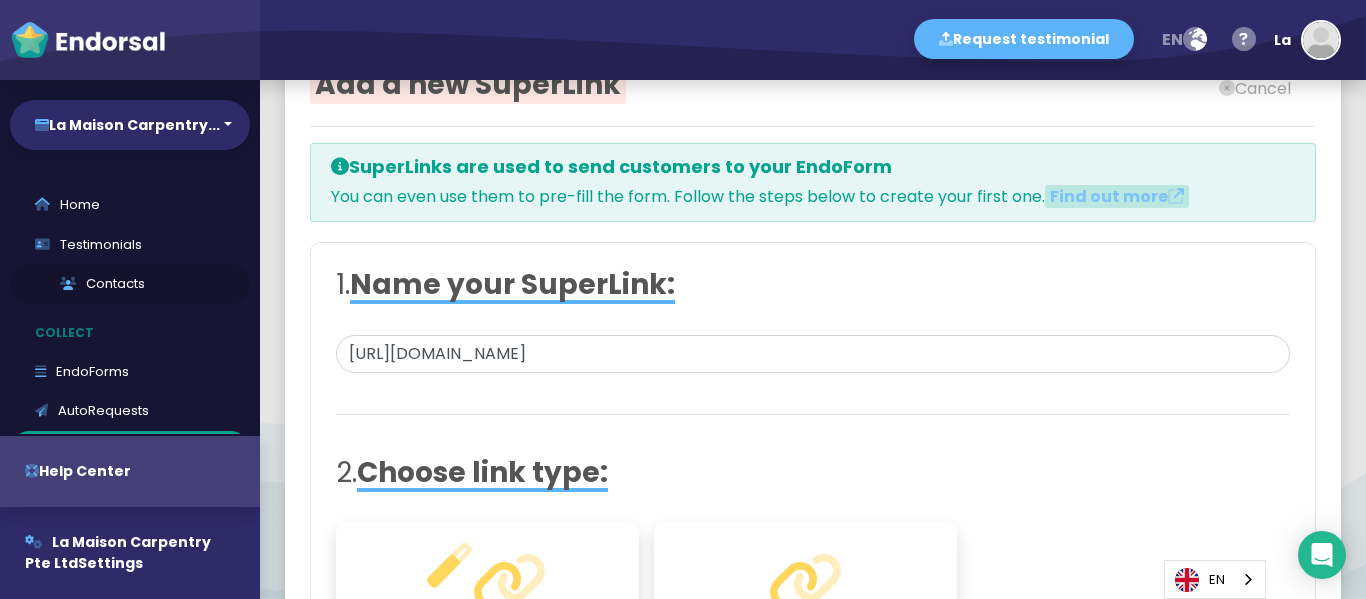 click on "Contacts" at bounding box center (130, 284) 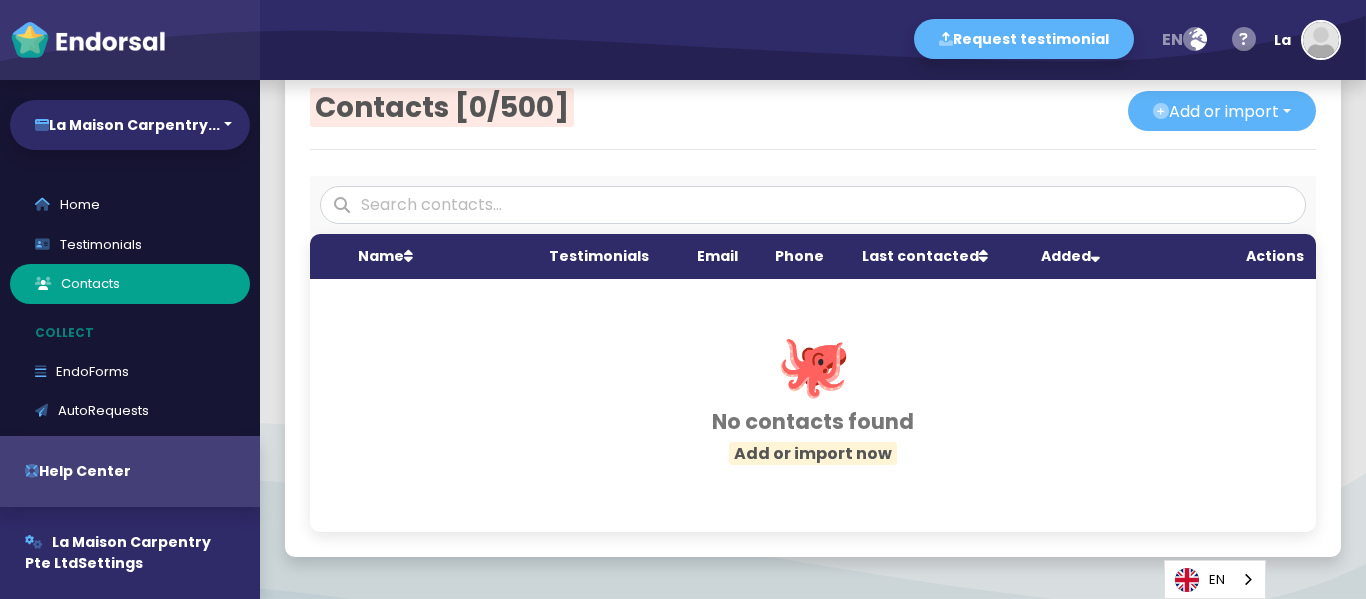 scroll, scrollTop: 0, scrollLeft: 0, axis: both 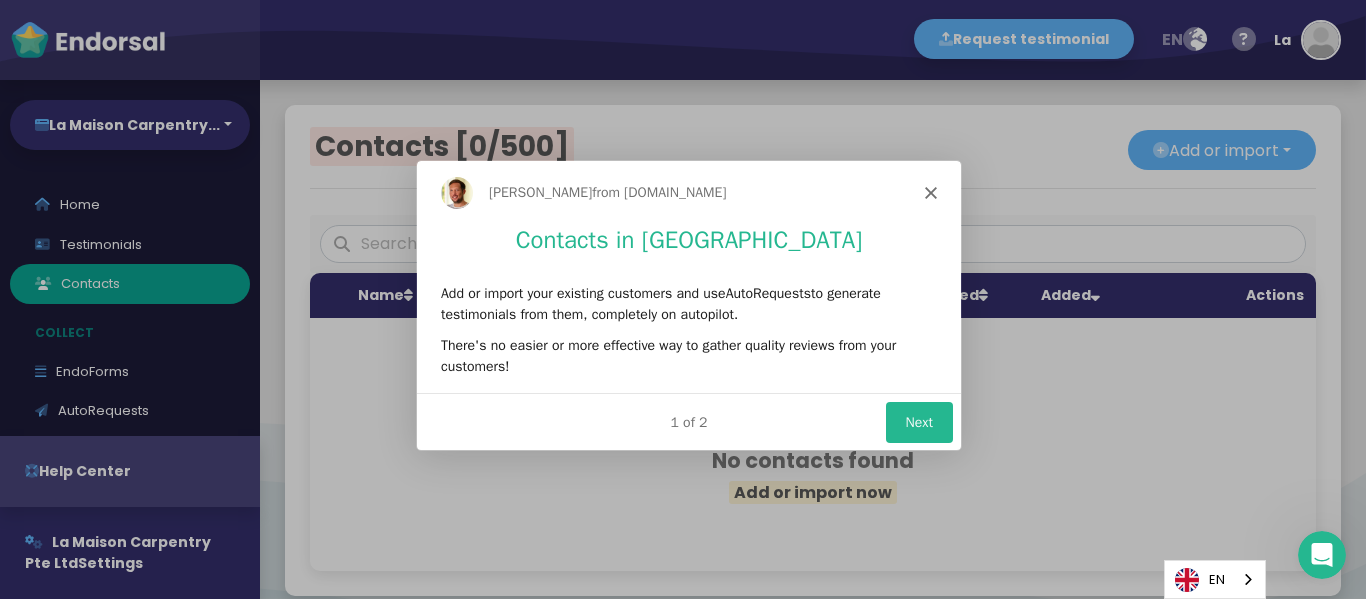 click on "Next" at bounding box center (918, 420) 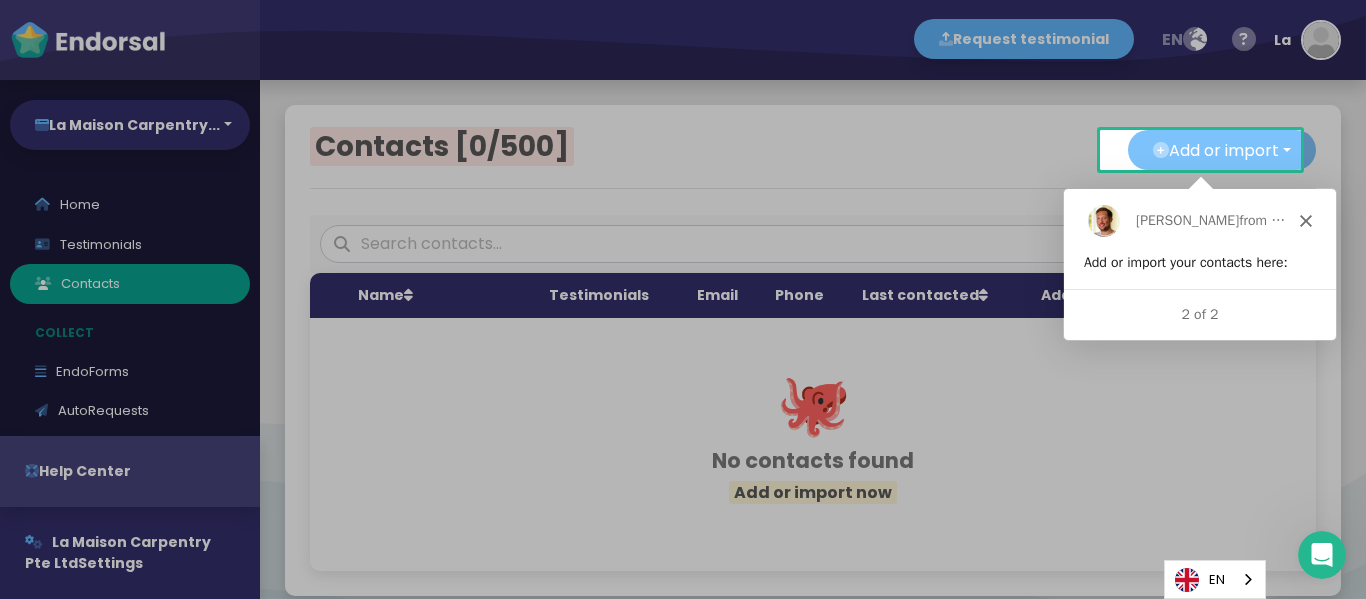 scroll, scrollTop: 0, scrollLeft: 0, axis: both 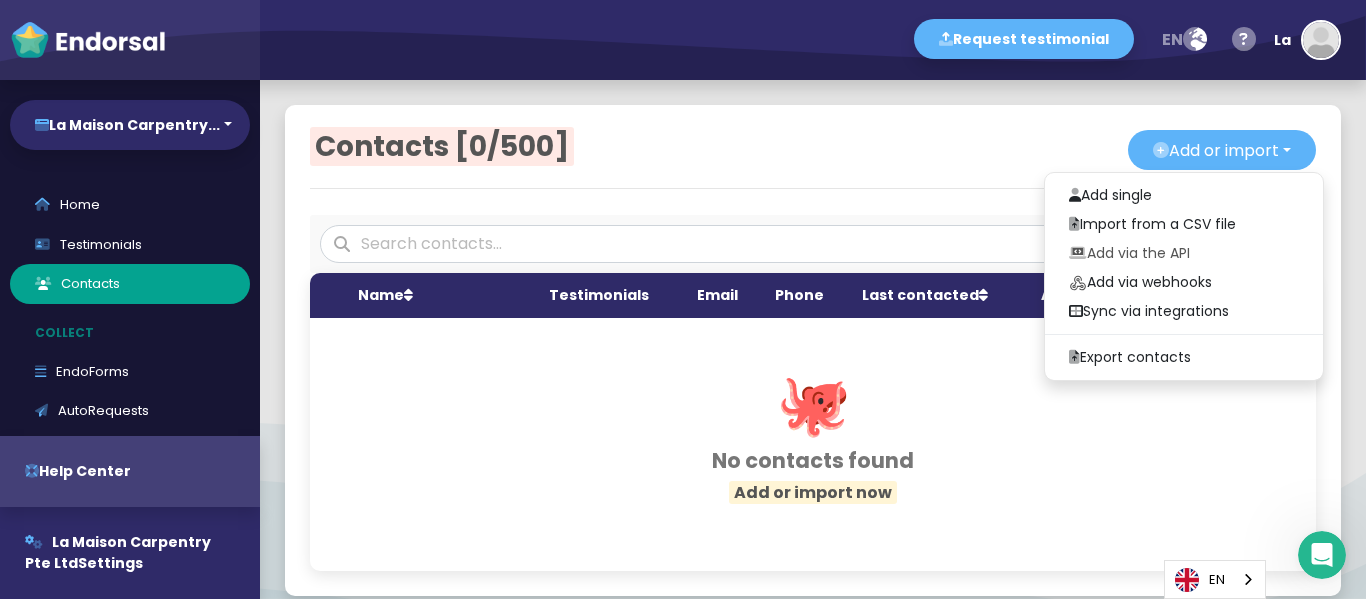 click on "Contacts [0/500]" 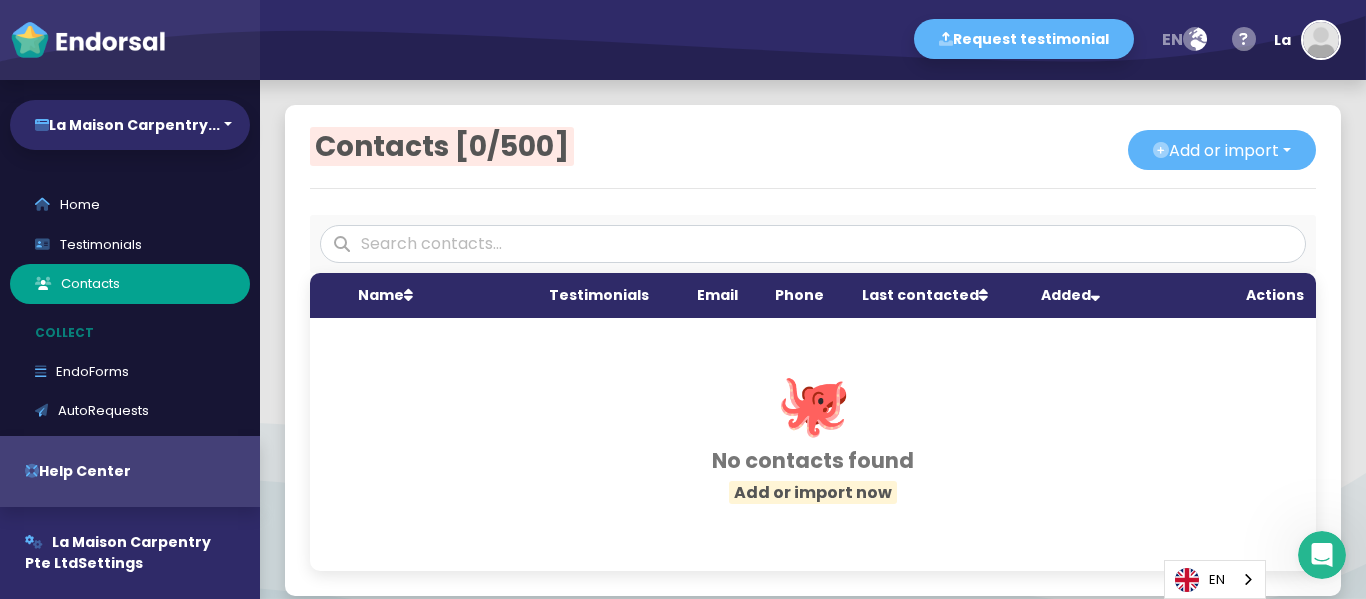 click on "Added" 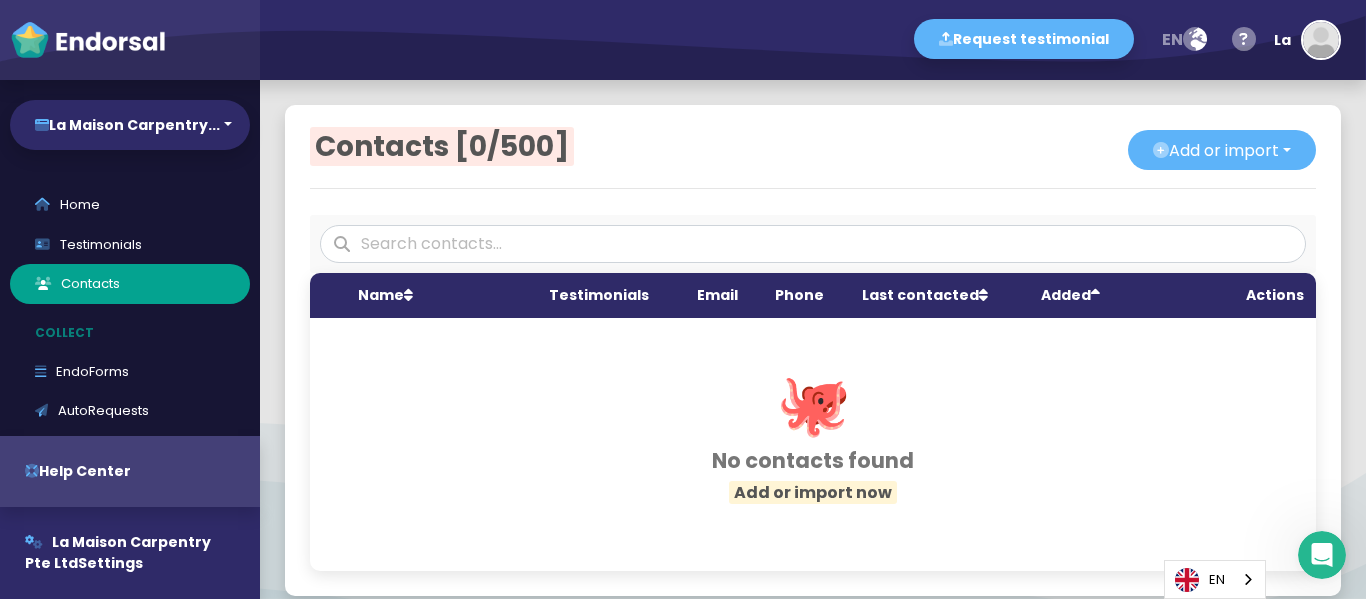 click on "Added" 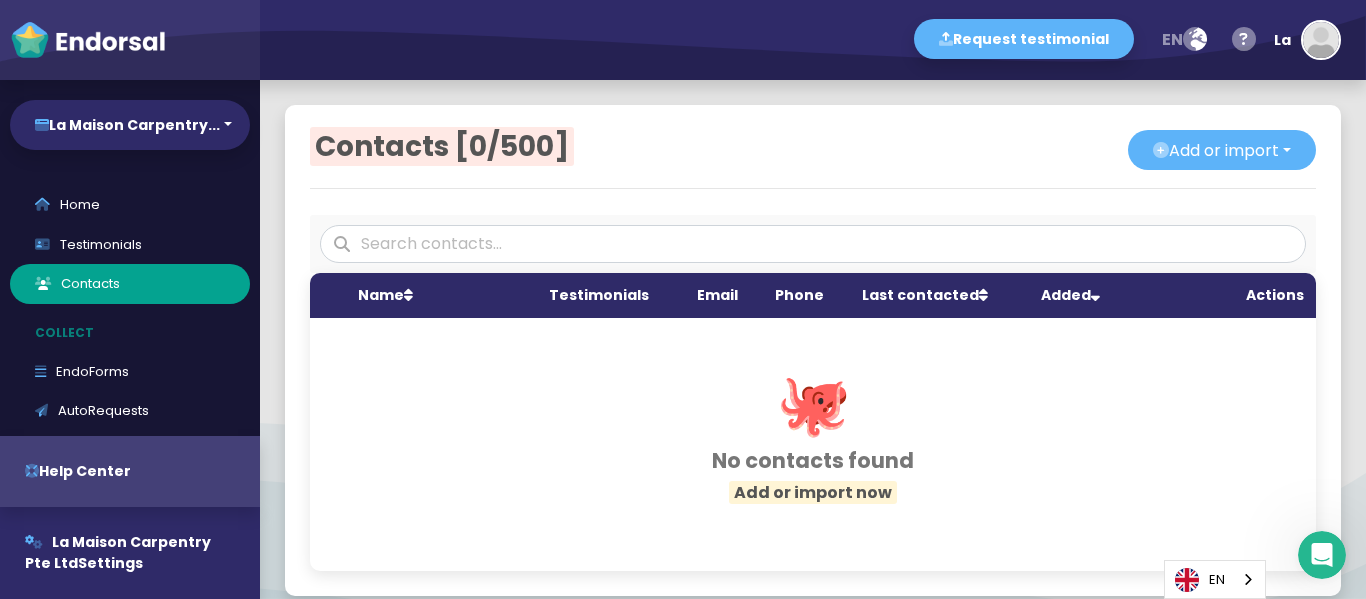 click on "Testimonials" 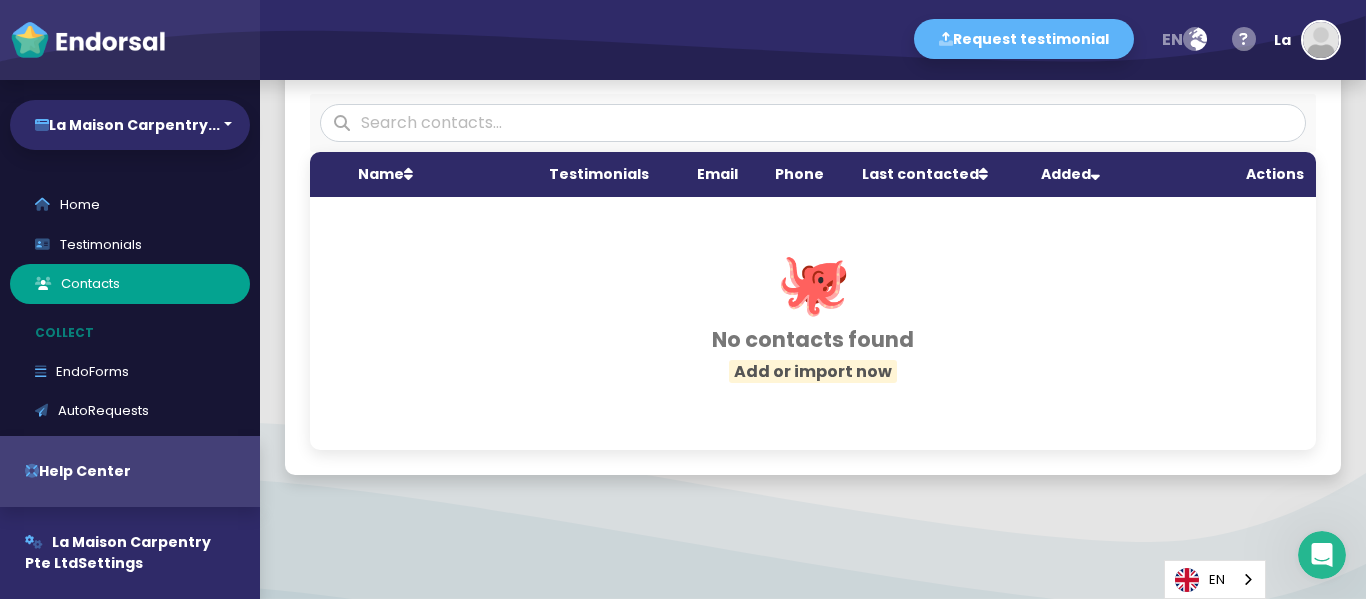 scroll, scrollTop: 122, scrollLeft: 0, axis: vertical 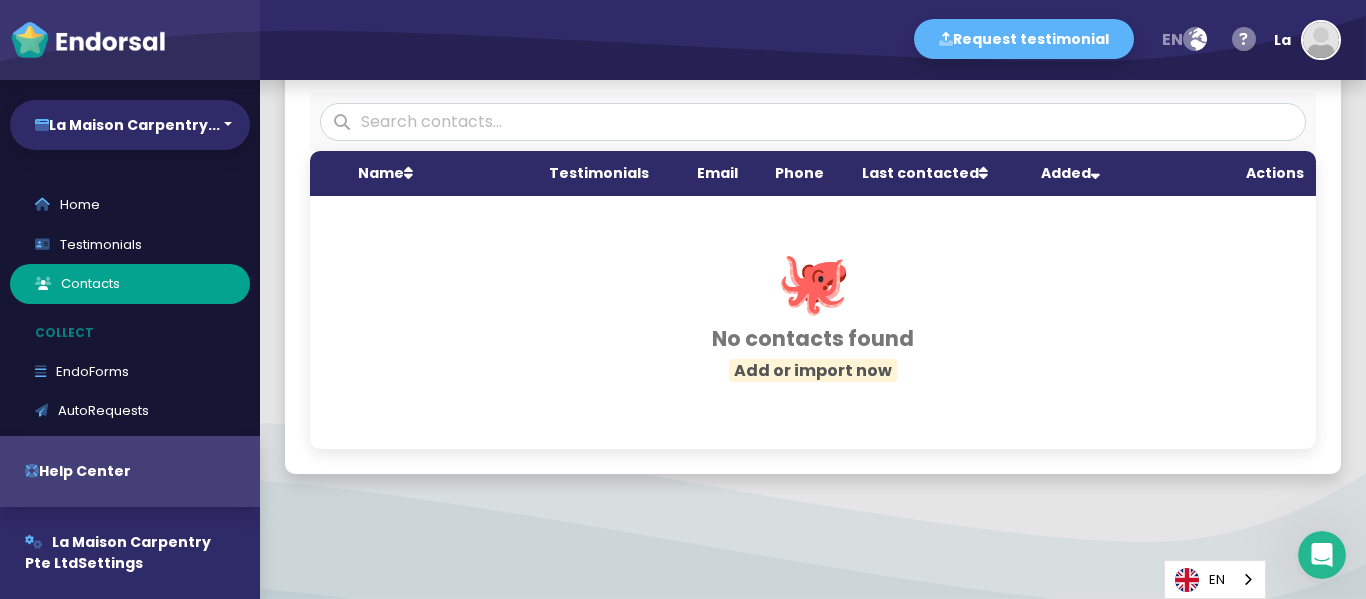 click on "Add or import now" 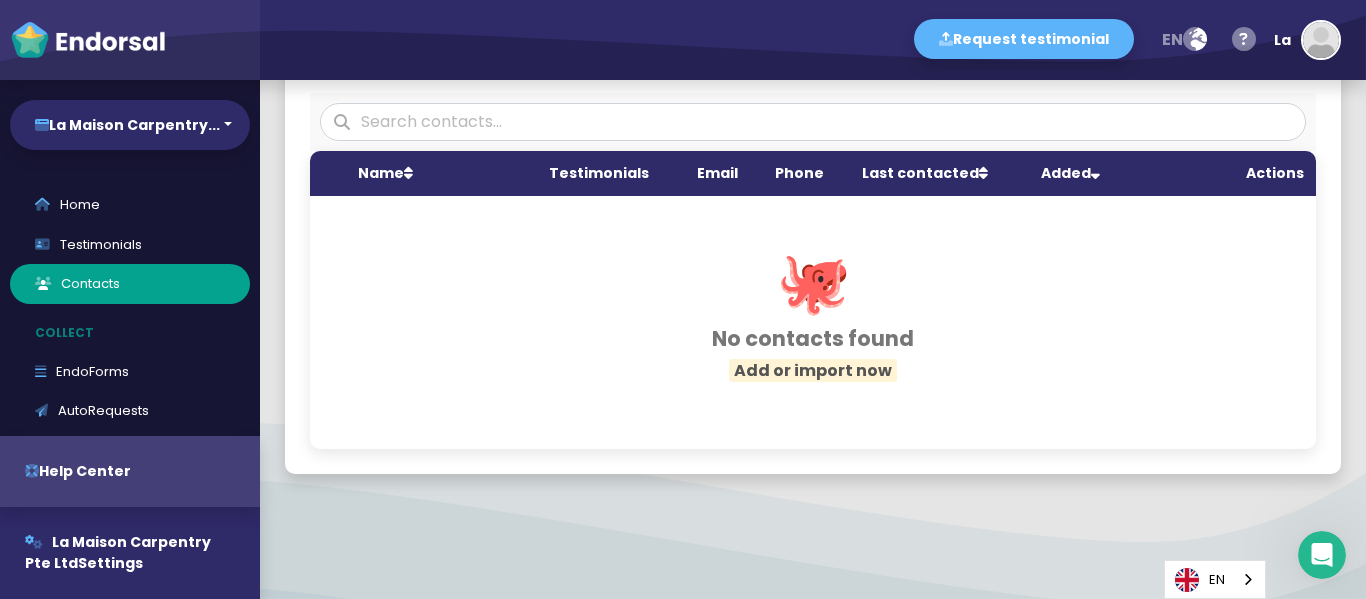 scroll, scrollTop: 0, scrollLeft: 0, axis: both 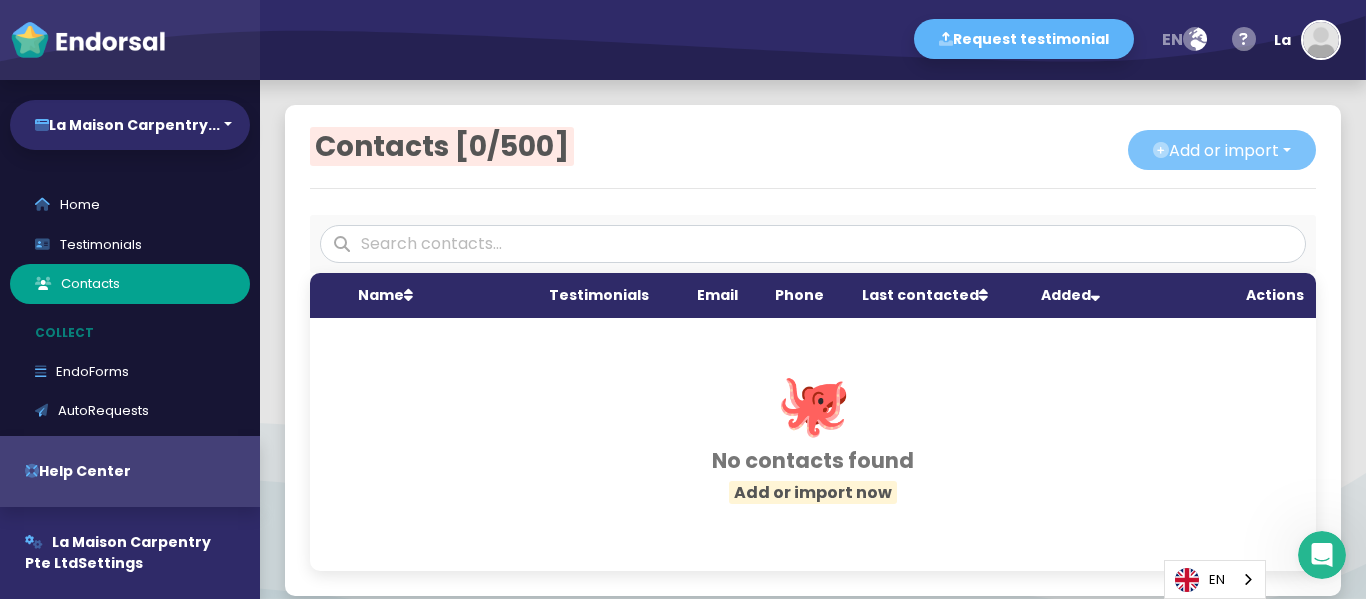 click on "Add or import" 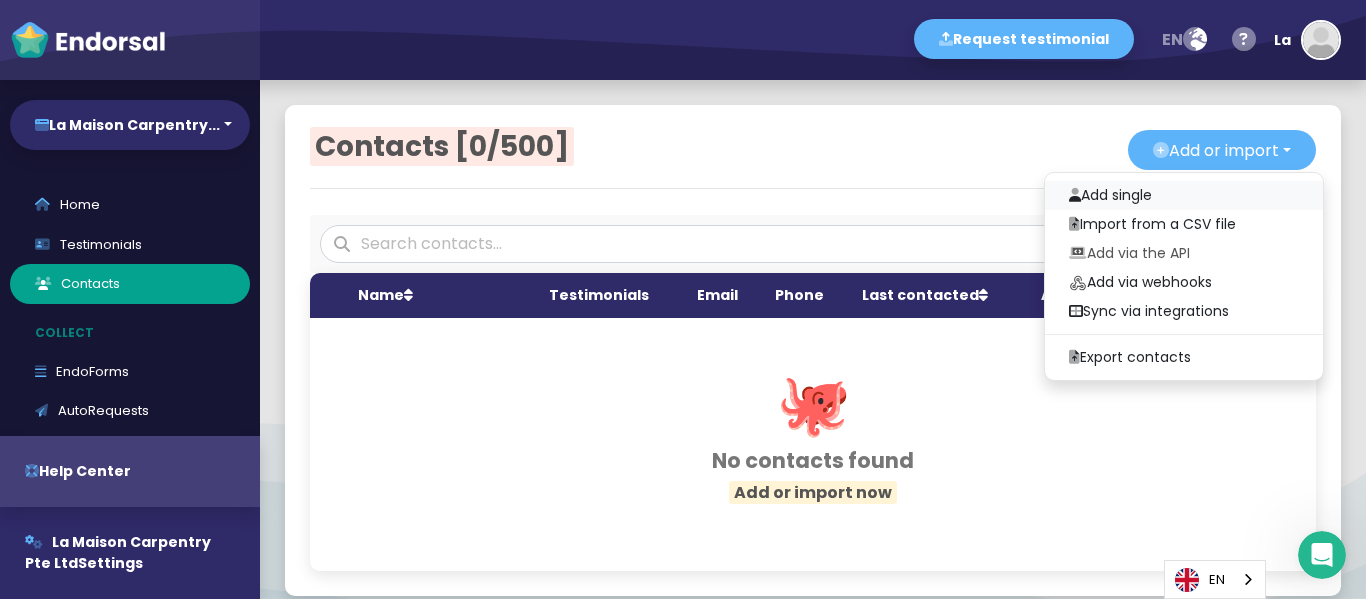 click on "Add single" 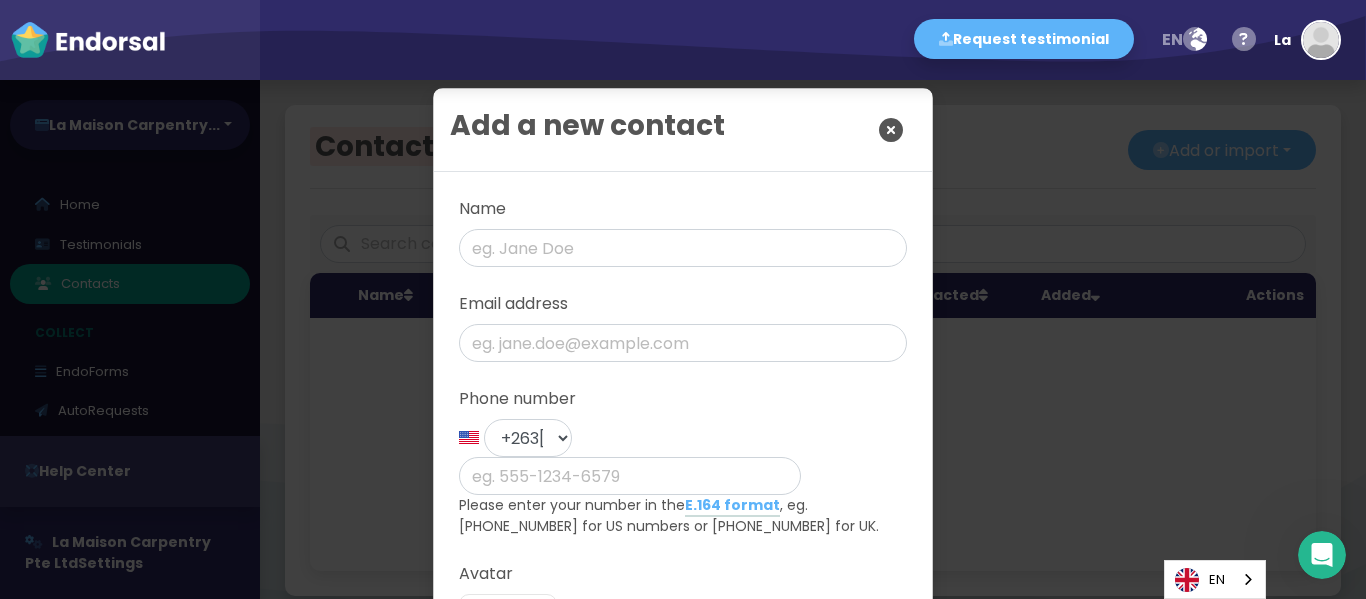 scroll, scrollTop: 0, scrollLeft: 0, axis: both 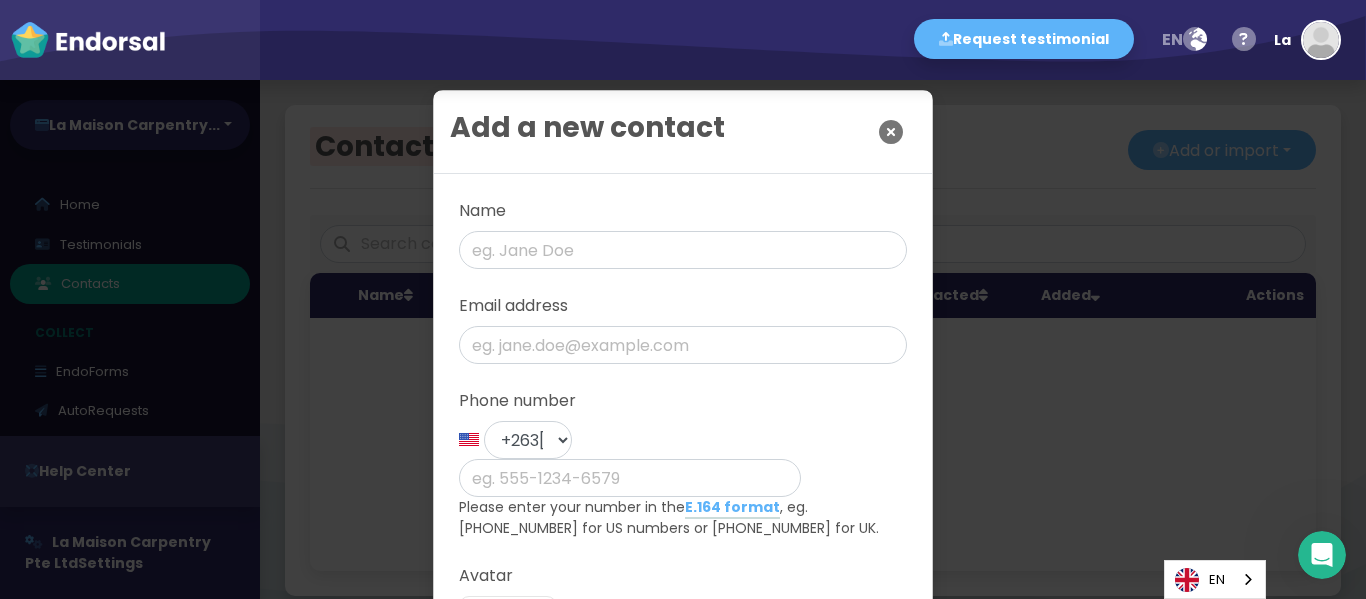 click at bounding box center [891, 132] 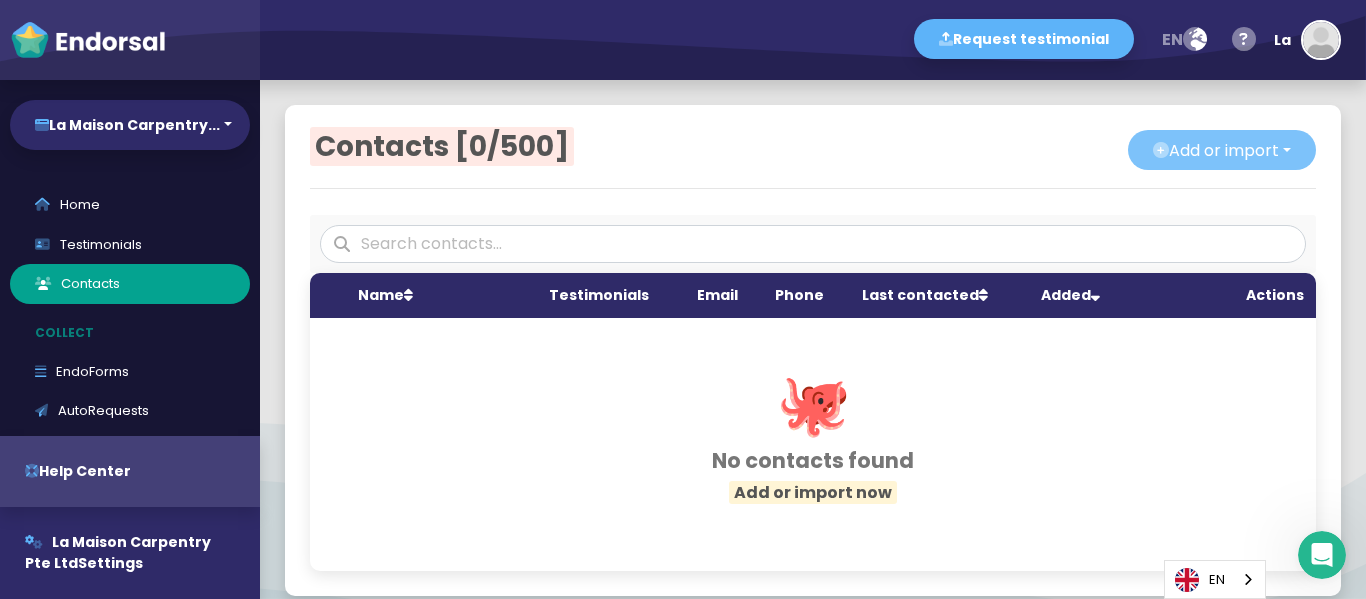 click on "Add or import" 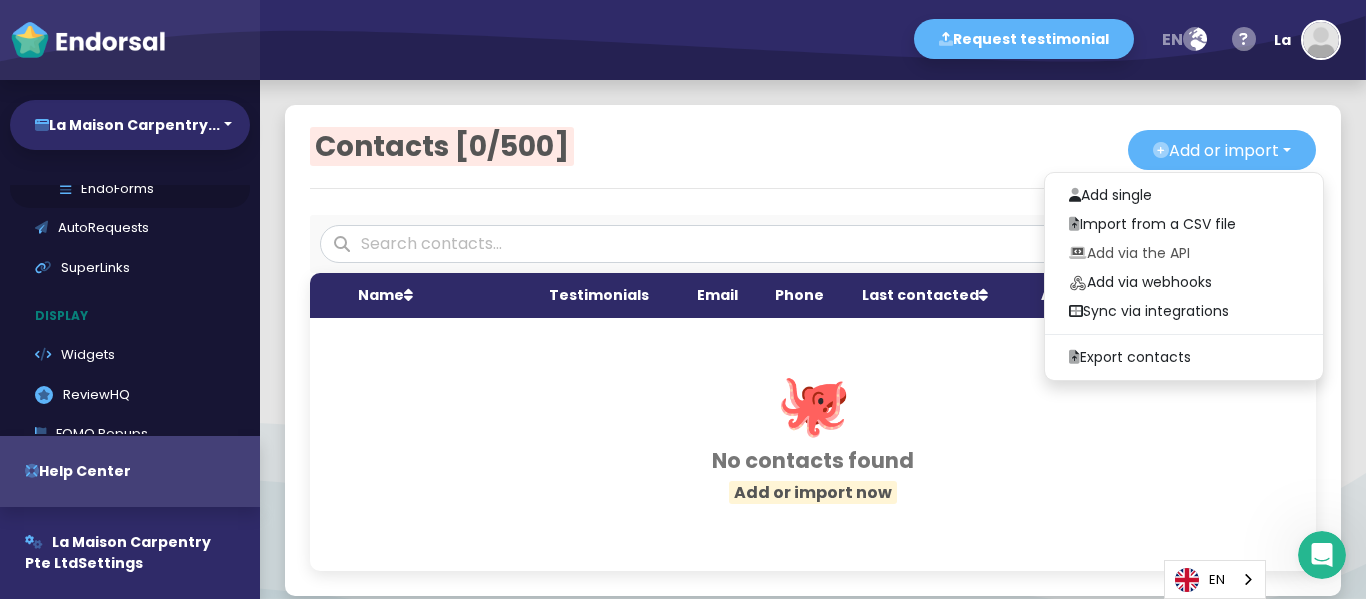 scroll, scrollTop: 200, scrollLeft: 0, axis: vertical 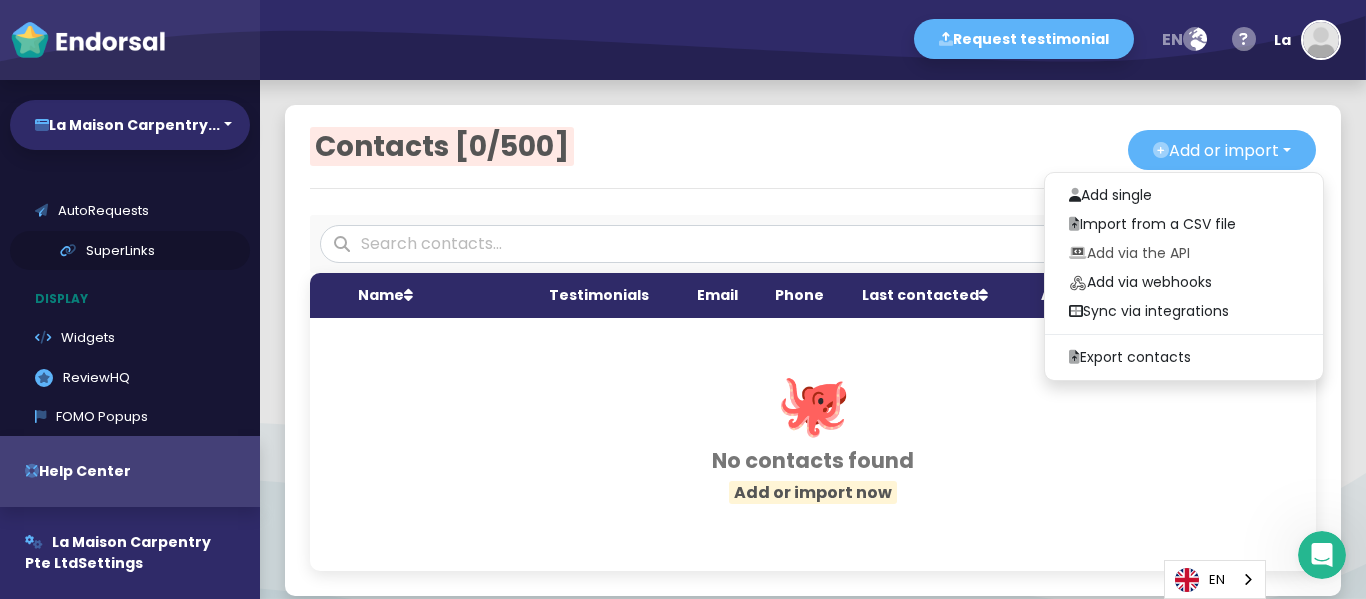 click on "SuperLinks" at bounding box center [130, 251] 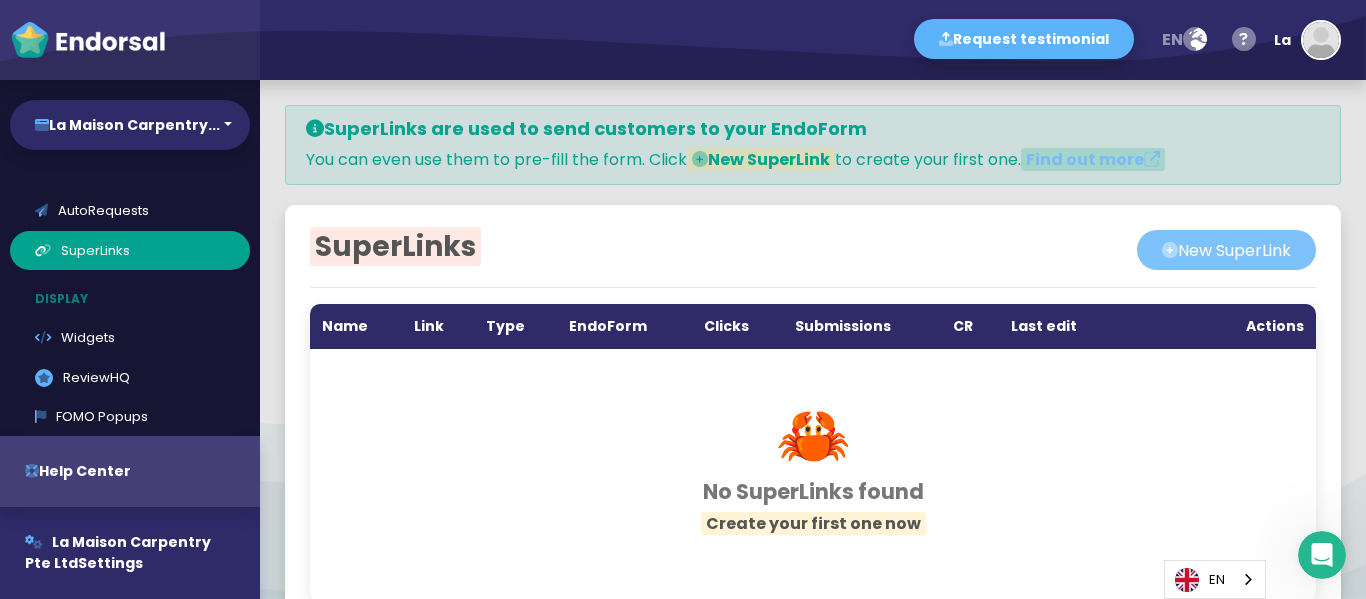 click on "New SuperLink" 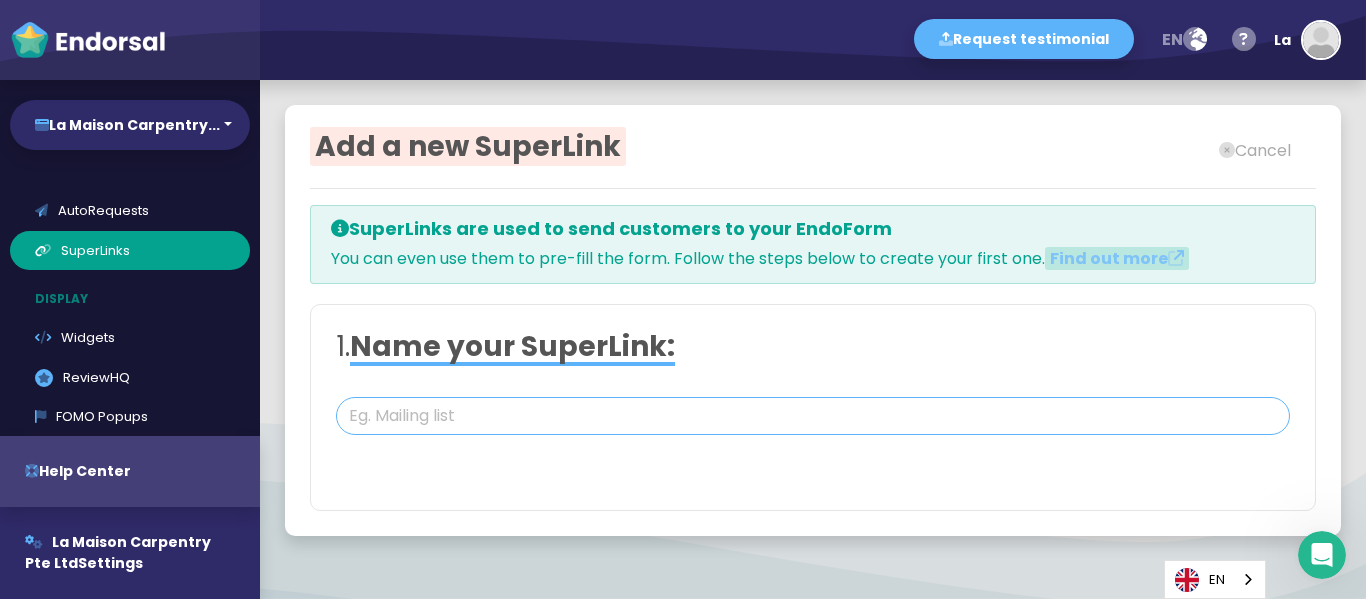 click 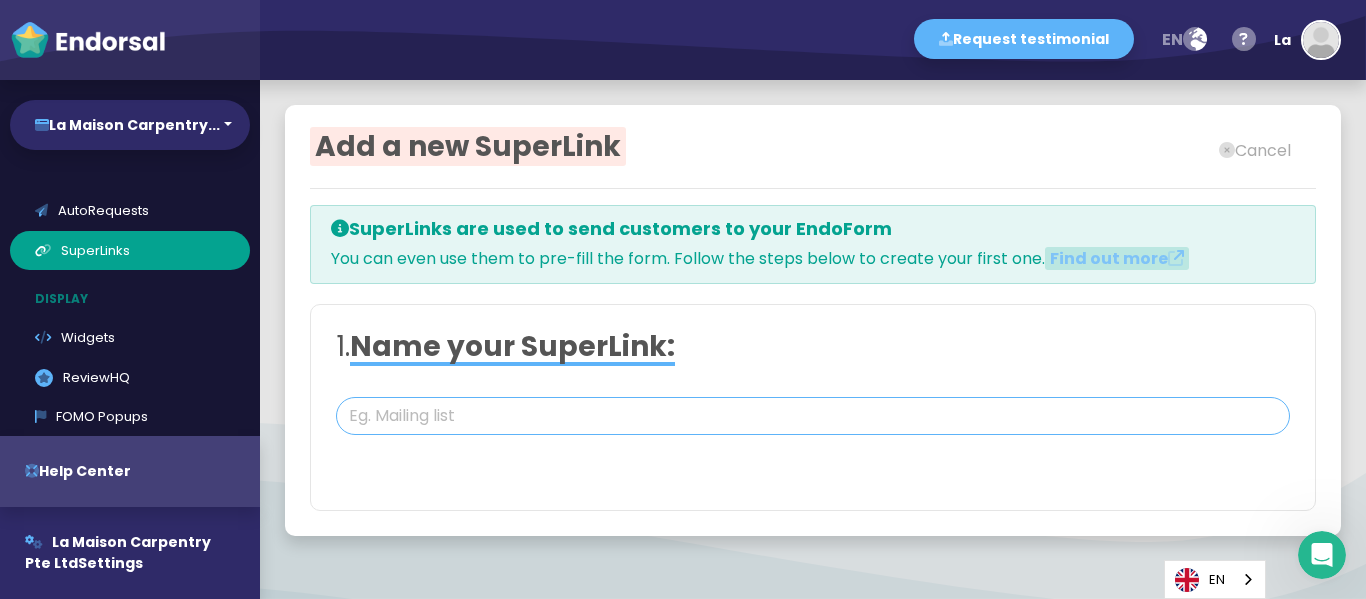 paste on "[URL][DOMAIN_NAME]" 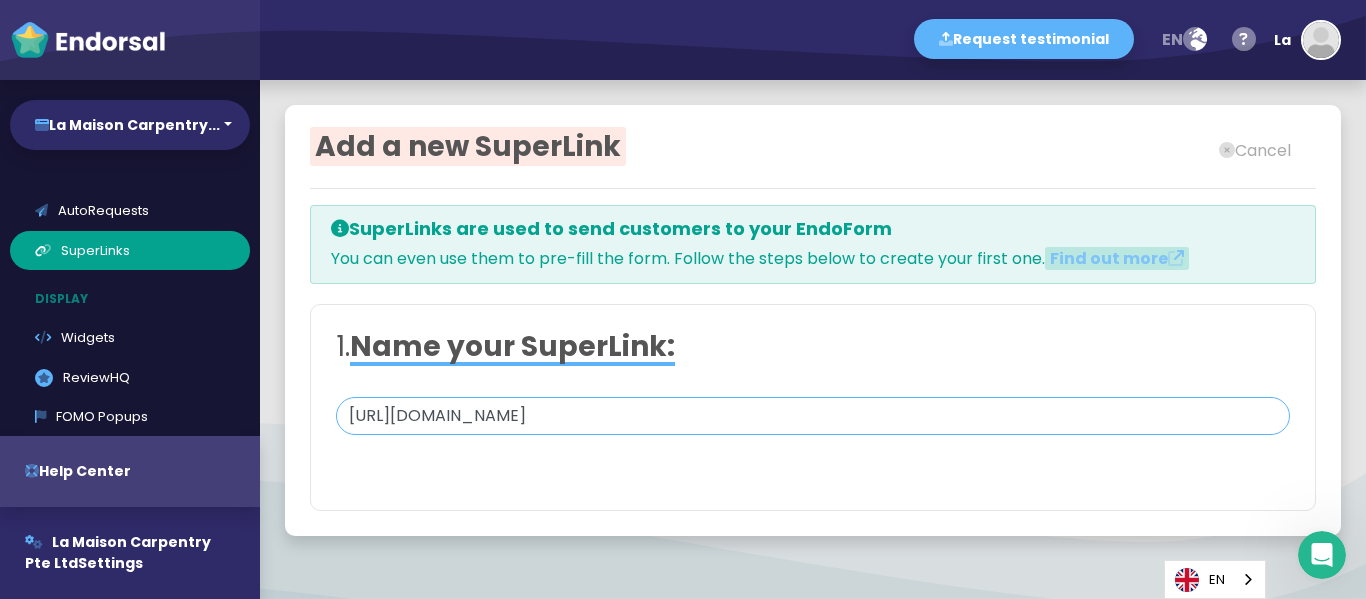 scroll, scrollTop: 62, scrollLeft: 0, axis: vertical 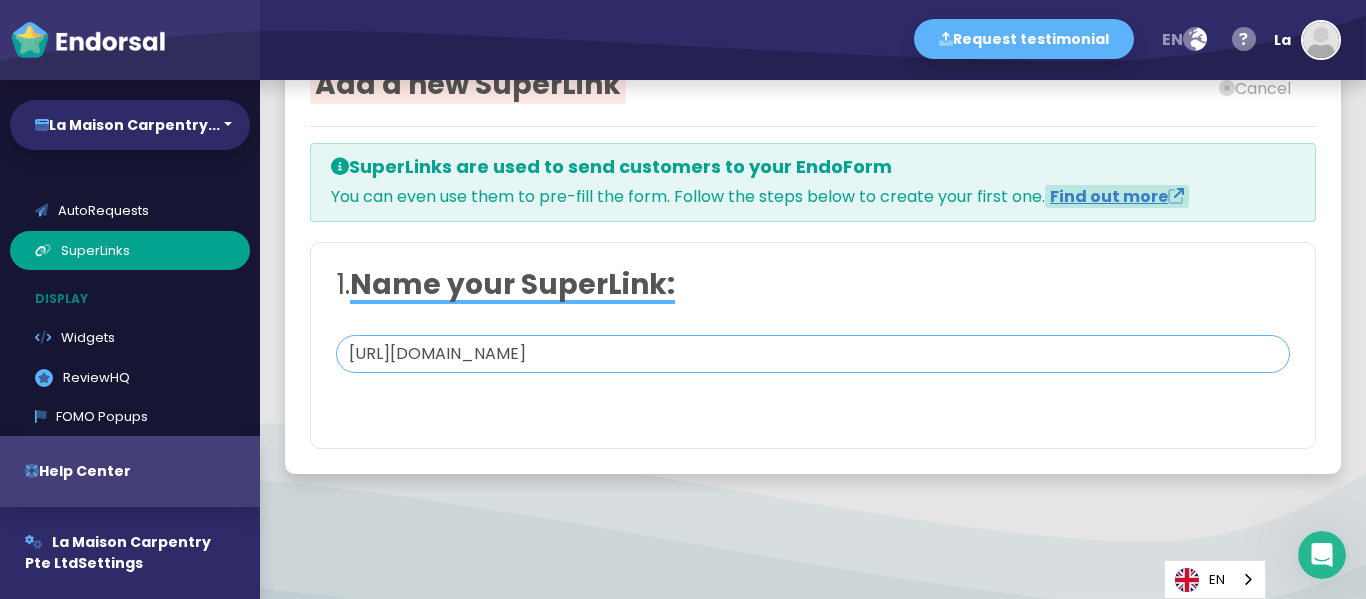 type on "[URL][DOMAIN_NAME]" 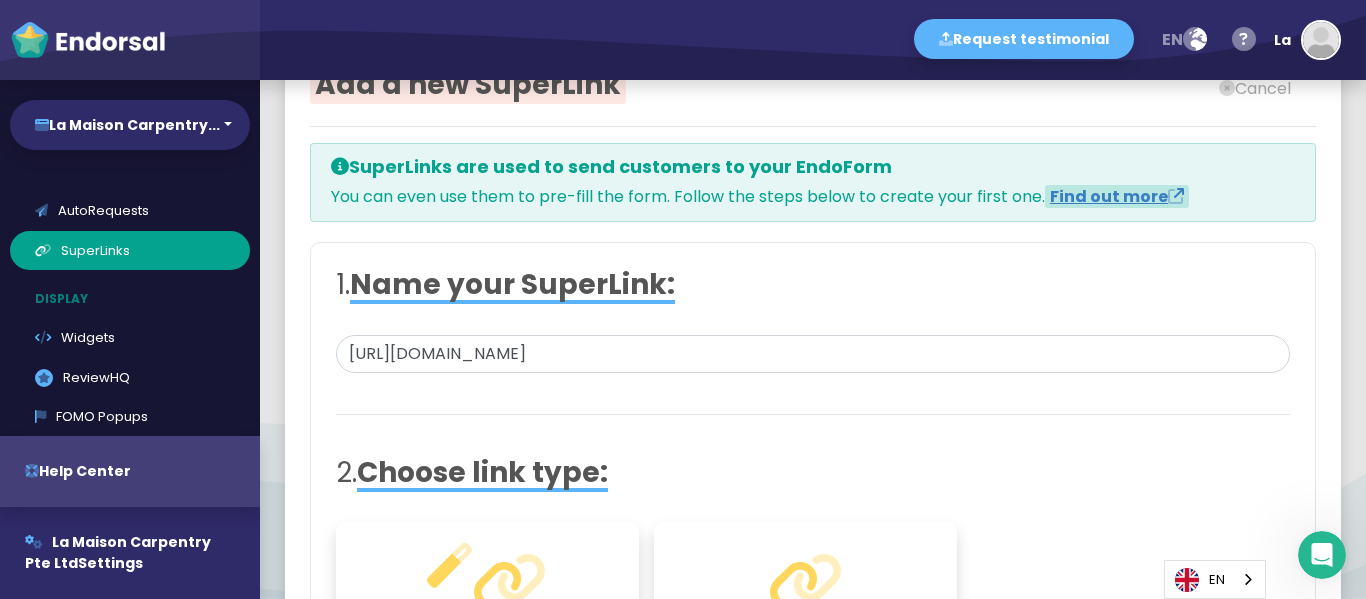 click on "Find out more" 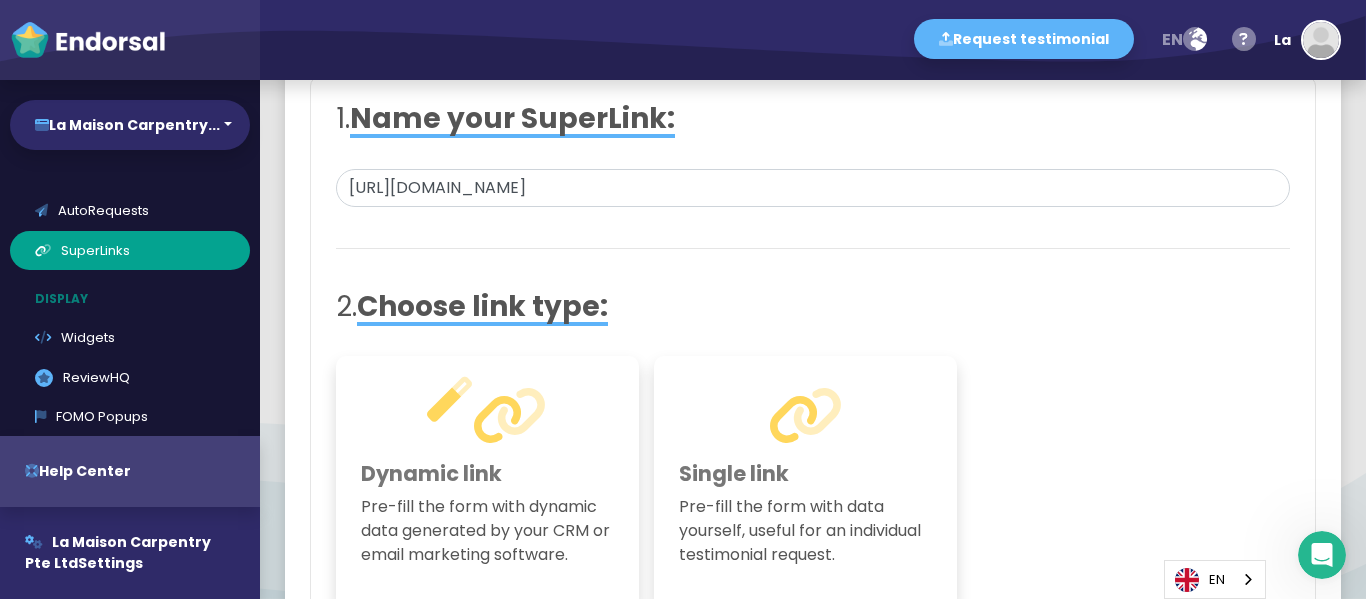 scroll, scrollTop: 262, scrollLeft: 0, axis: vertical 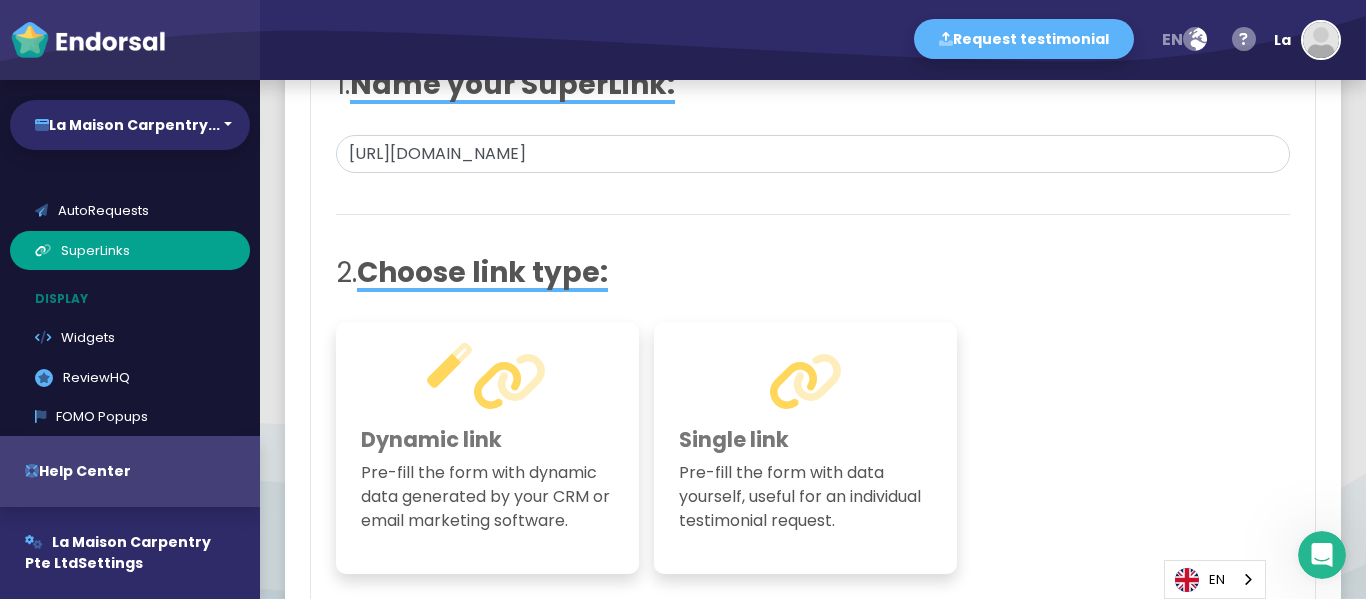 click on "Pre-fill the form with data yourself, useful for an individual testimonial request." 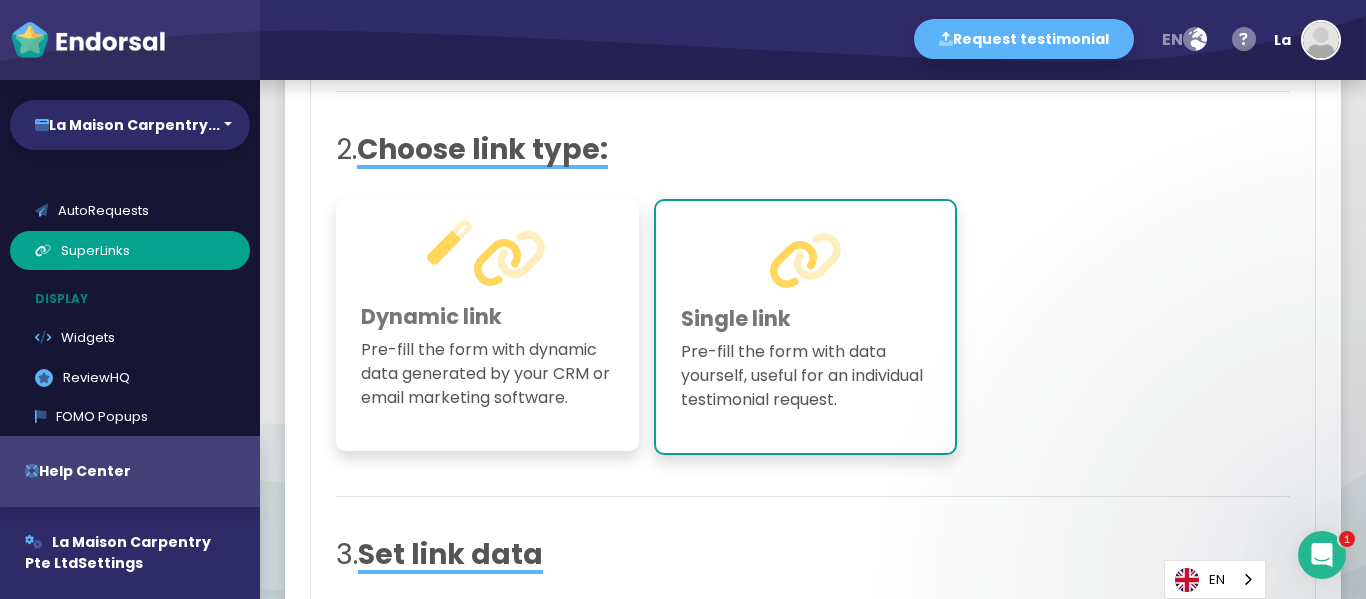 scroll, scrollTop: 662, scrollLeft: 0, axis: vertical 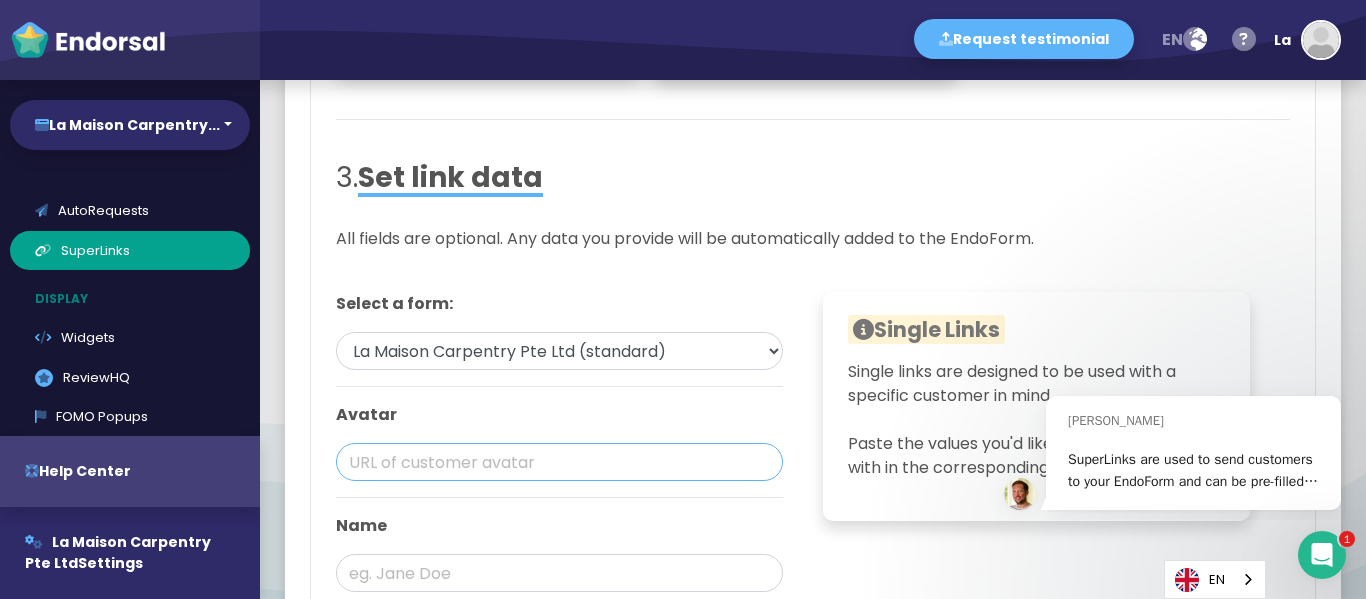 click 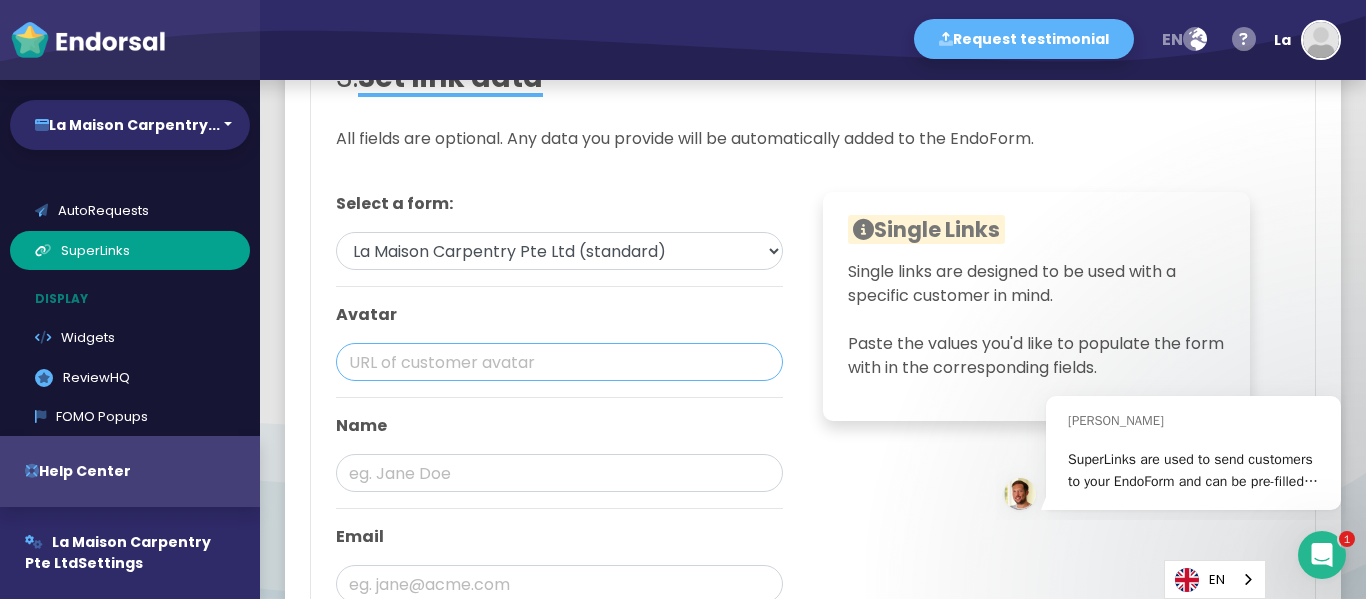 scroll, scrollTop: 962, scrollLeft: 0, axis: vertical 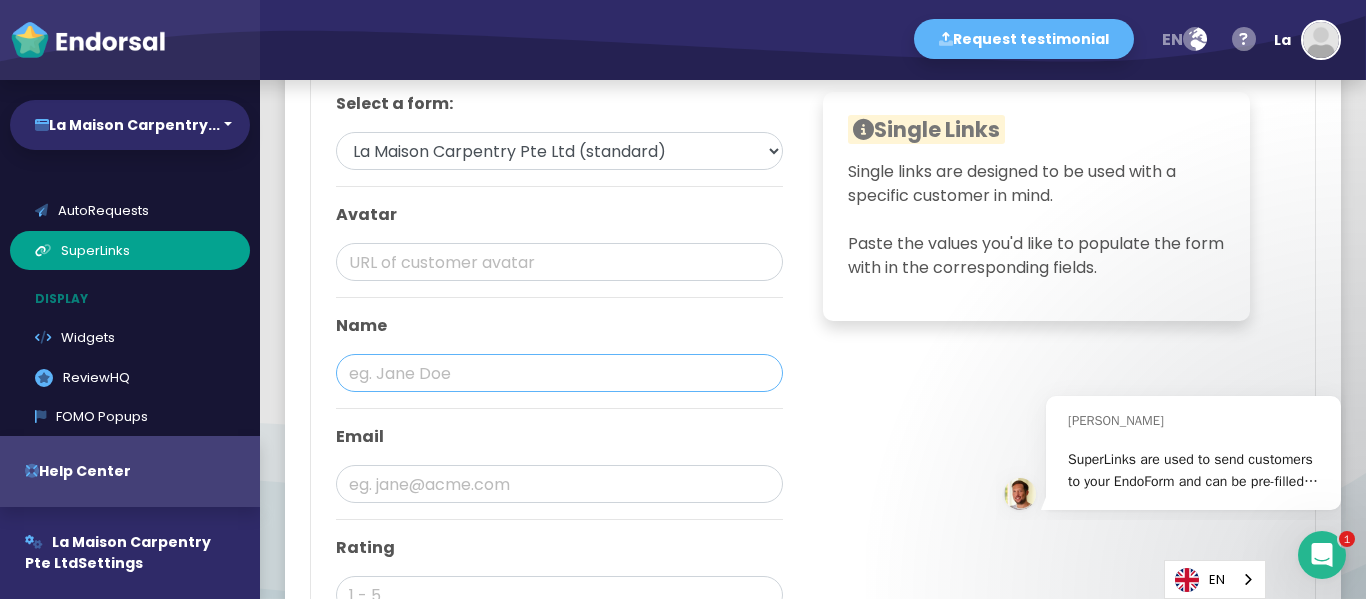 click 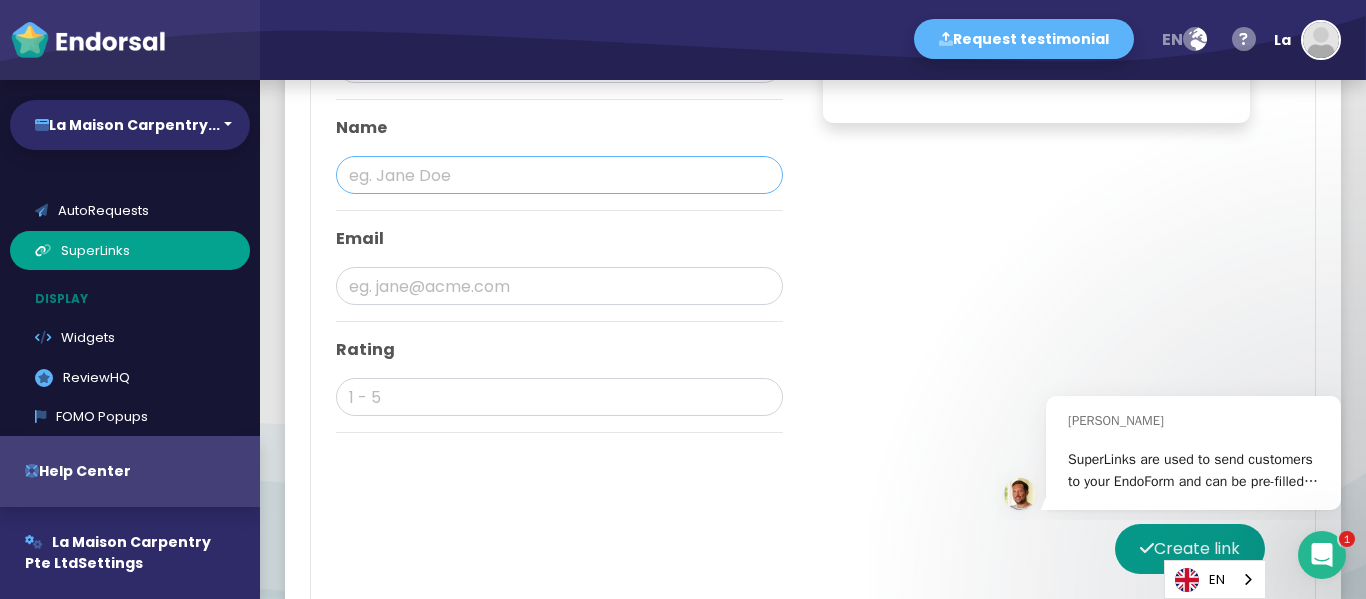 scroll, scrollTop: 1162, scrollLeft: 0, axis: vertical 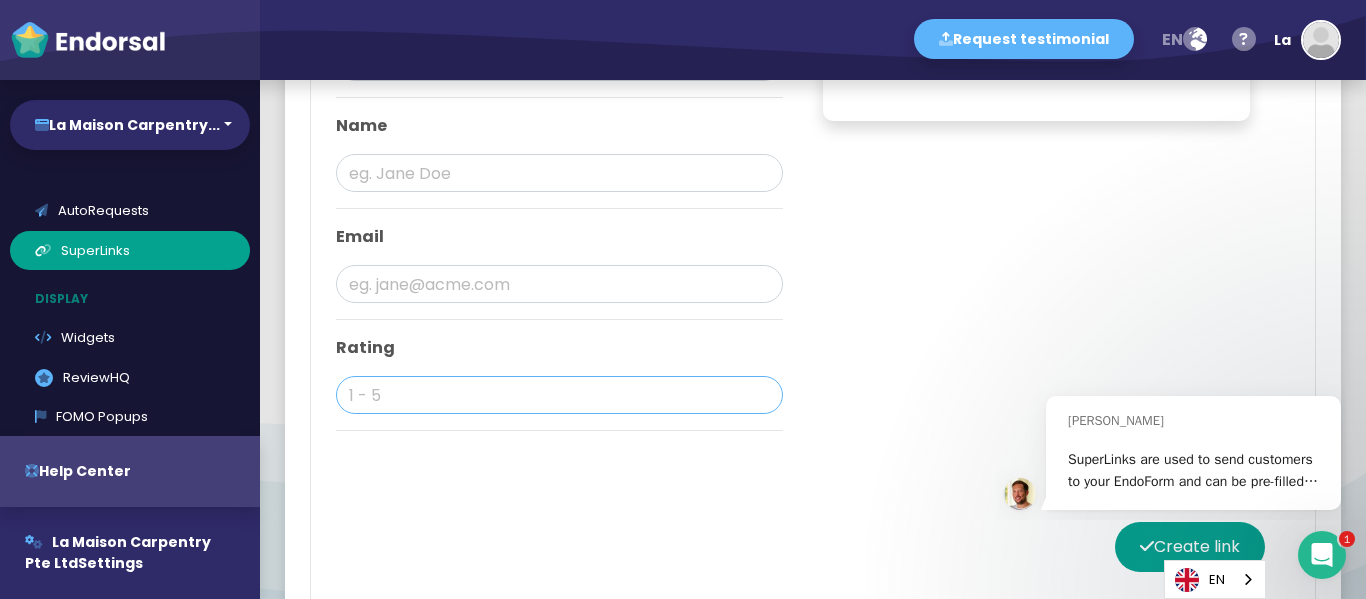 click 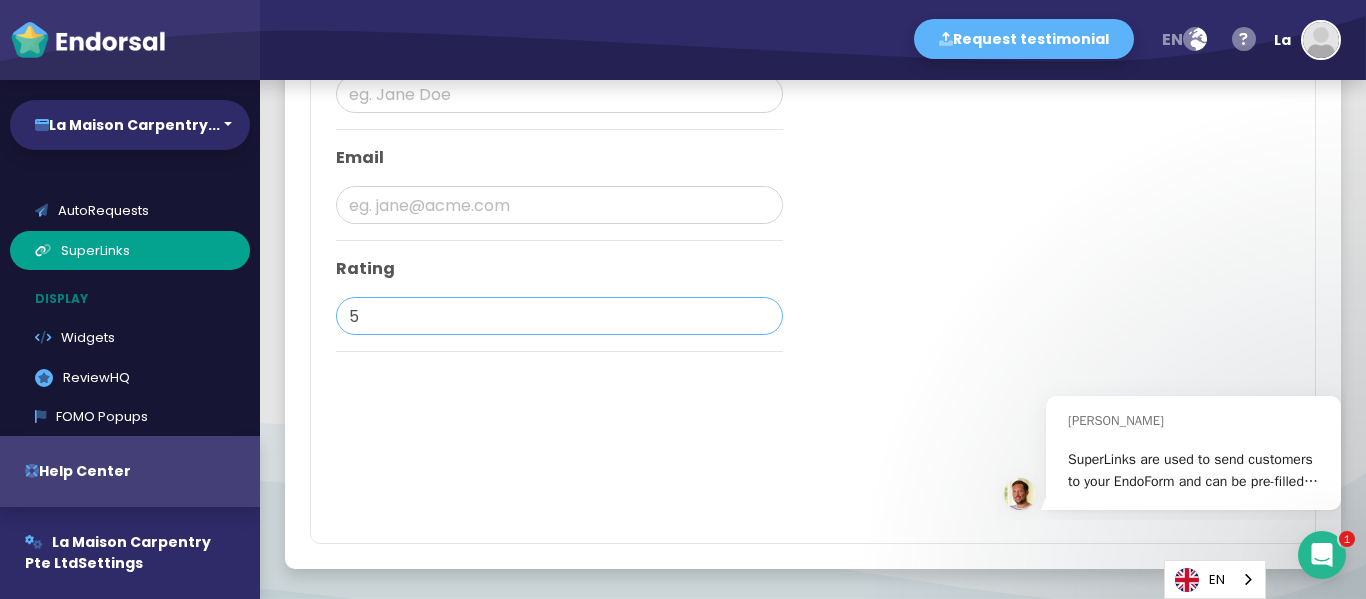 scroll, scrollTop: 1336, scrollLeft: 0, axis: vertical 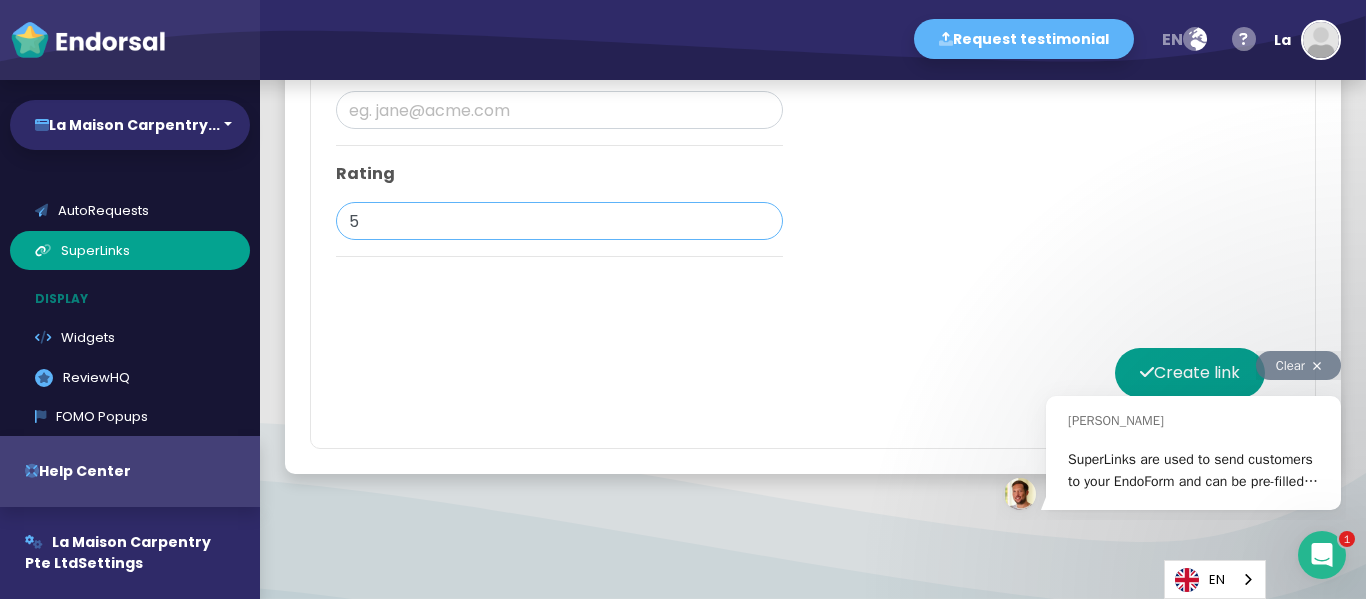 type on "5" 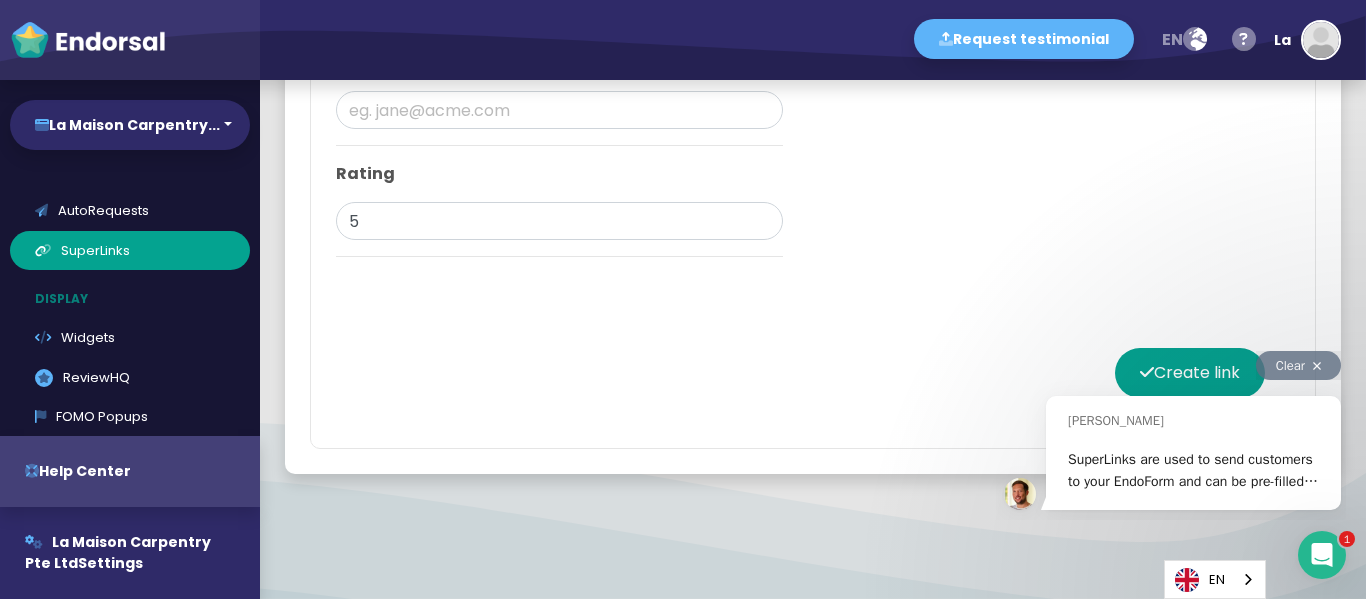 click on "Clear" at bounding box center [1171, 360] 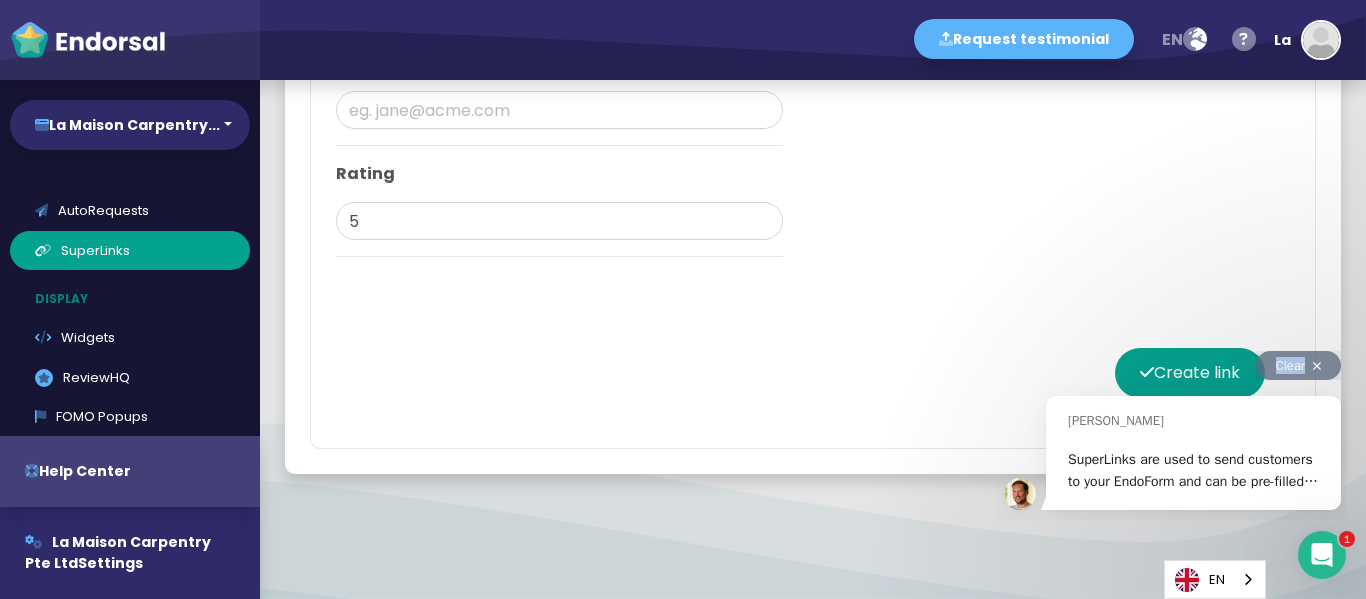 click on "Clear" at bounding box center (1171, 360) 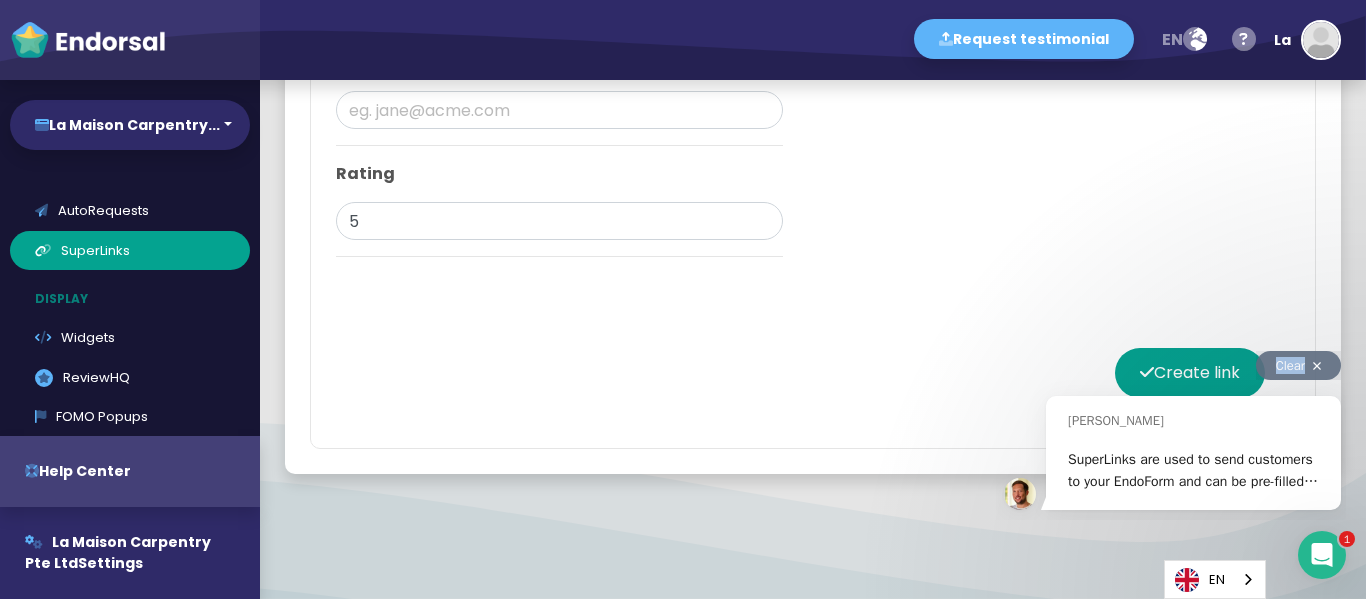 click at bounding box center [1317, 366] 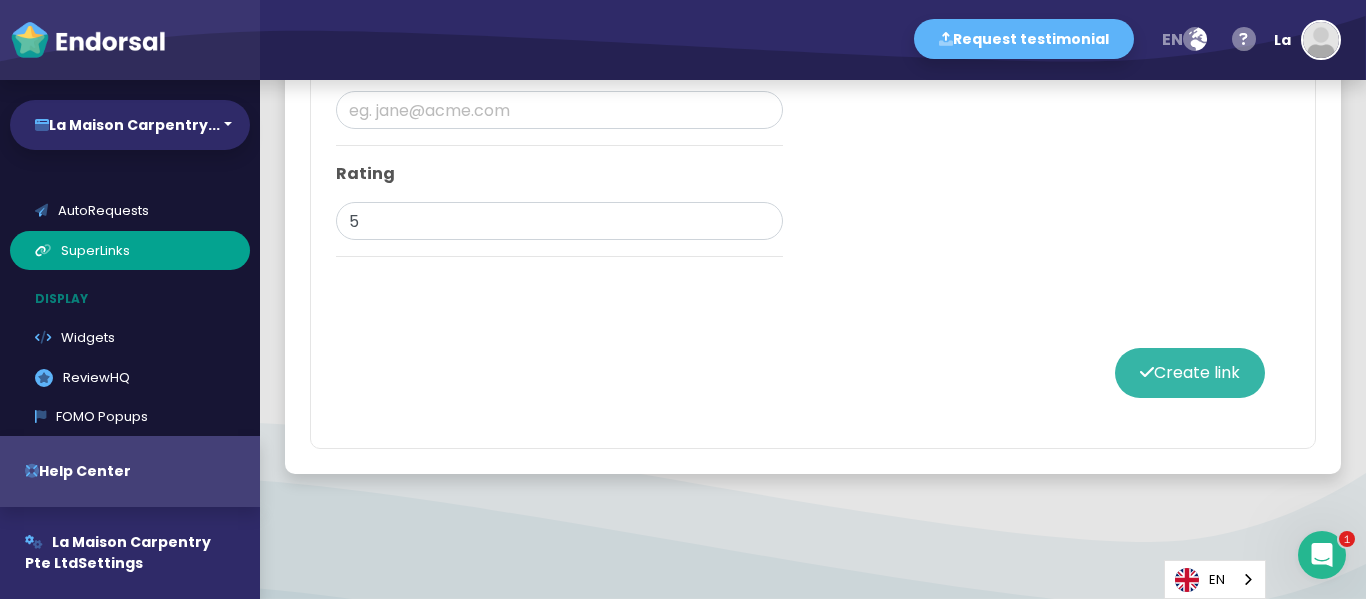 click on "Create link" 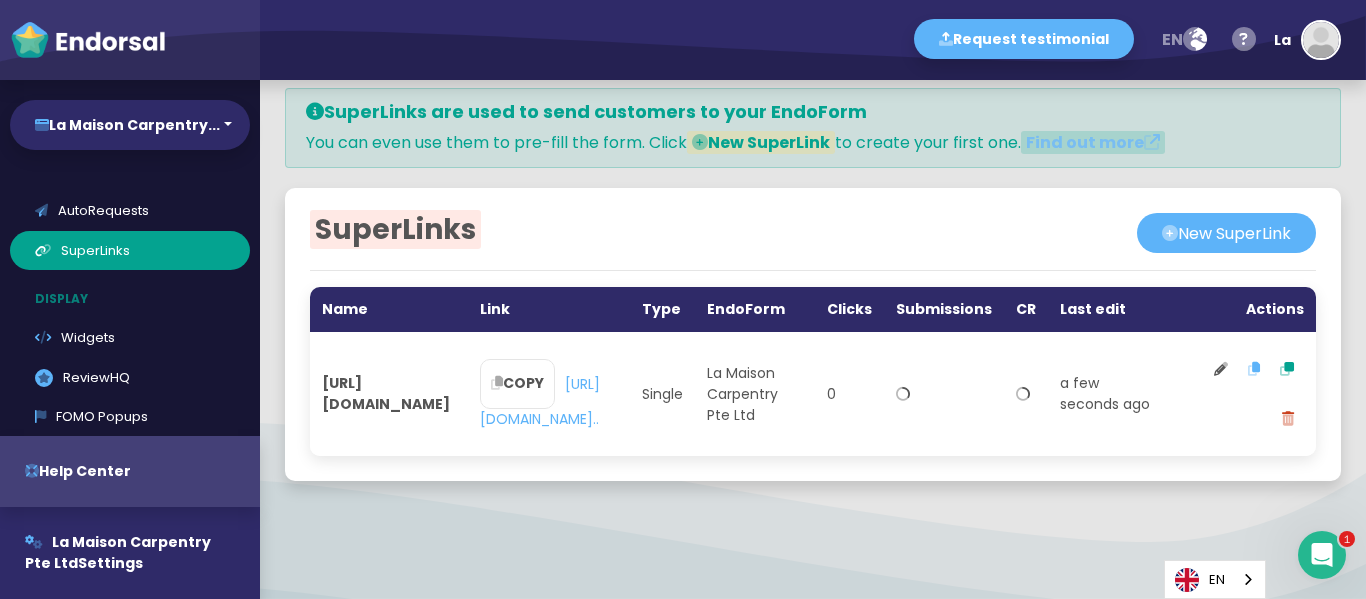 scroll, scrollTop: 0, scrollLeft: 0, axis: both 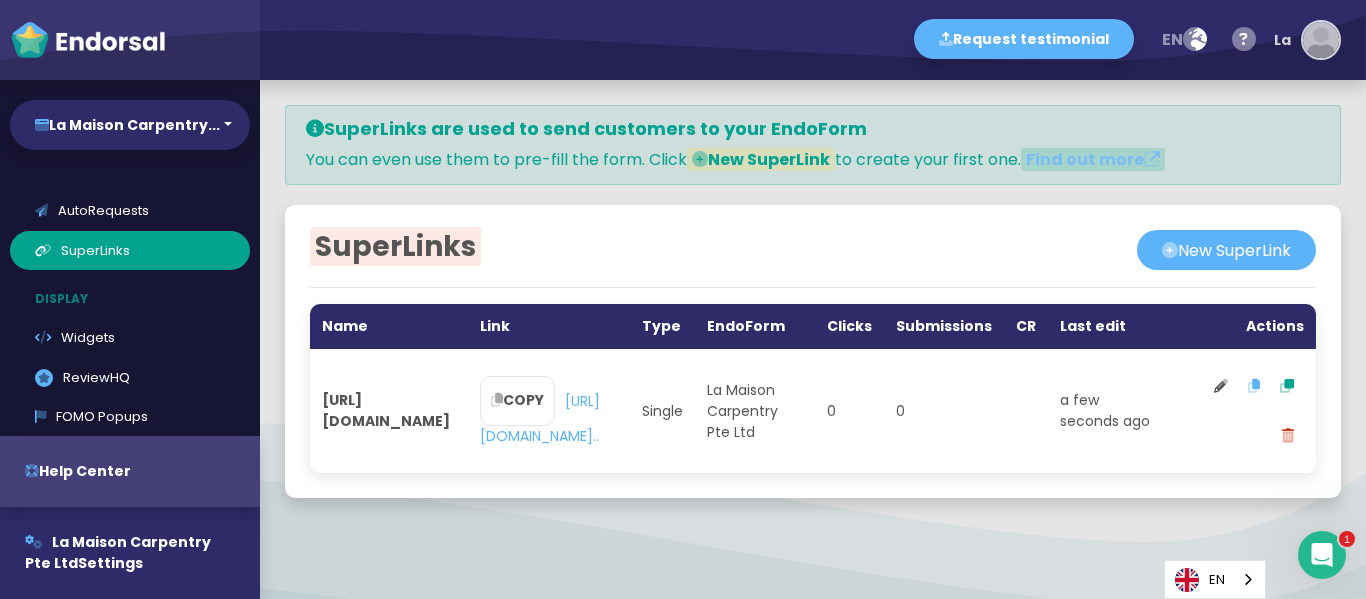 click at bounding box center (1321, 40) 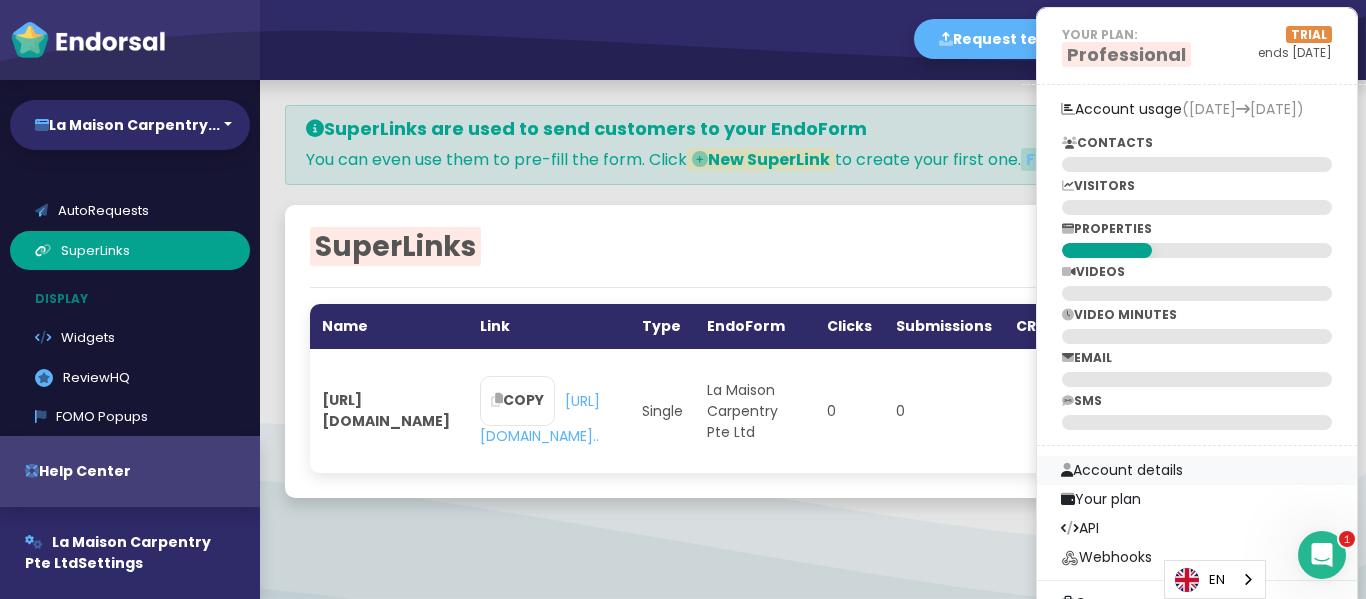 click on "Account details" at bounding box center [1197, 470] 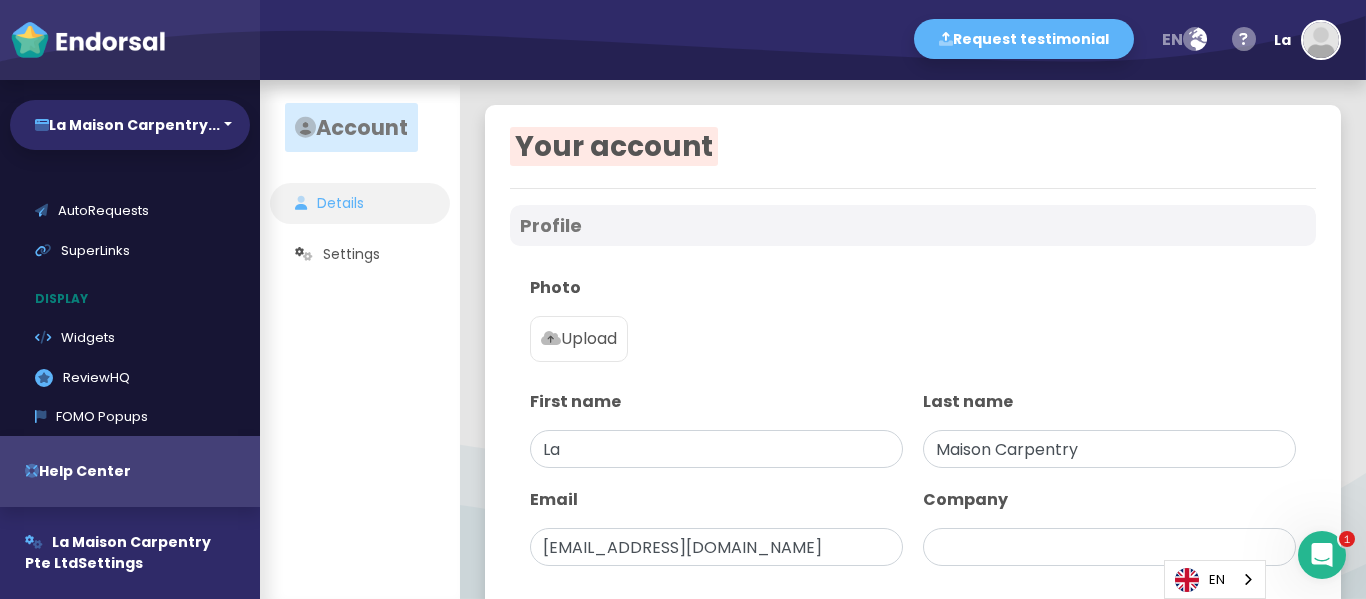 type on "La Maison Carpentry Pte Ltd" 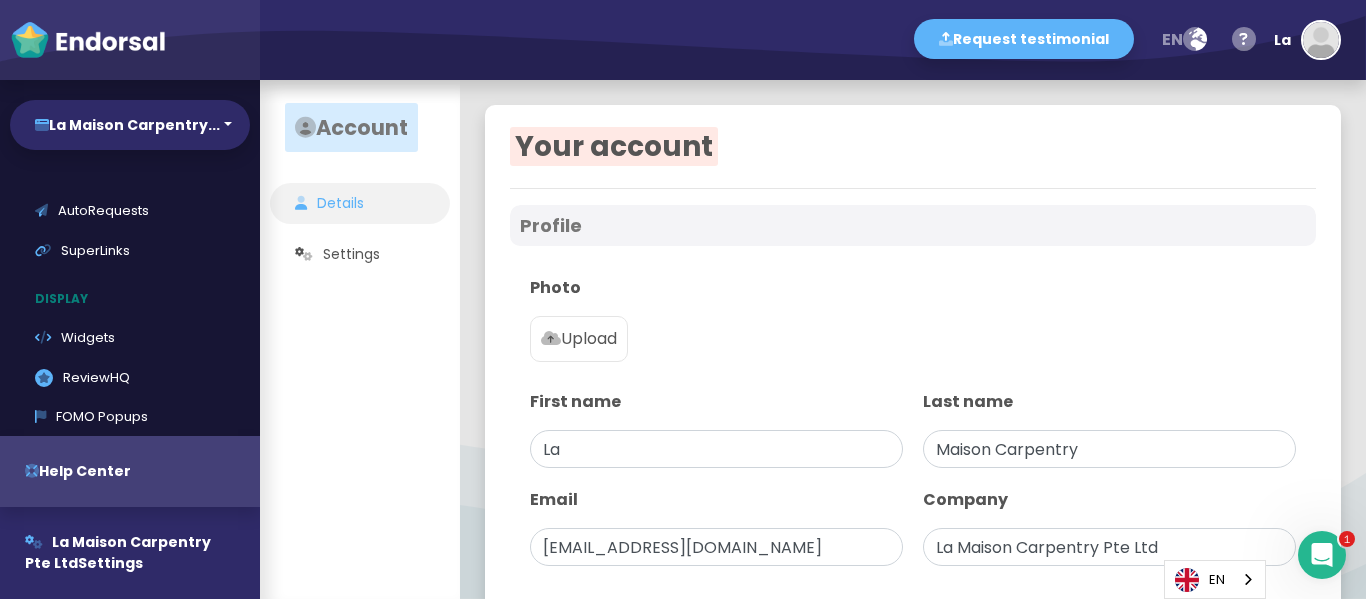 scroll, scrollTop: 181, scrollLeft: 0, axis: vertical 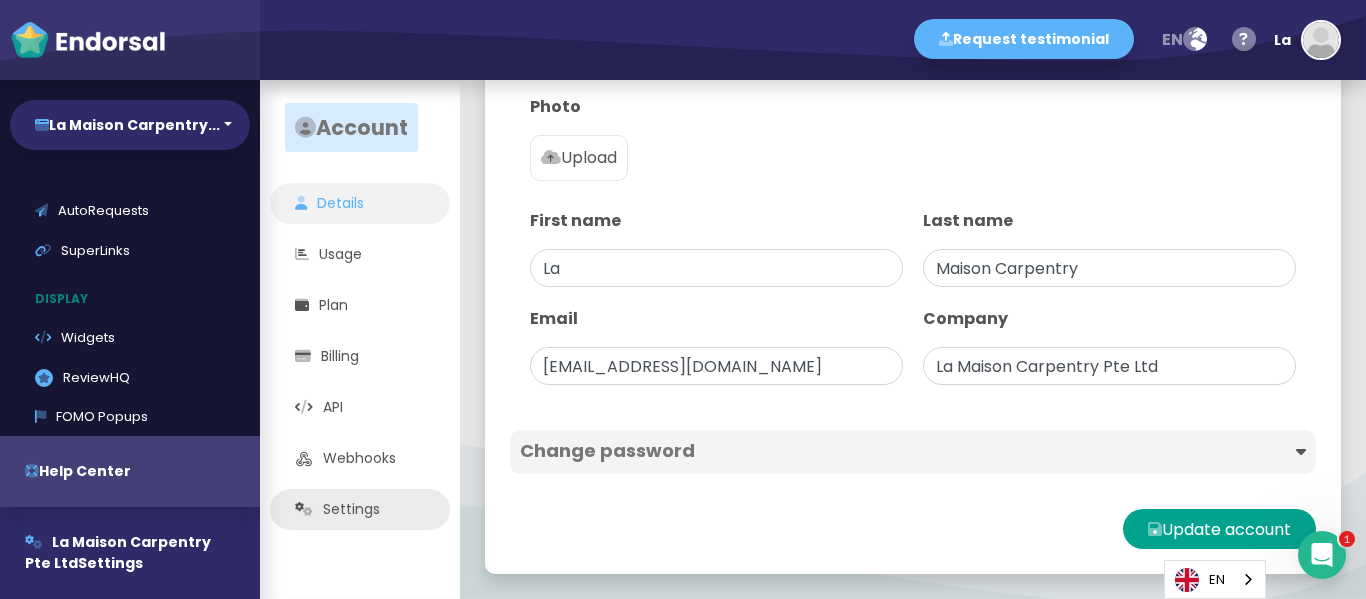 click on "Settings" 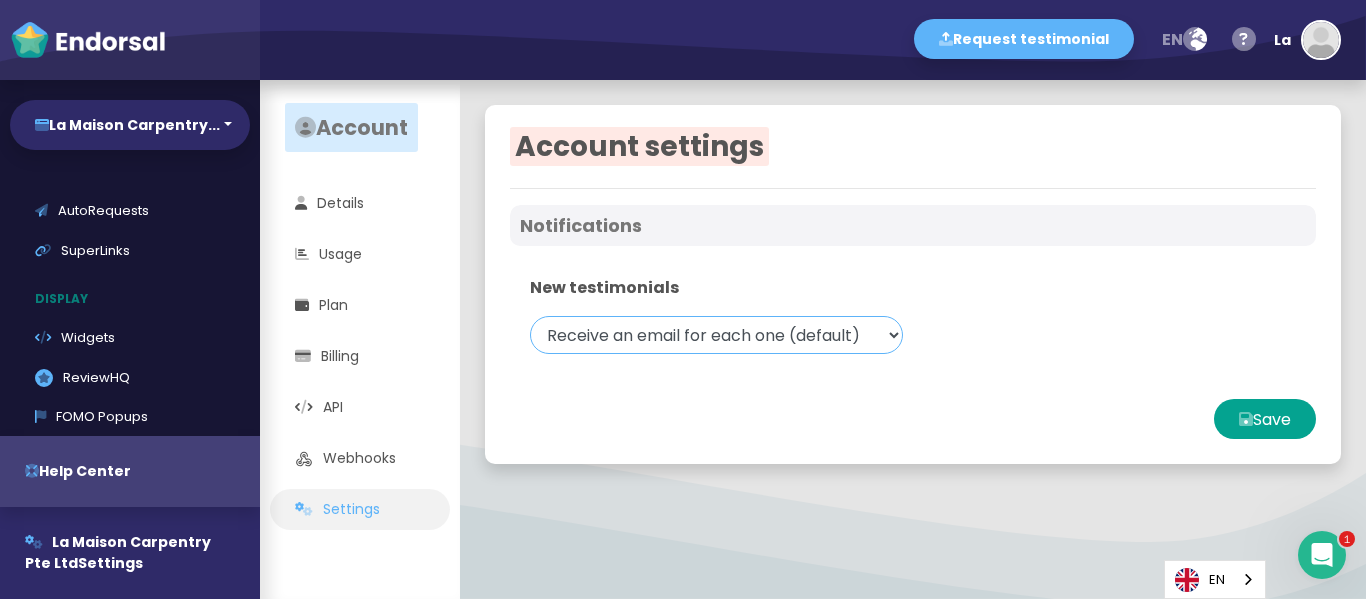 click on "Receive an email for each one (default) Receive a daily digest email Receive no emails" 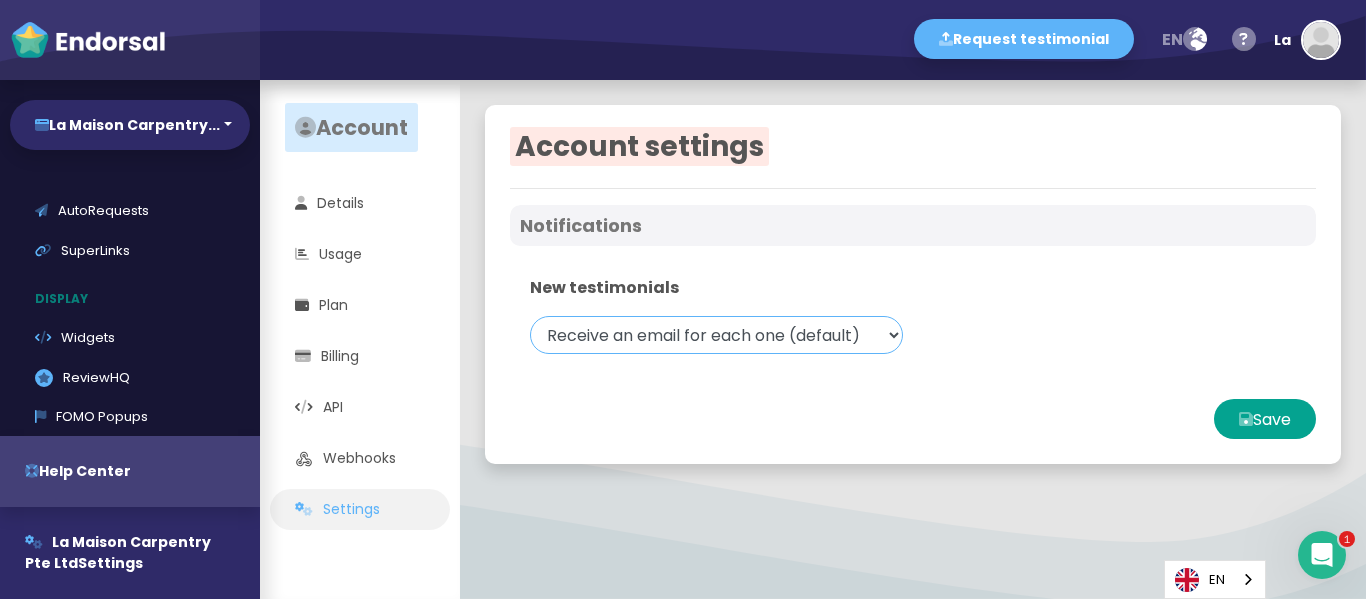 click on "Receive an email for each one (default) Receive a daily digest email Receive no emails" 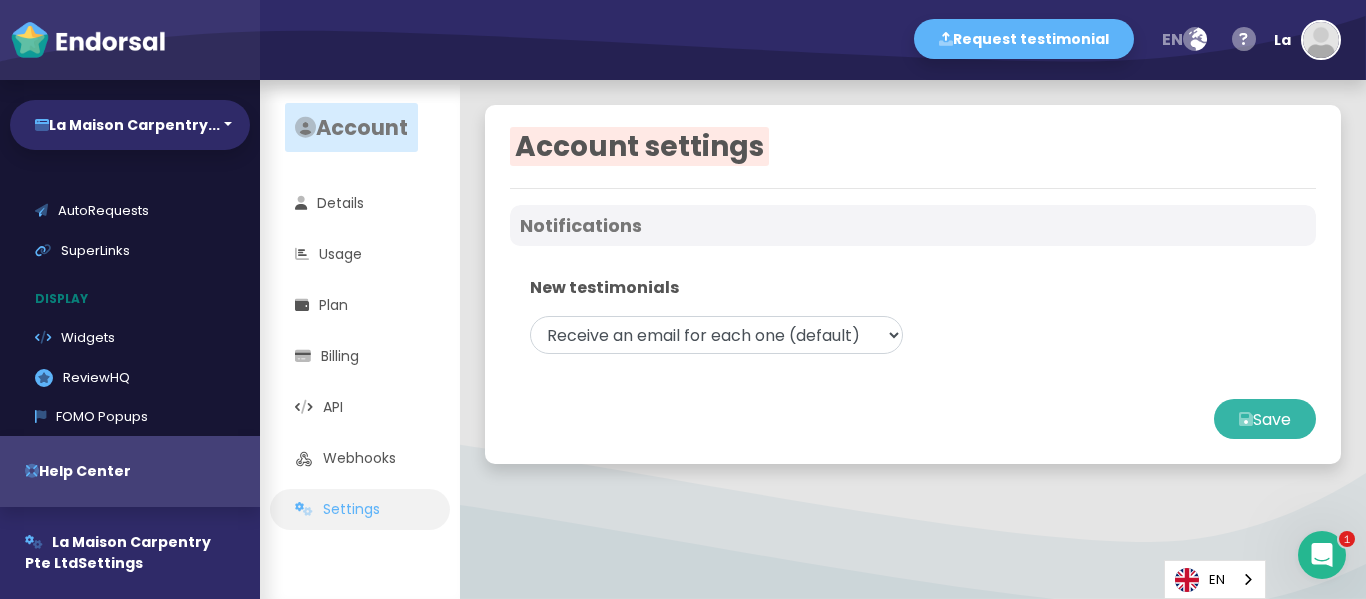 click on "Save" 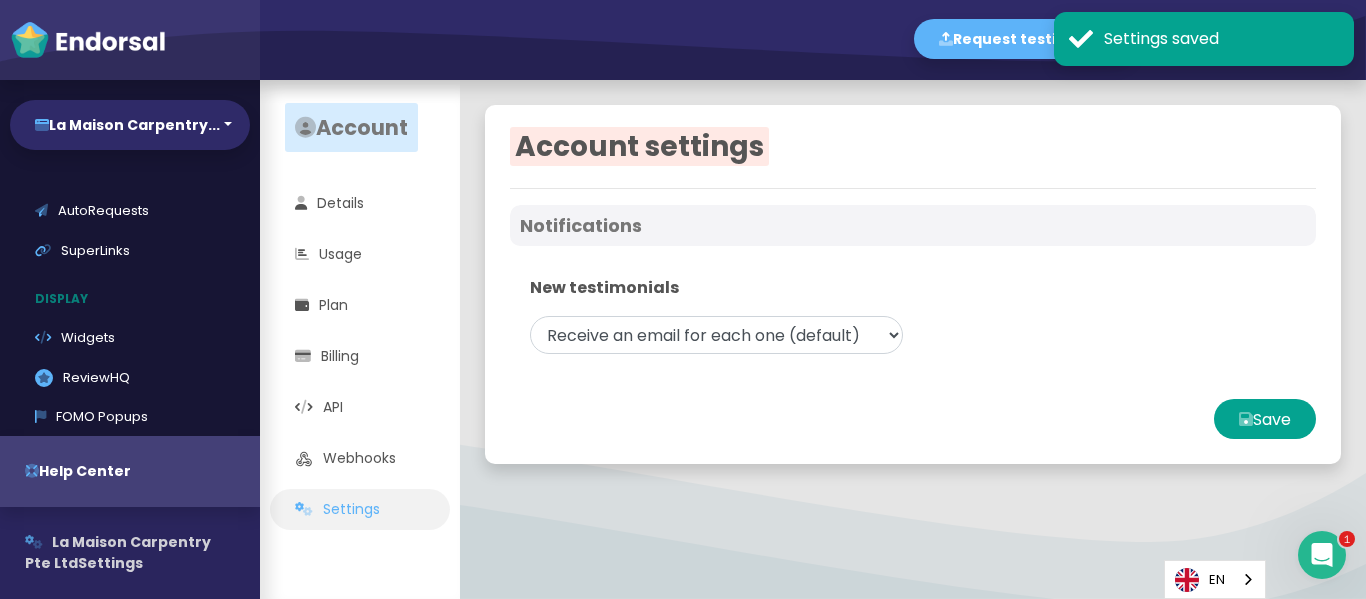 click on "La Maison Carpentry Pte Ltd" at bounding box center [118, 552] 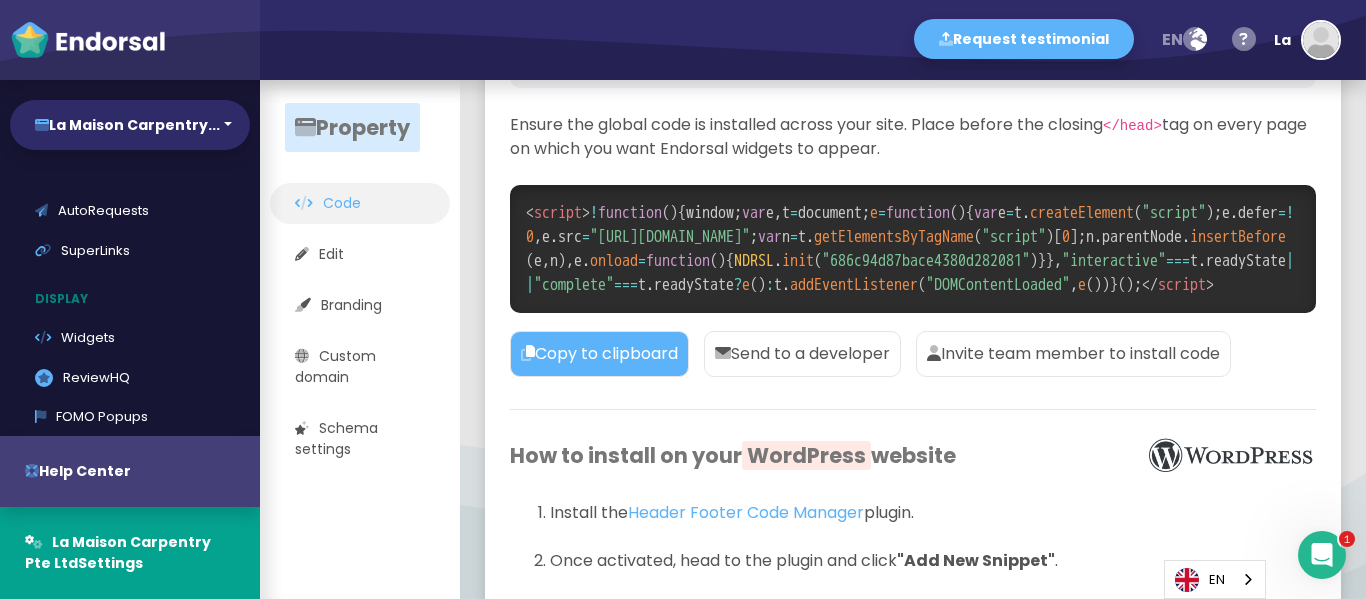 scroll, scrollTop: 0, scrollLeft: 0, axis: both 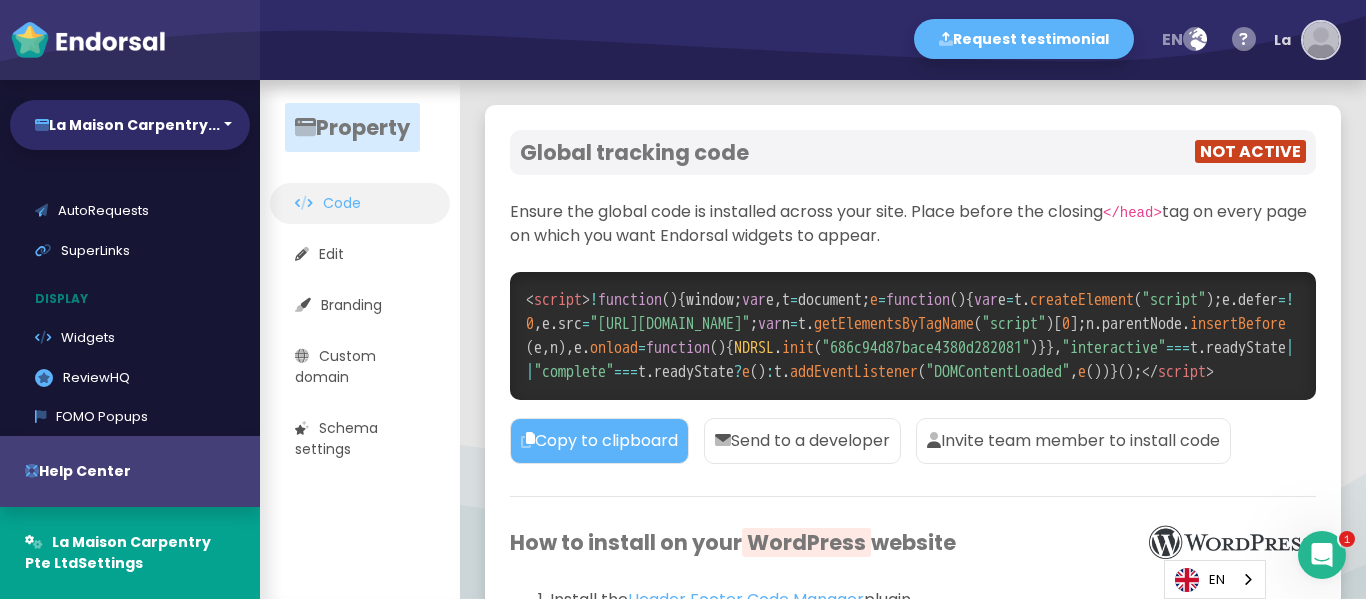click at bounding box center [1321, 40] 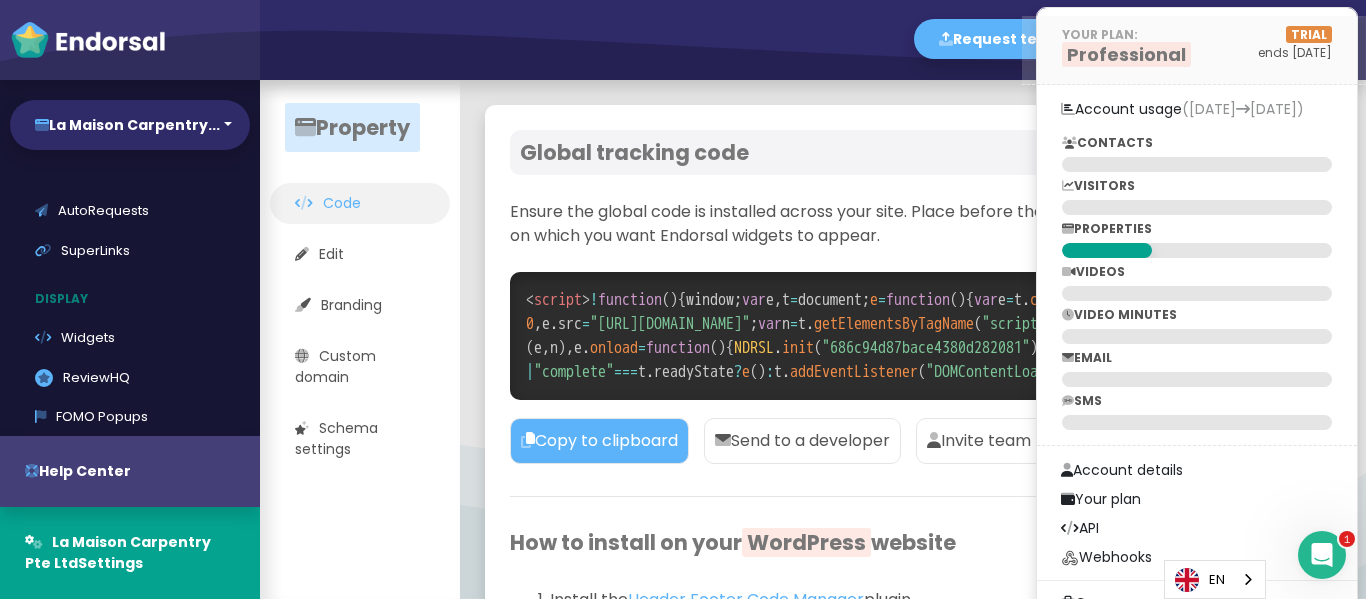 click on "Professional" at bounding box center (1126, 54) 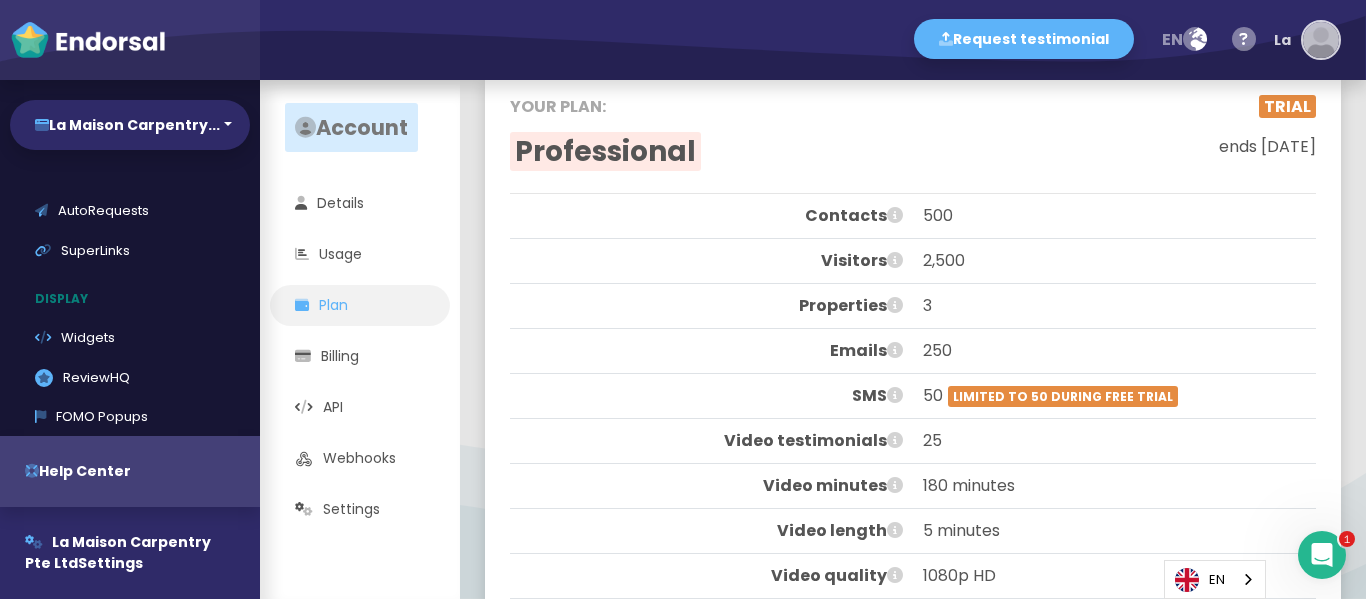 scroll, scrollTop: 0, scrollLeft: 0, axis: both 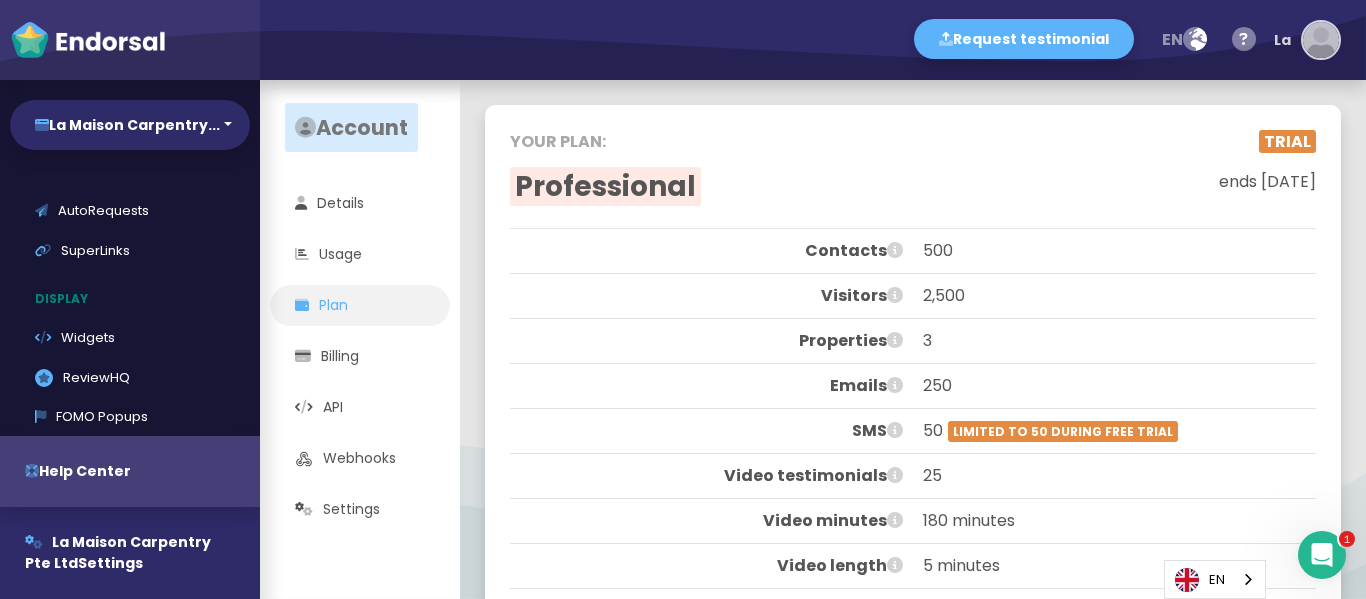 click at bounding box center [1321, 40] 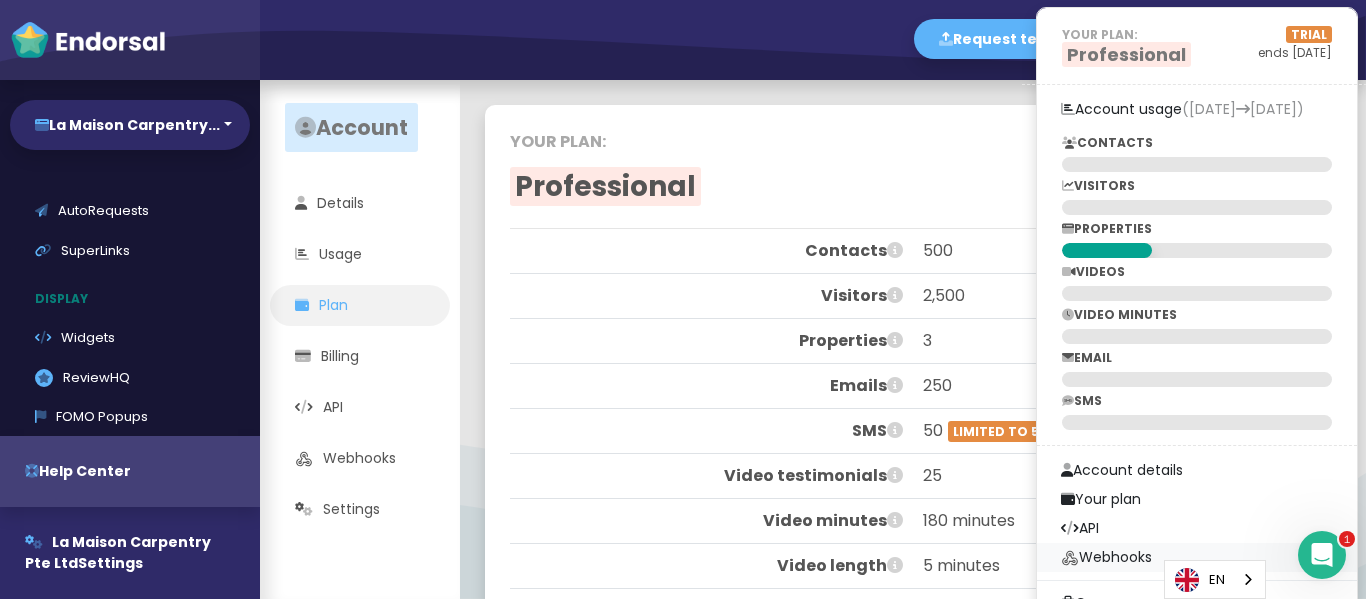 click on "Webhooks" at bounding box center (1197, 557) 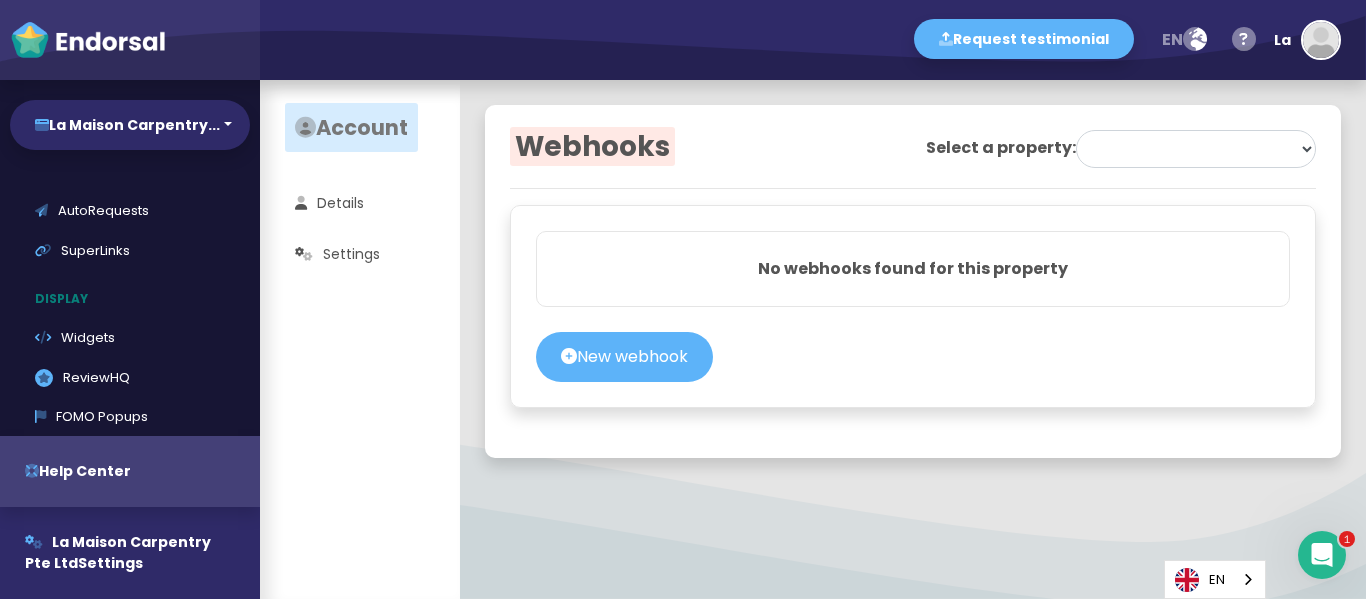select on "686c94d87bace4380d282081" 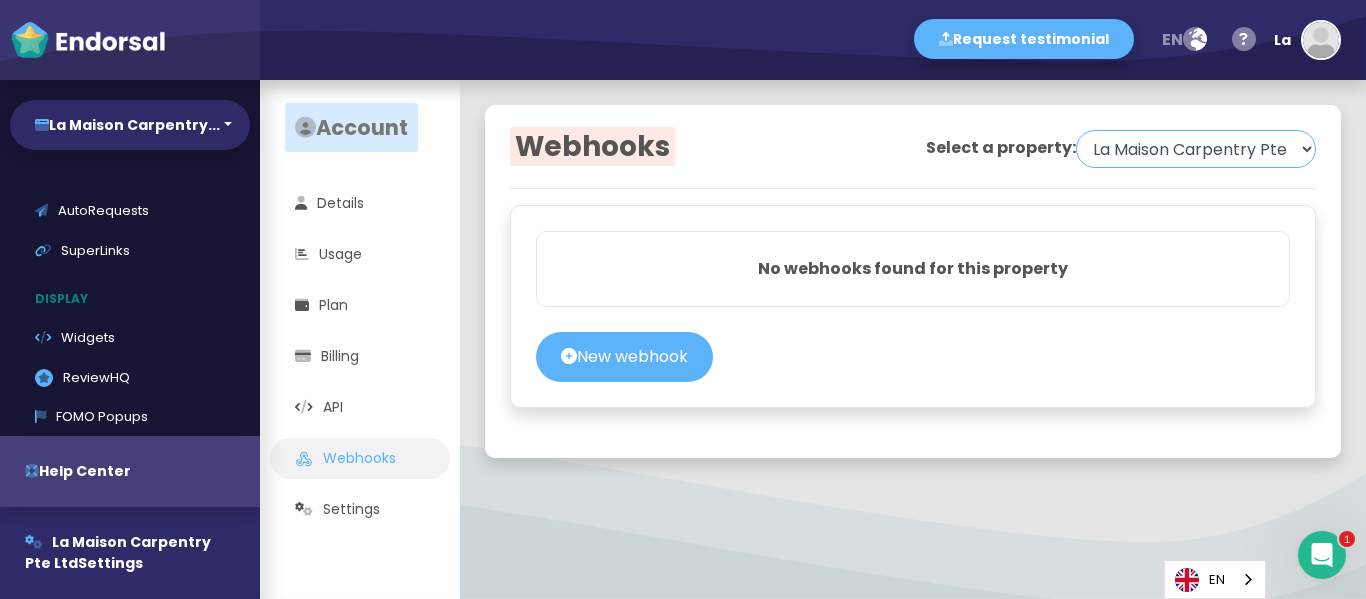 click on "La Maison Carpentry Pte Ltd" 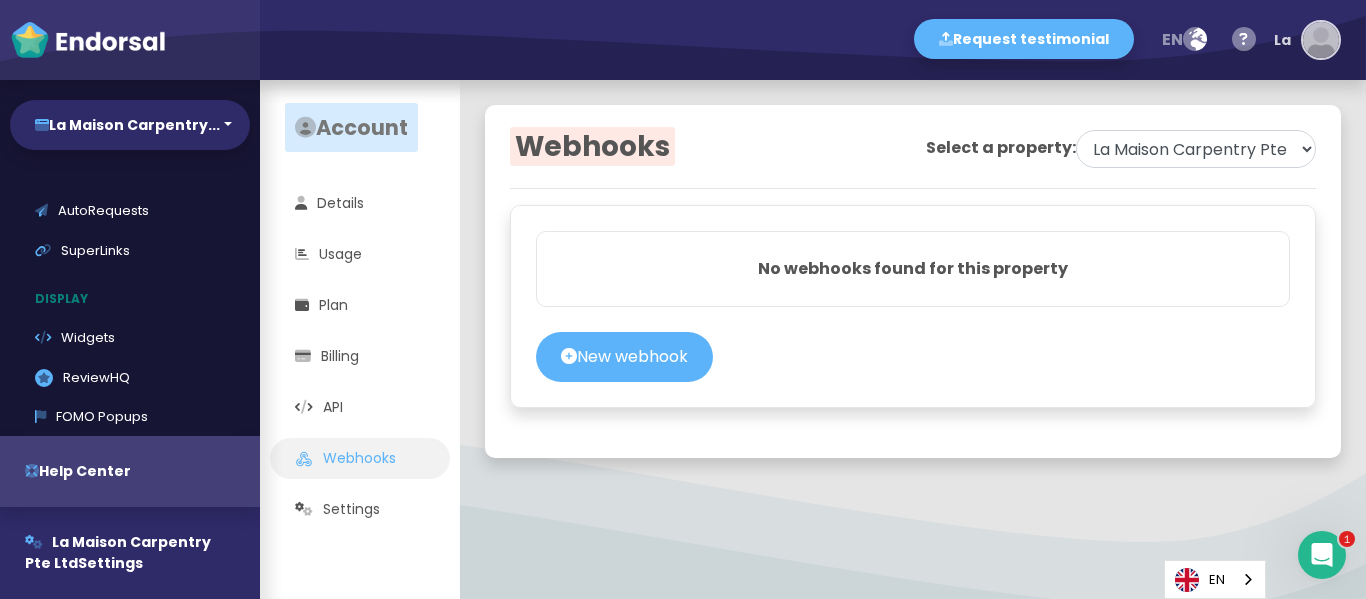 click at bounding box center [1321, 40] 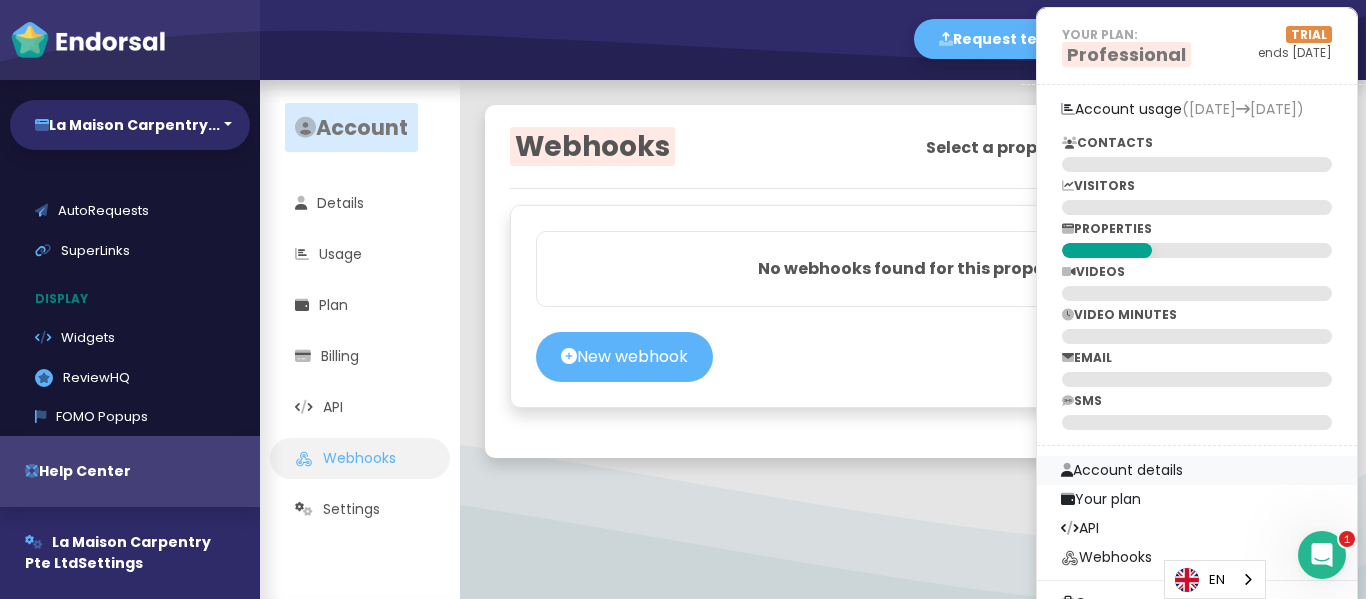 click on "Account details" at bounding box center [1197, 470] 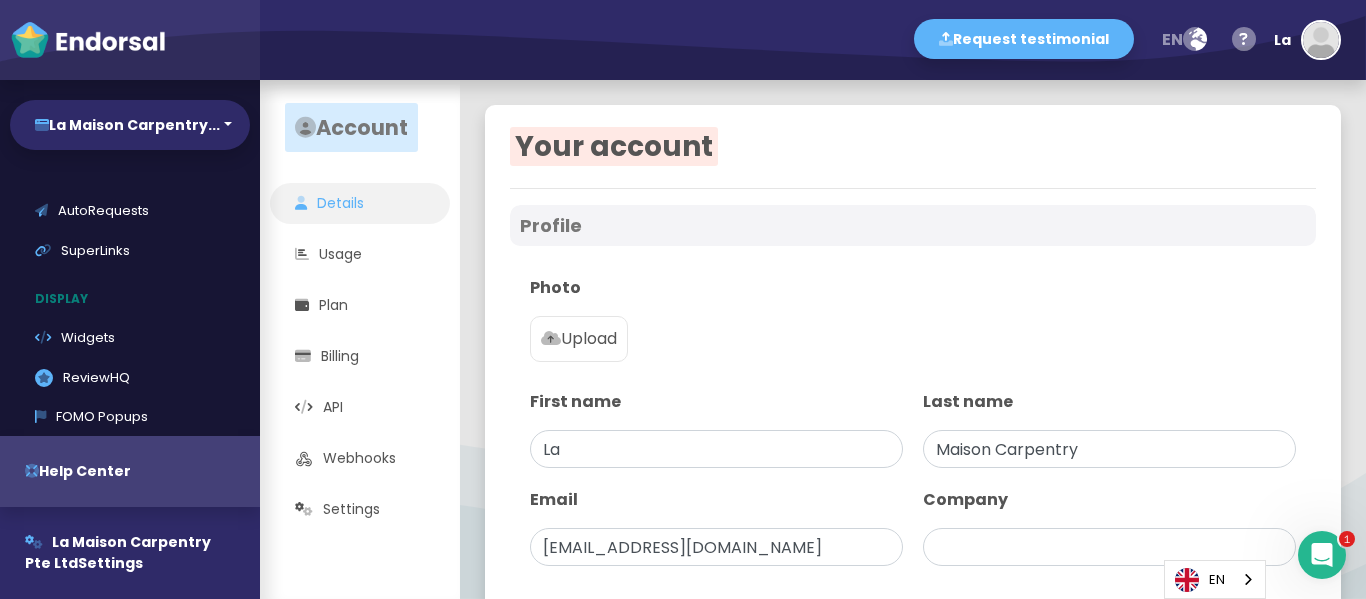 type on "La Maison Carpentry Pte Ltd" 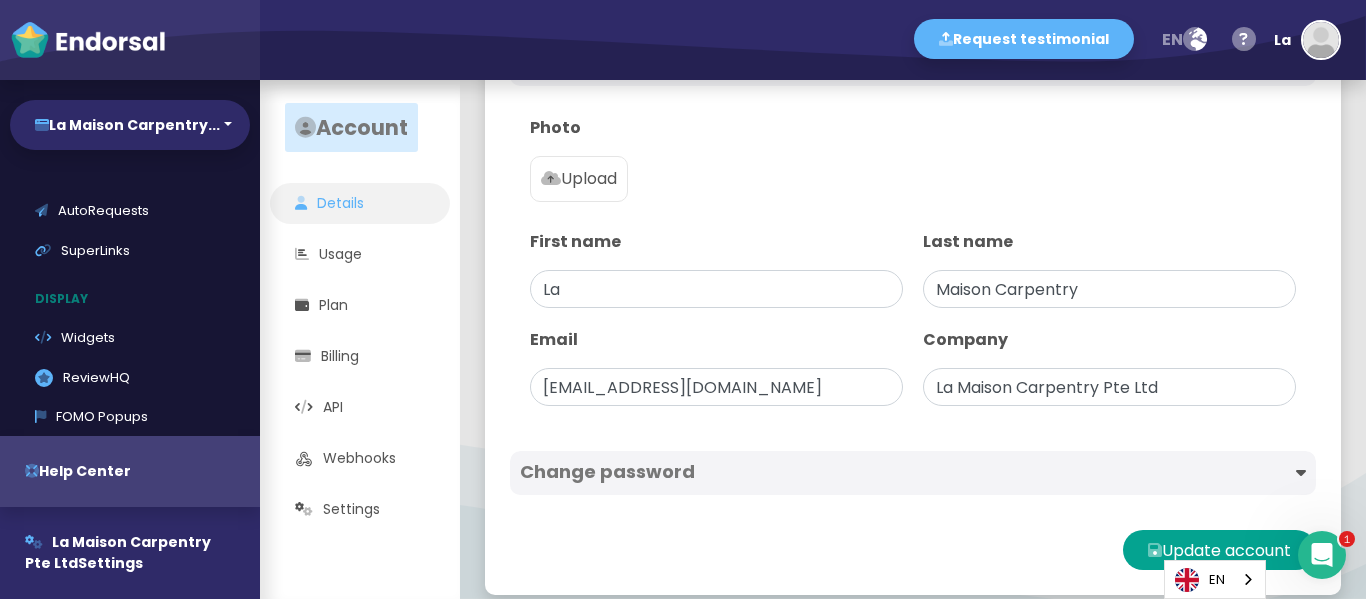 scroll, scrollTop: 181, scrollLeft: 0, axis: vertical 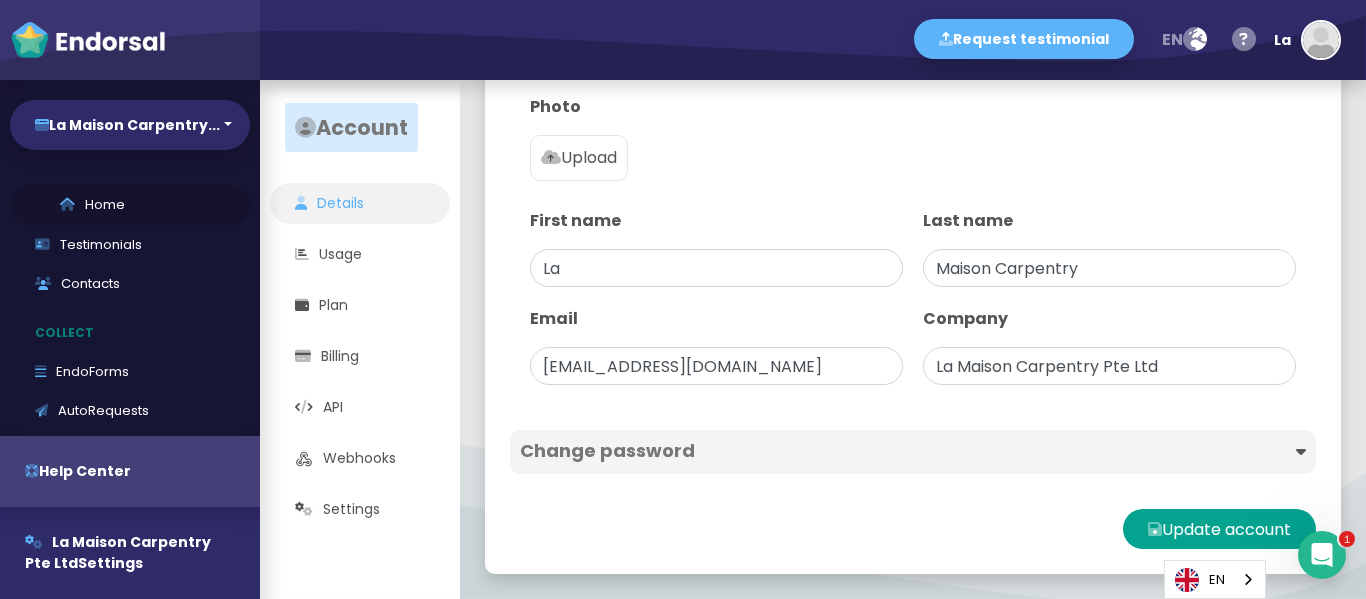 click on "Home" at bounding box center [130, 205] 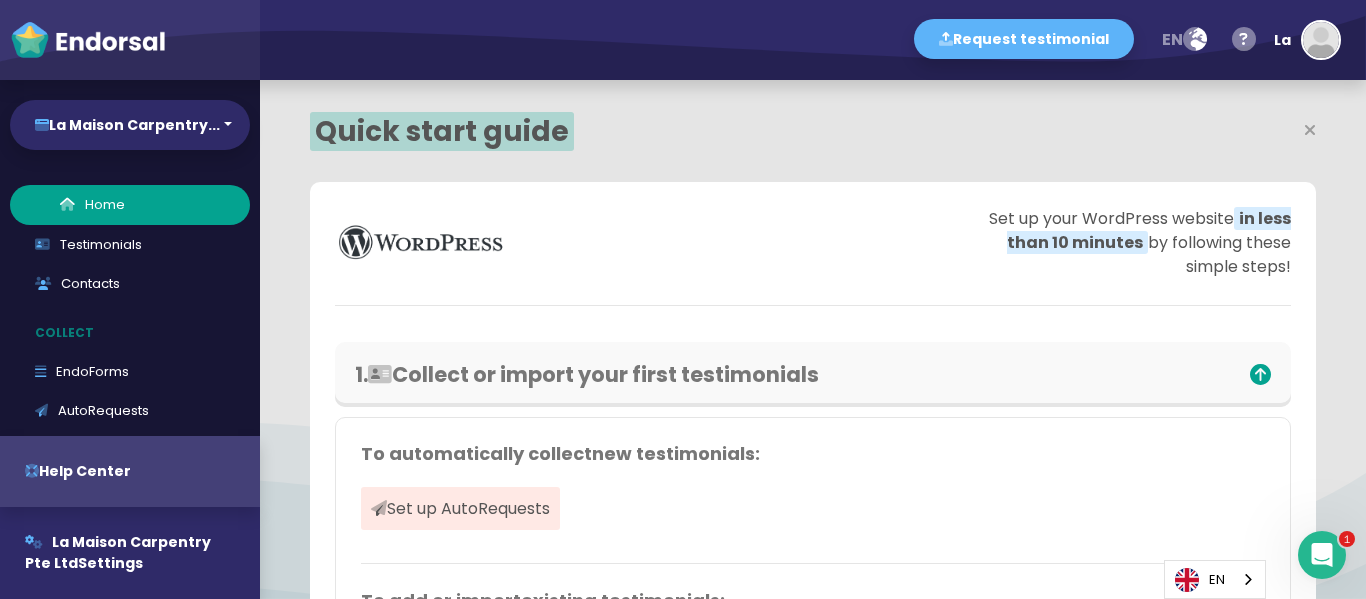scroll, scrollTop: 999567, scrollLeft: 999356, axis: both 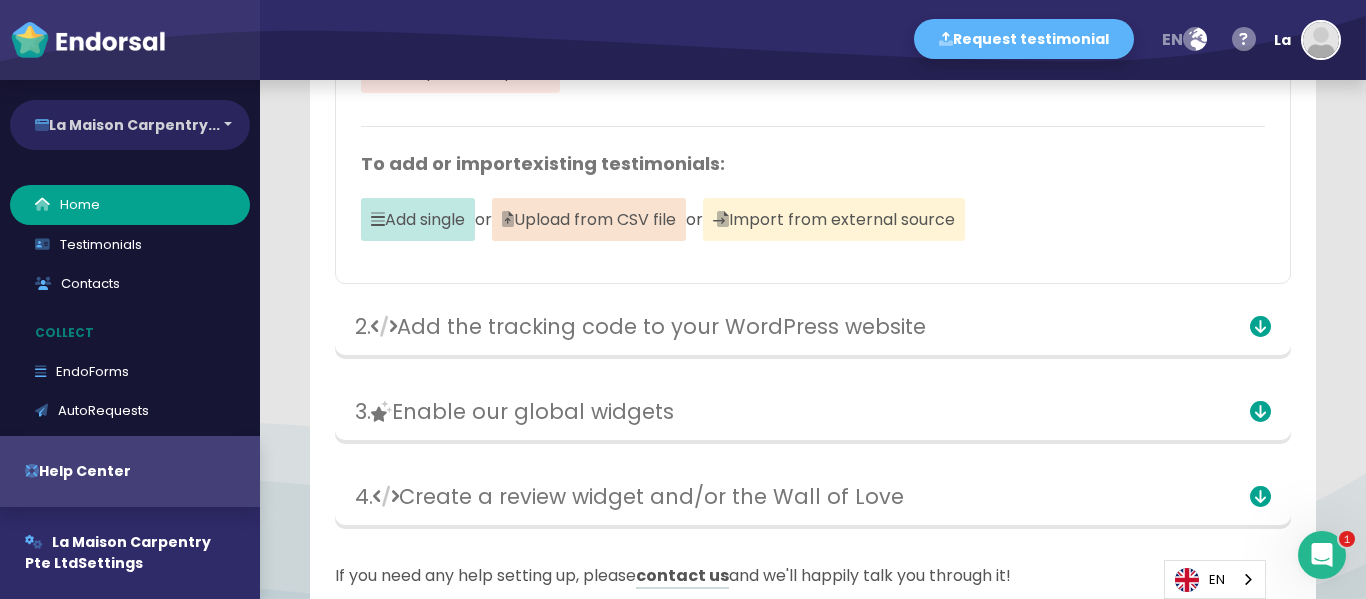 click on "La Maison Carpentry..." at bounding box center (130, 125) 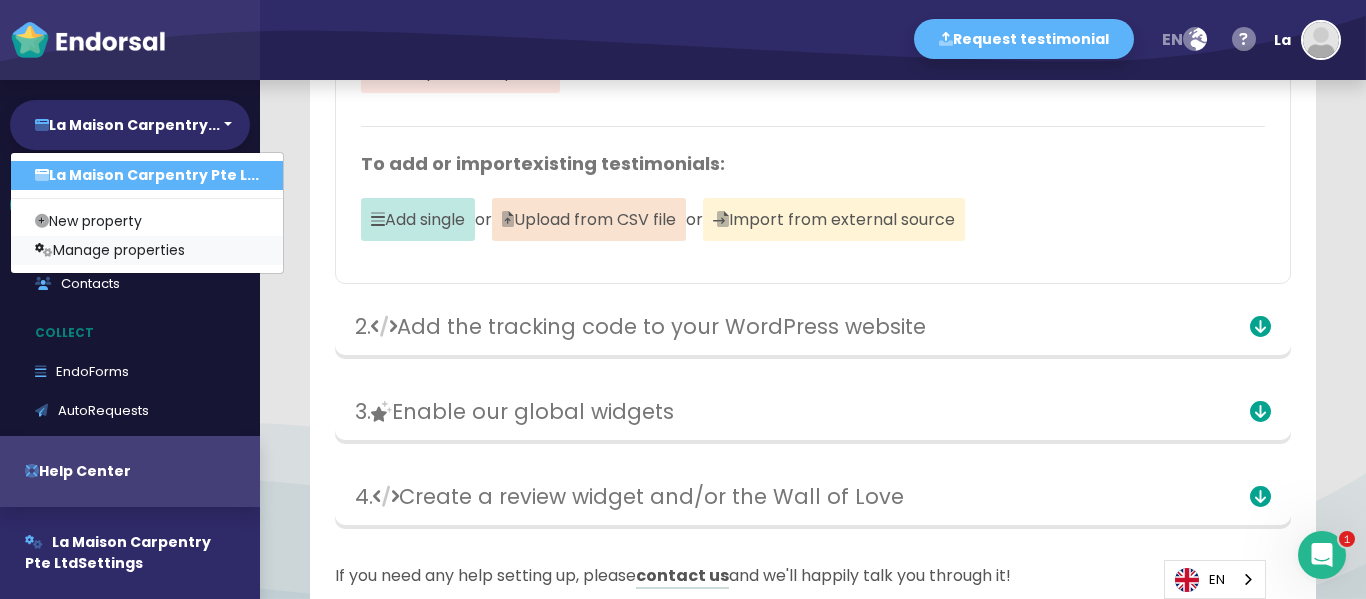 click on "Manage properties" at bounding box center [147, 250] 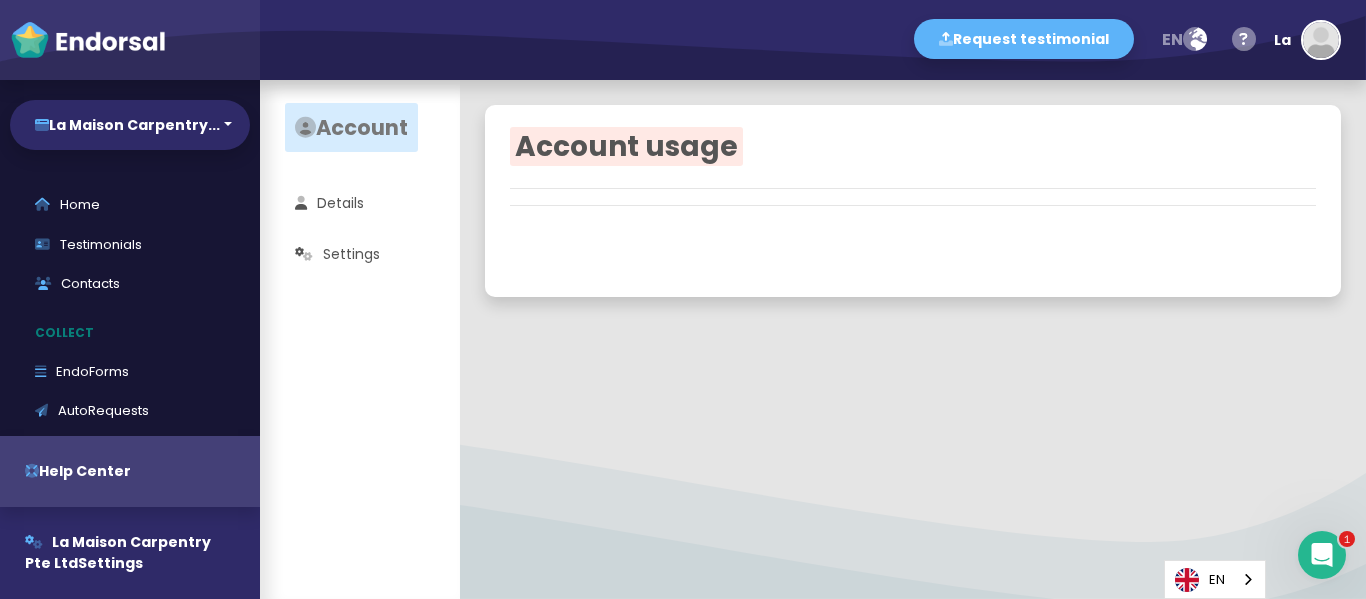 scroll, scrollTop: 0, scrollLeft: 0, axis: both 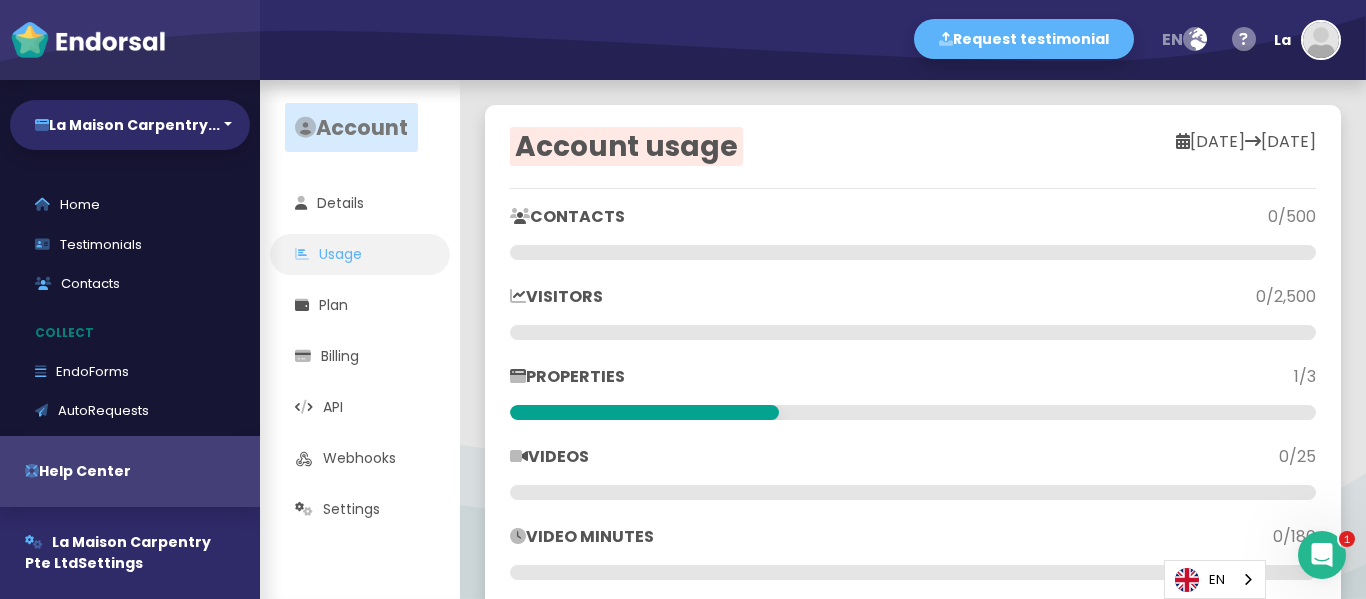 click on "CONTACTS" 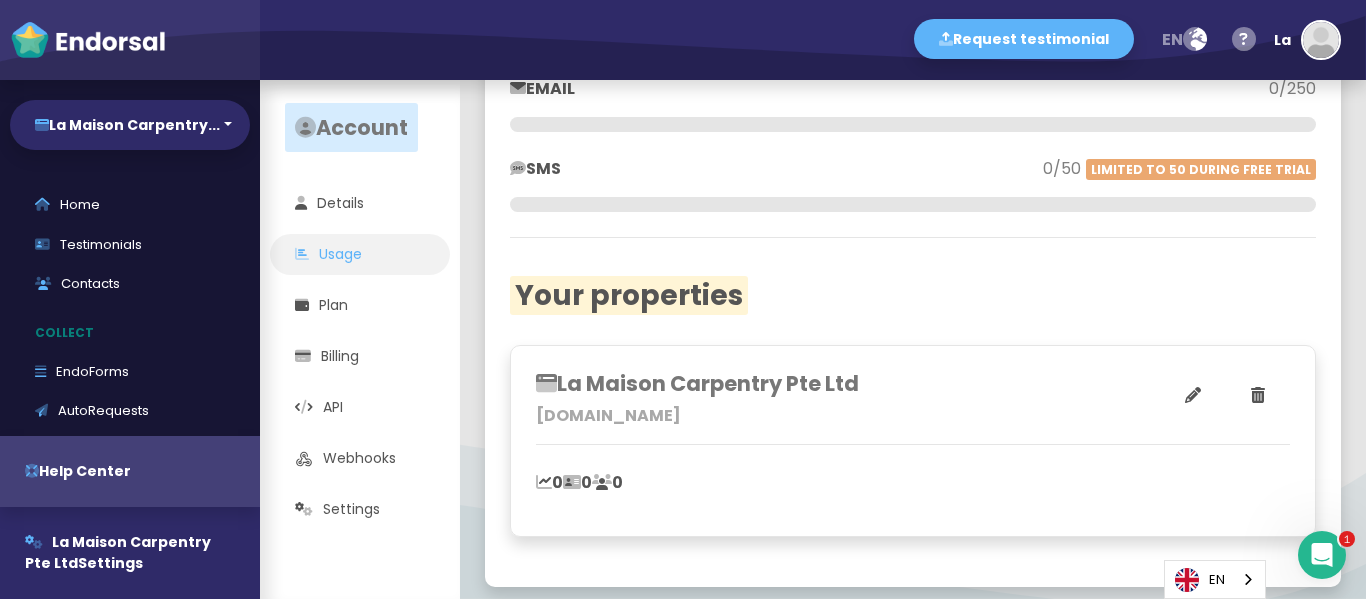 scroll, scrollTop: 541, scrollLeft: 0, axis: vertical 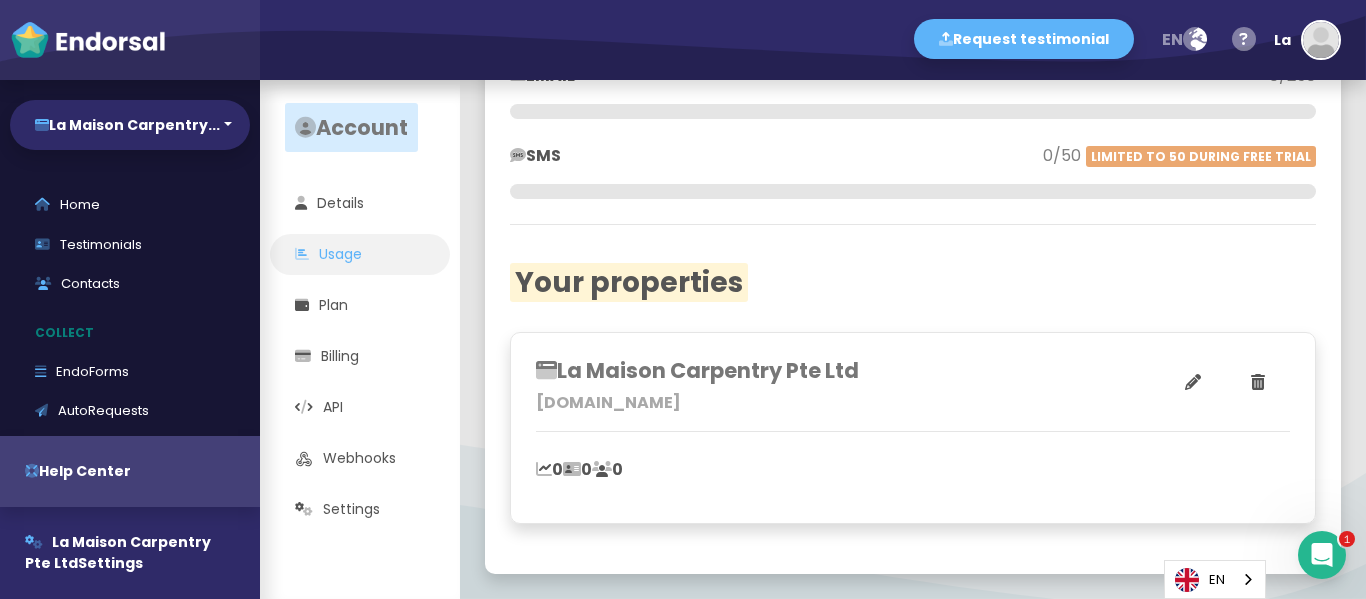 click on "La Maison Carpentry Pte Ltd" 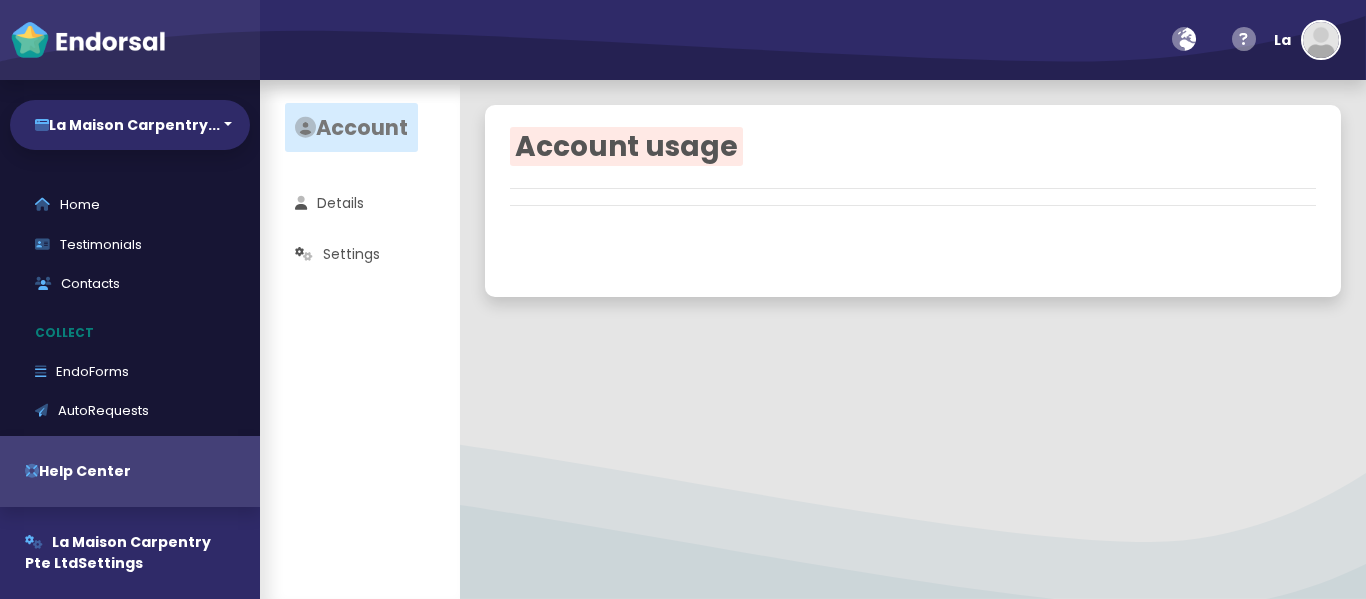 scroll, scrollTop: 0, scrollLeft: 0, axis: both 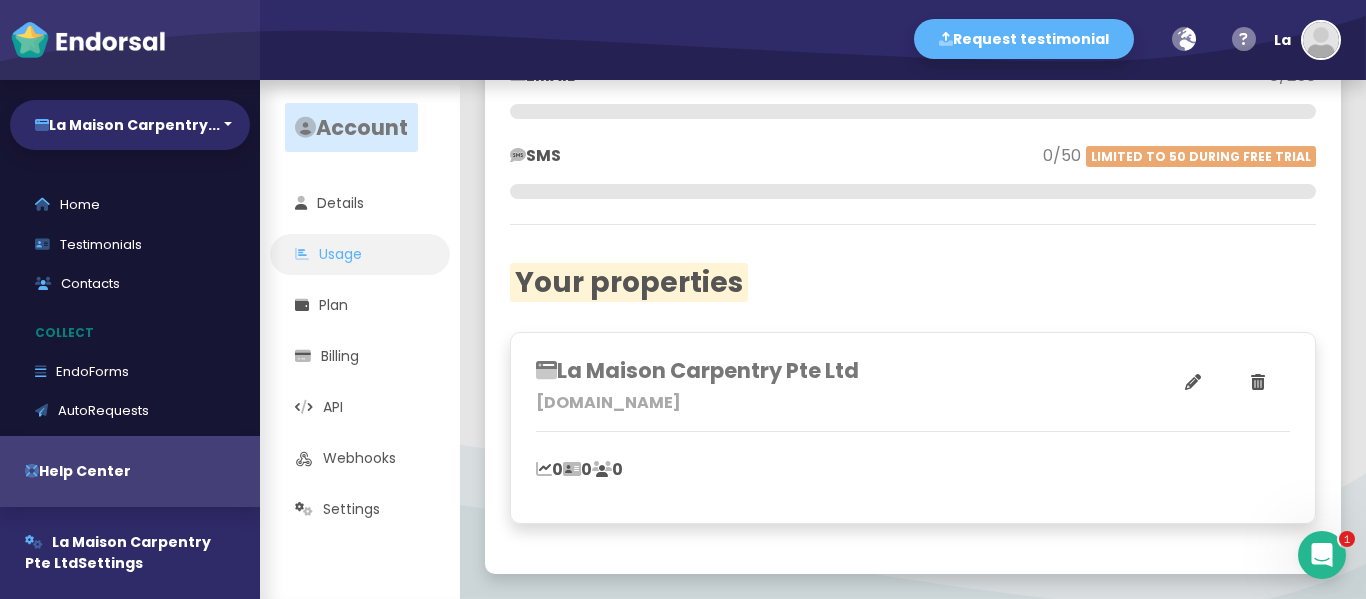 click 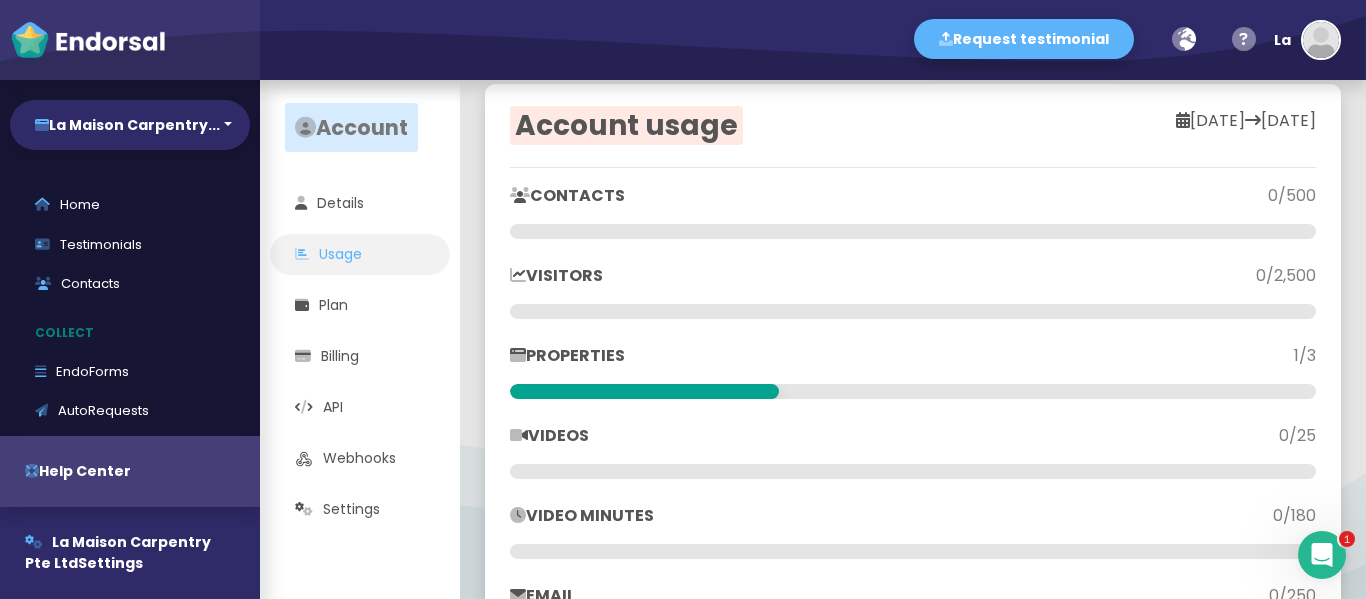 scroll, scrollTop: 0, scrollLeft: 0, axis: both 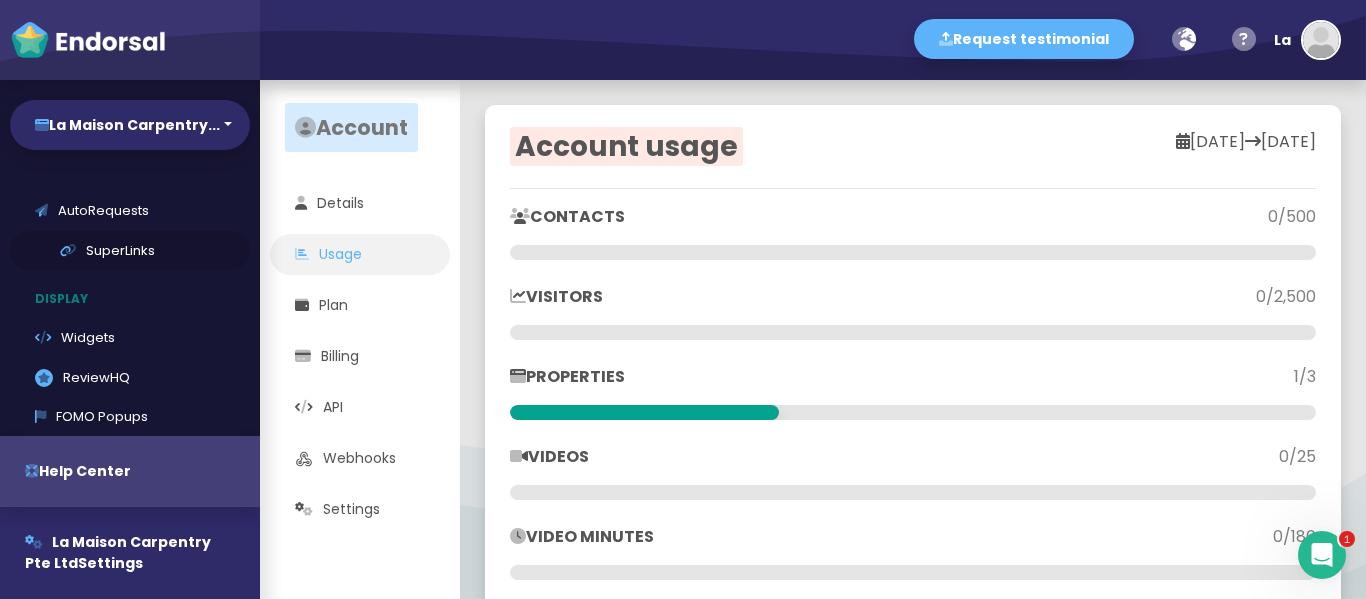 click on "SuperLinks" at bounding box center [130, 251] 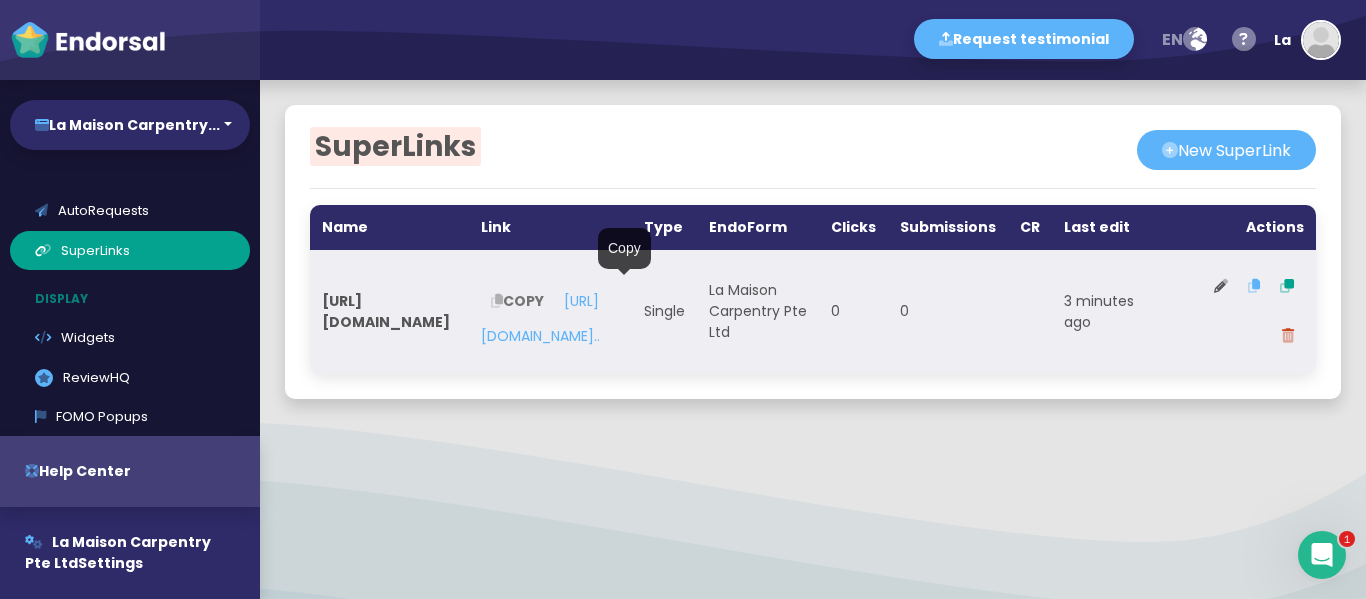 click on "COPY" 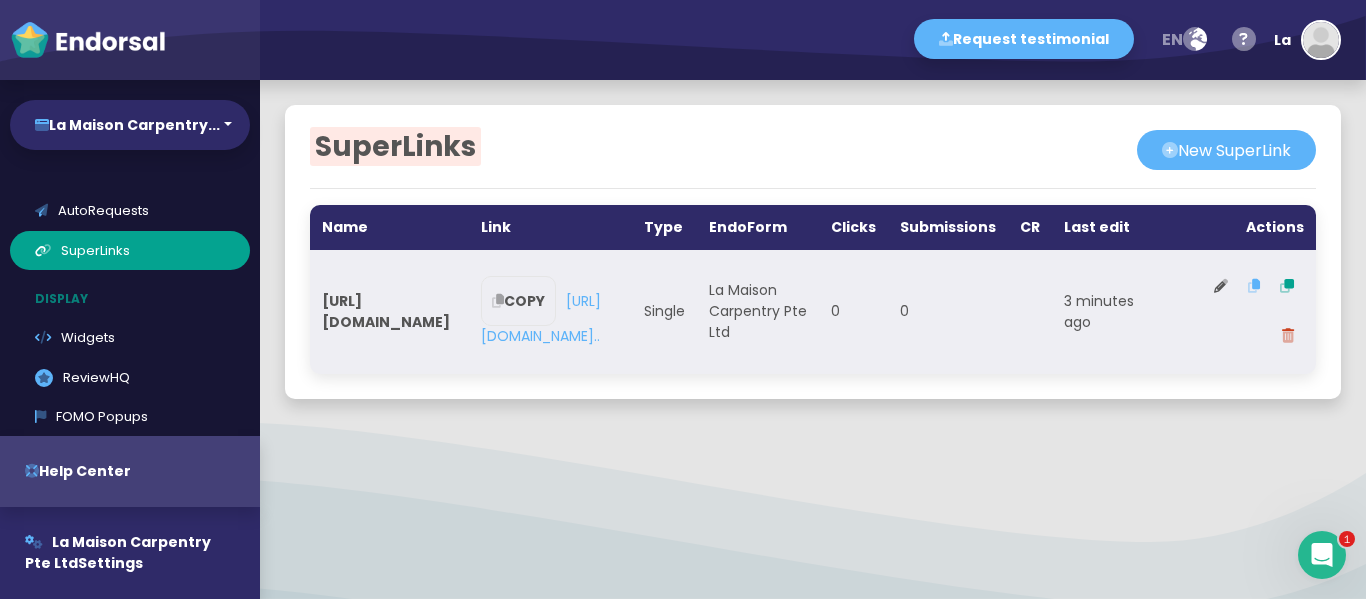 click on "Single" 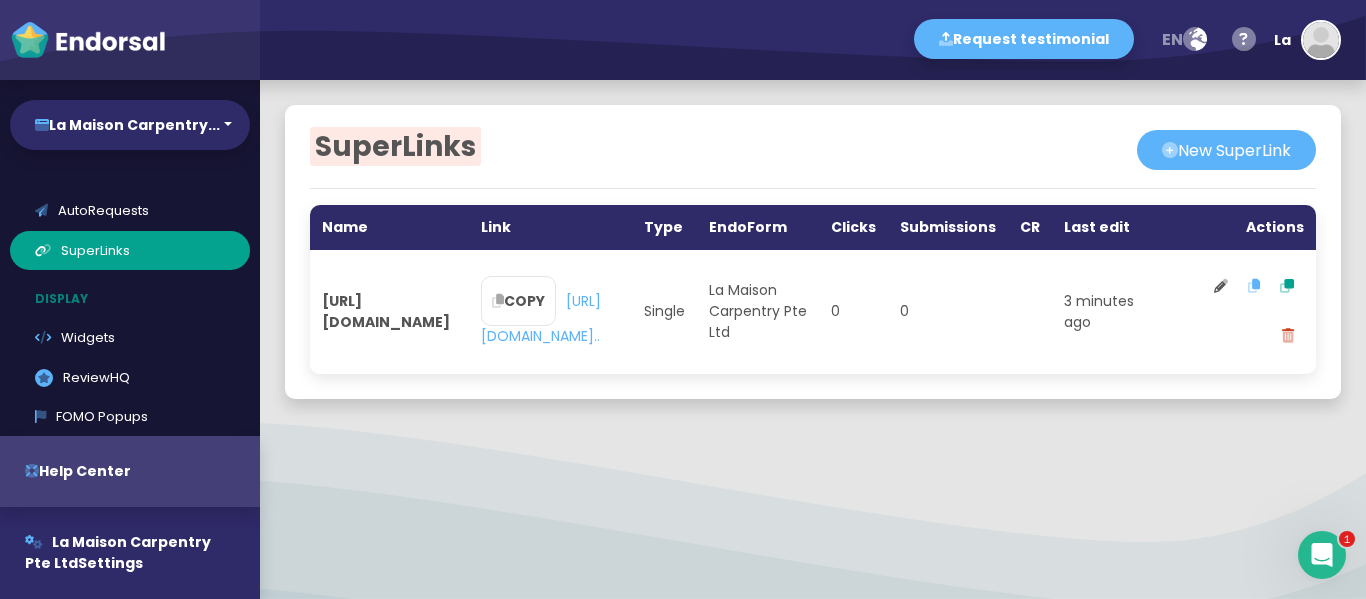 scroll, scrollTop: 0, scrollLeft: 252, axis: horizontal 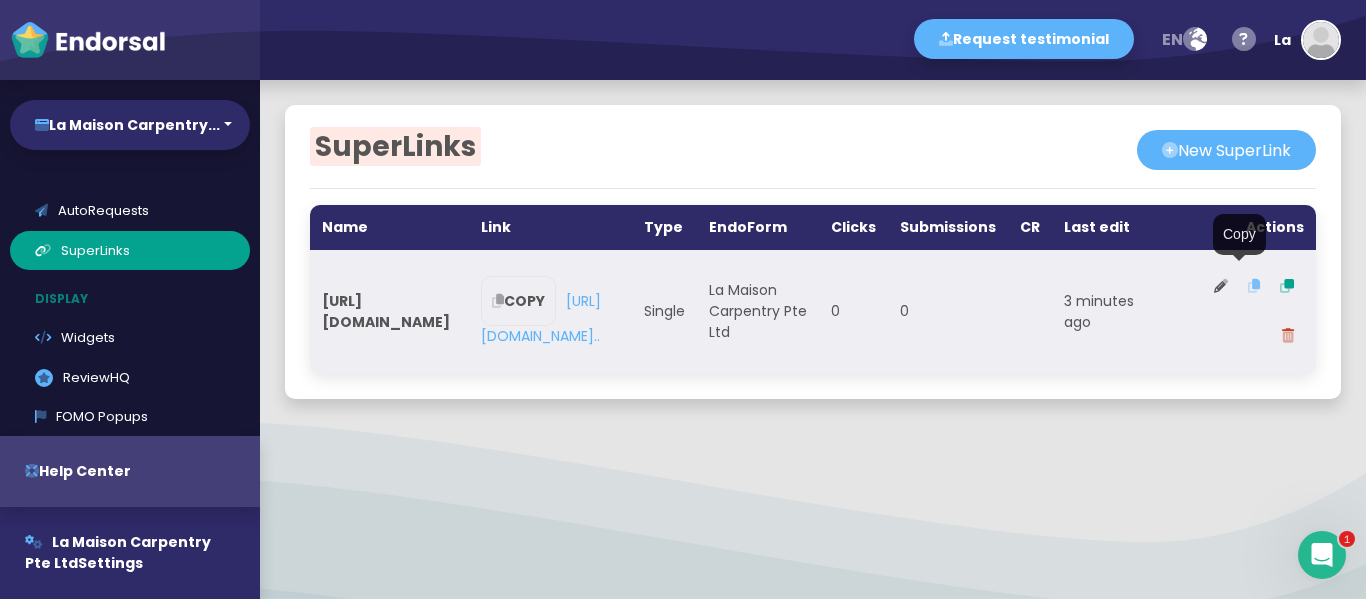 click 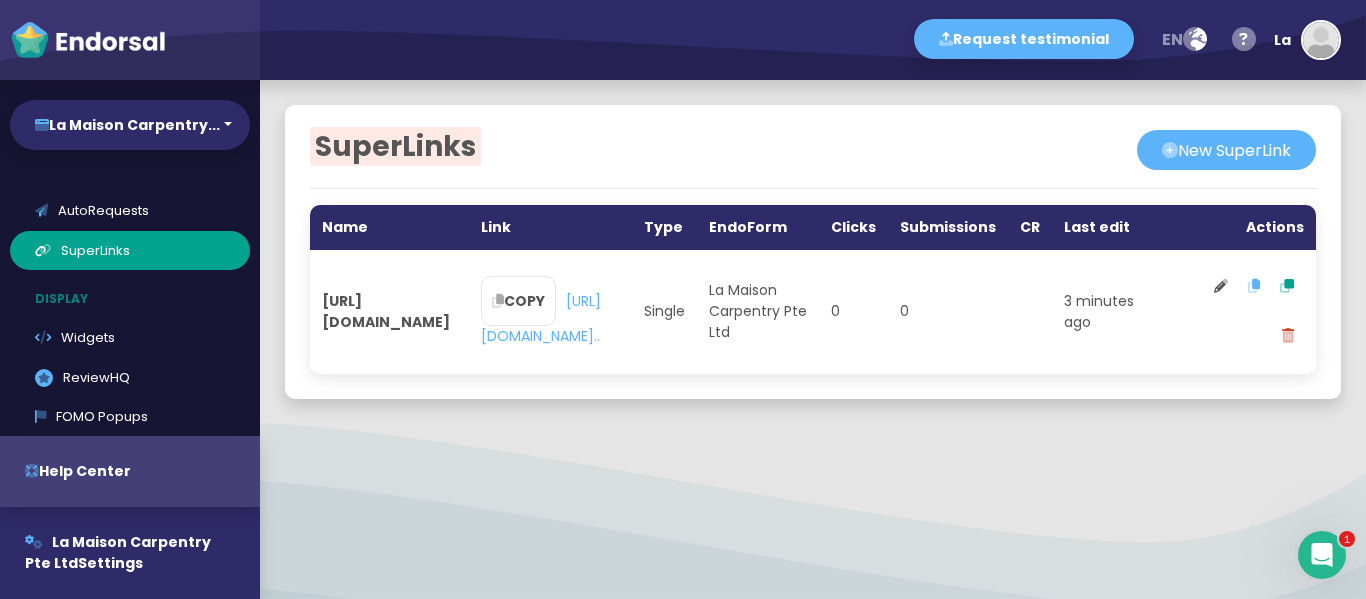 scroll, scrollTop: 0, scrollLeft: 0, axis: both 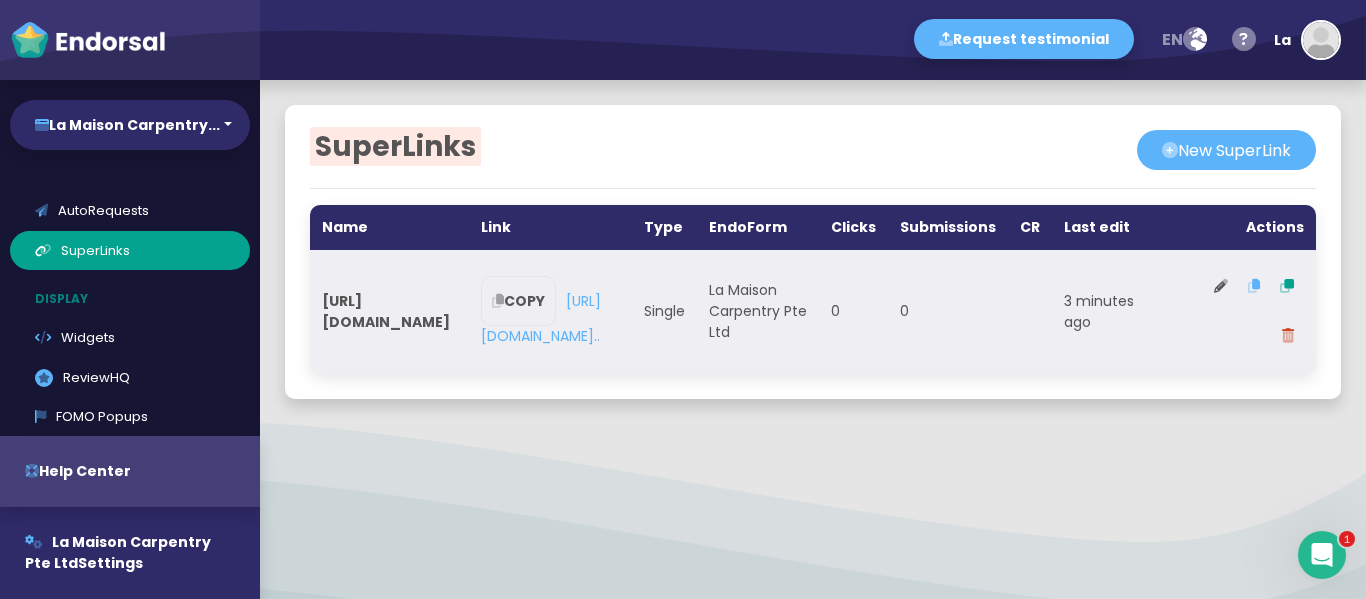 click on "[URL][DOMAIN_NAME]" 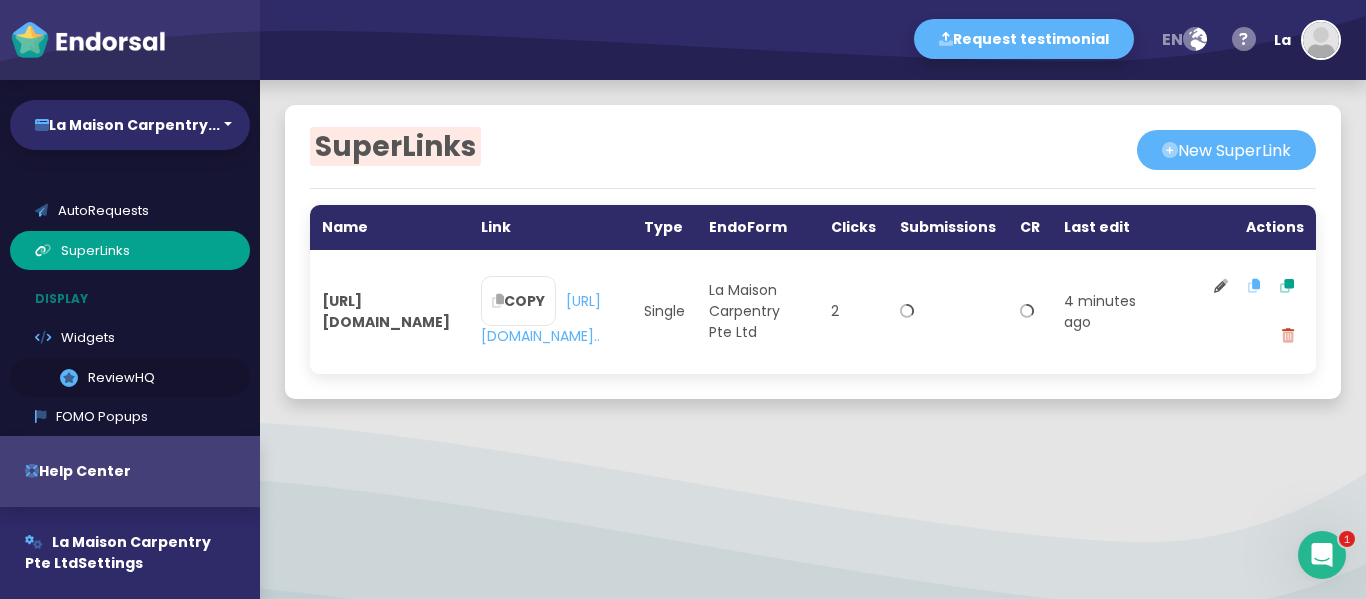 click on ".review-hq-icon-1{opacity:0.5;}  ReviewHQ" at bounding box center [130, 378] 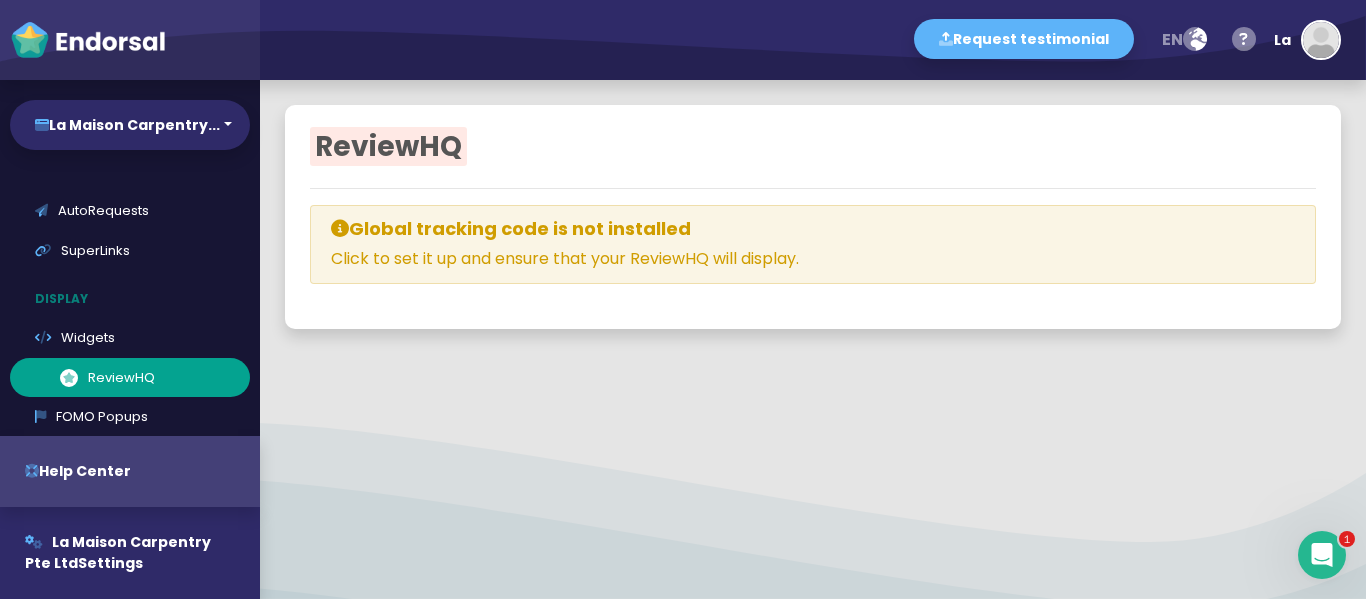 select 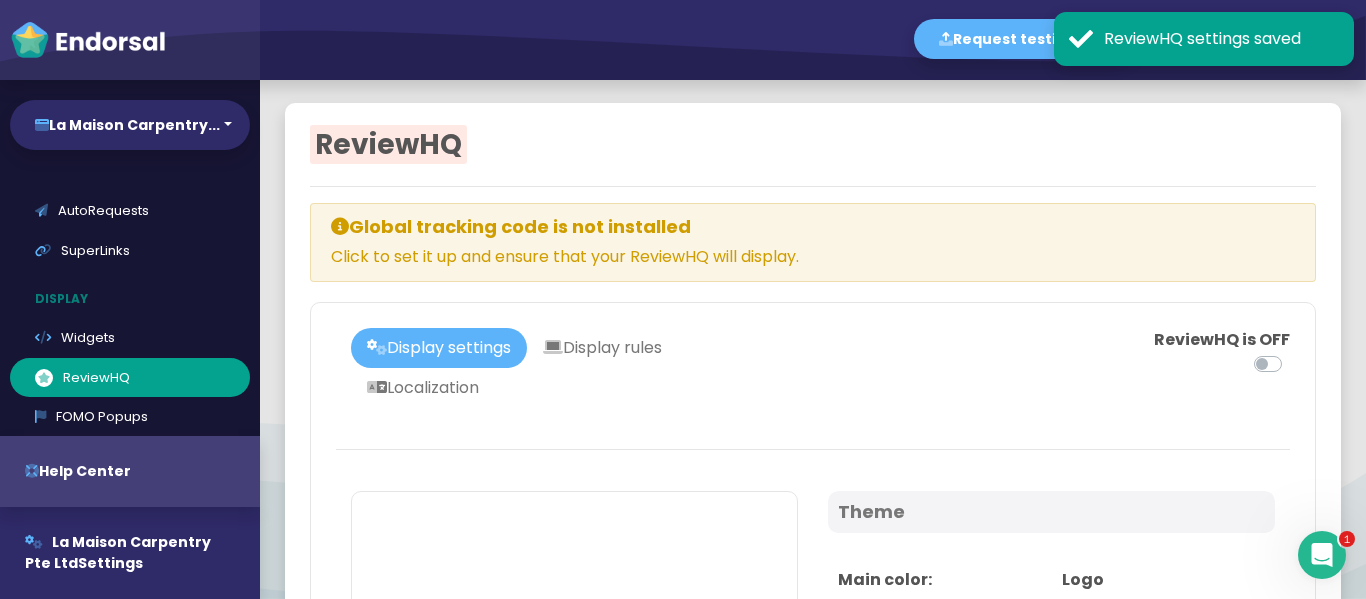 scroll, scrollTop: 0, scrollLeft: 0, axis: both 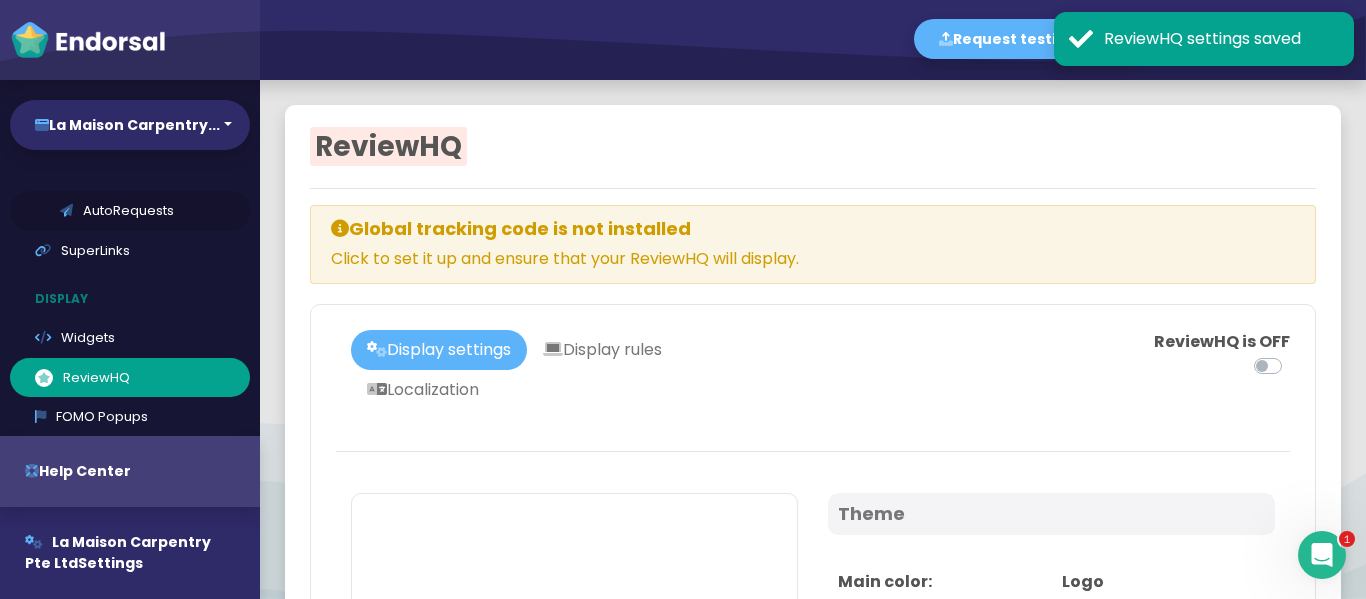 click on "AutoRequests" at bounding box center (130, 211) 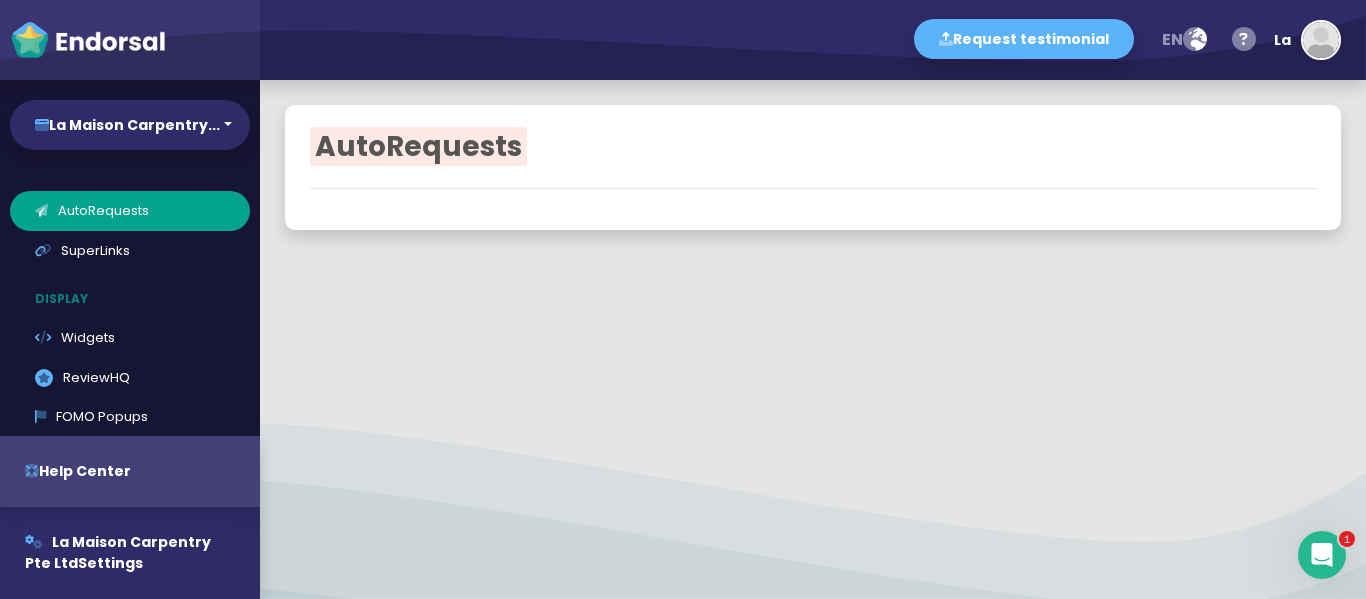 scroll, scrollTop: 19, scrollLeft: 0, axis: vertical 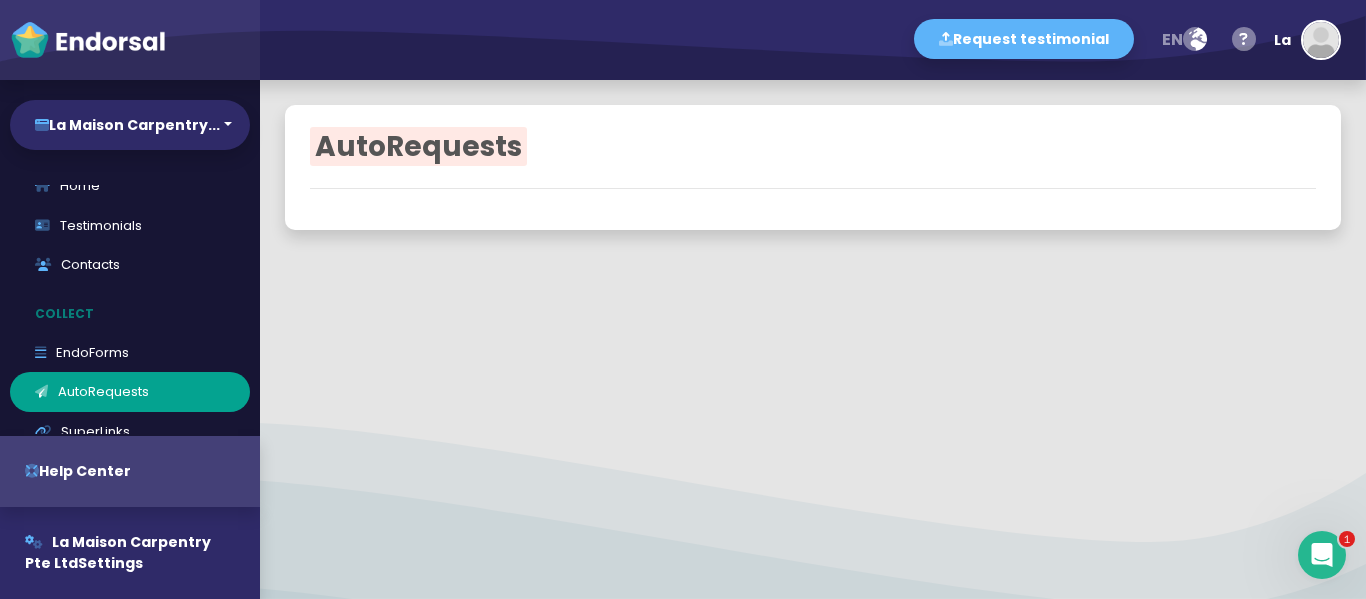 select on "90" 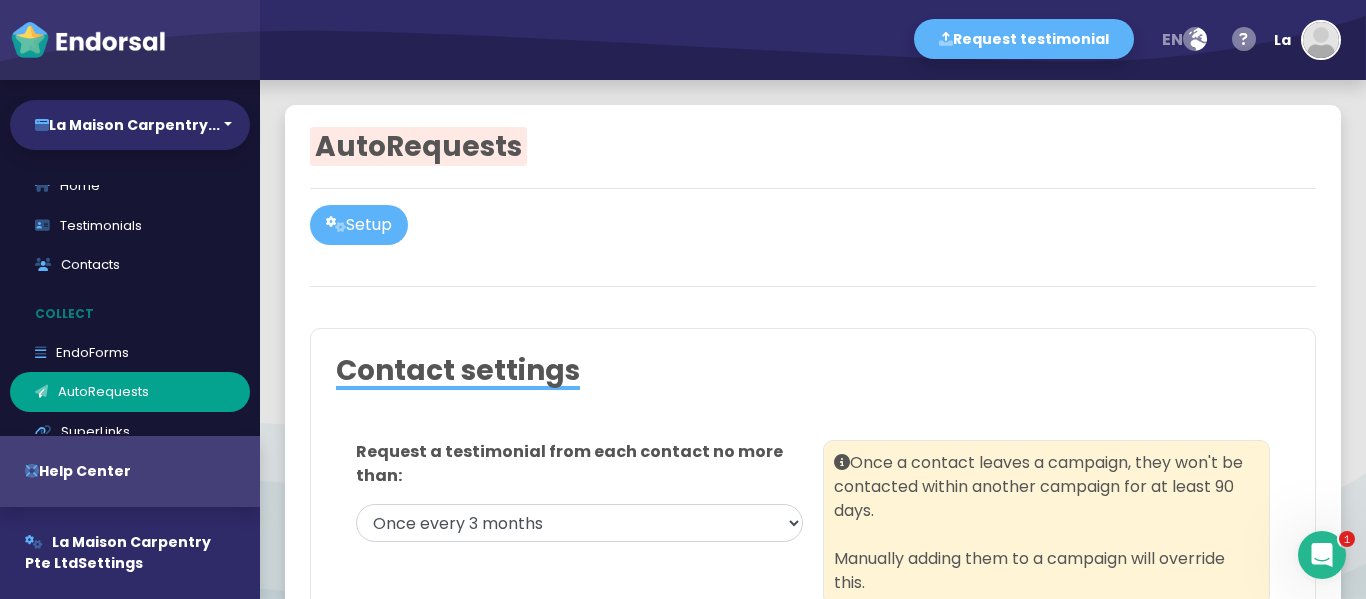 scroll, scrollTop: 0, scrollLeft: 0, axis: both 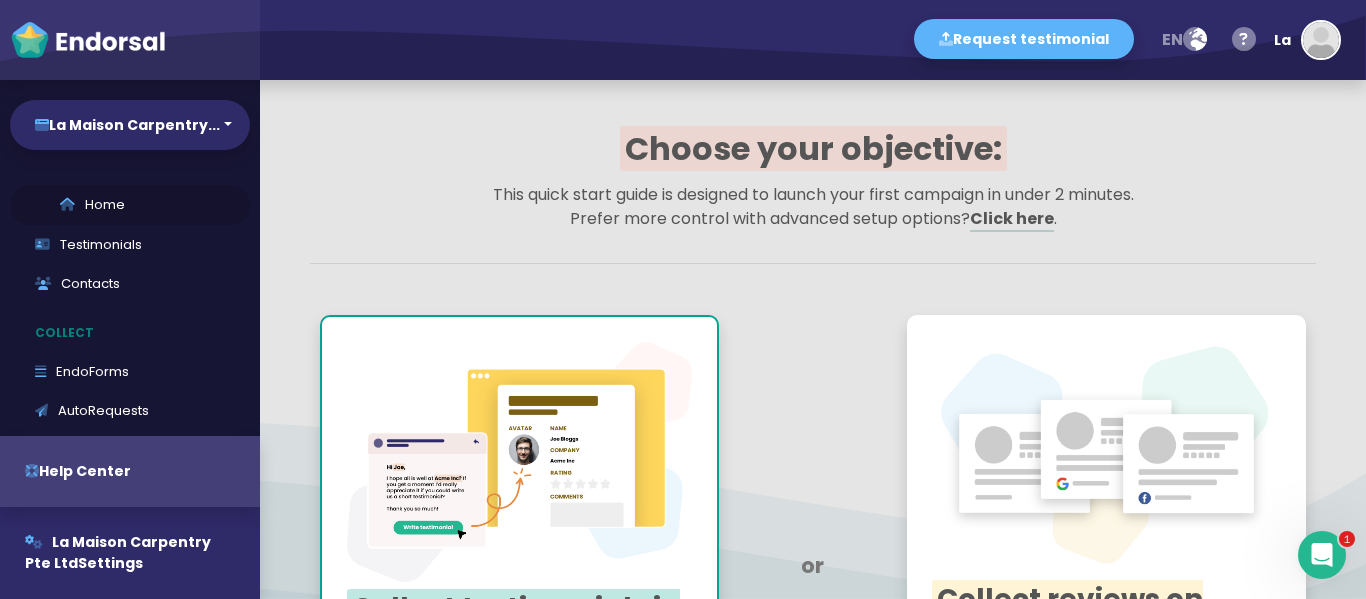 click on "Home" at bounding box center [130, 205] 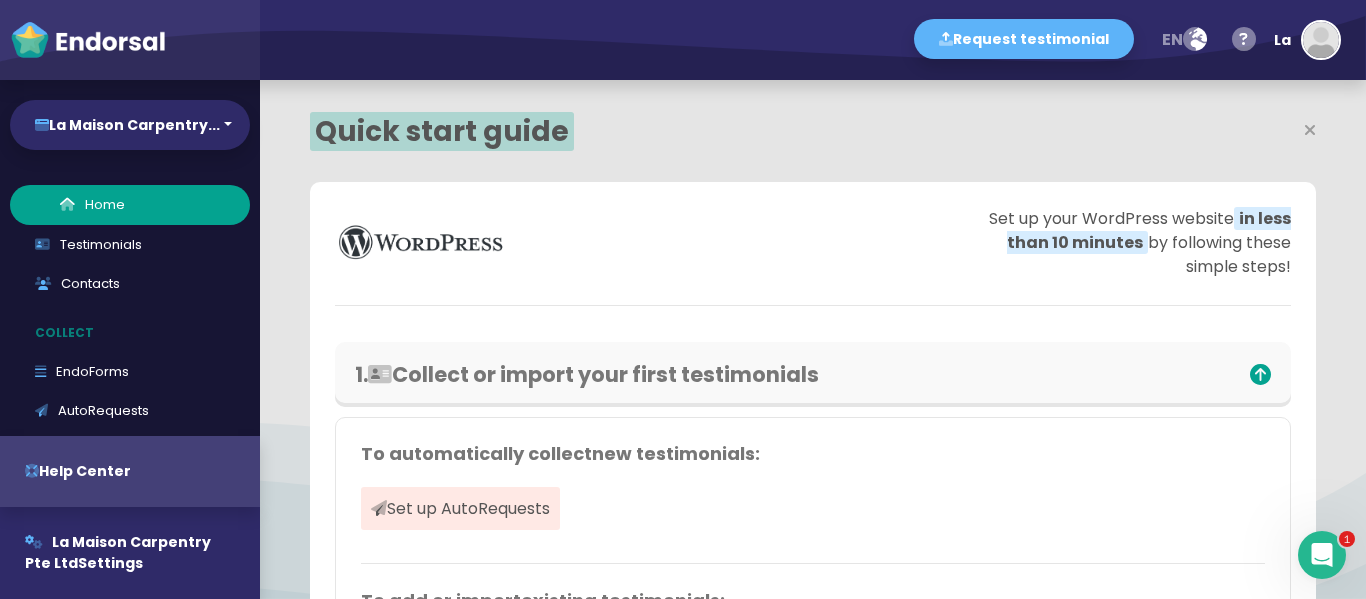 scroll, scrollTop: 999567, scrollLeft: 999356, axis: both 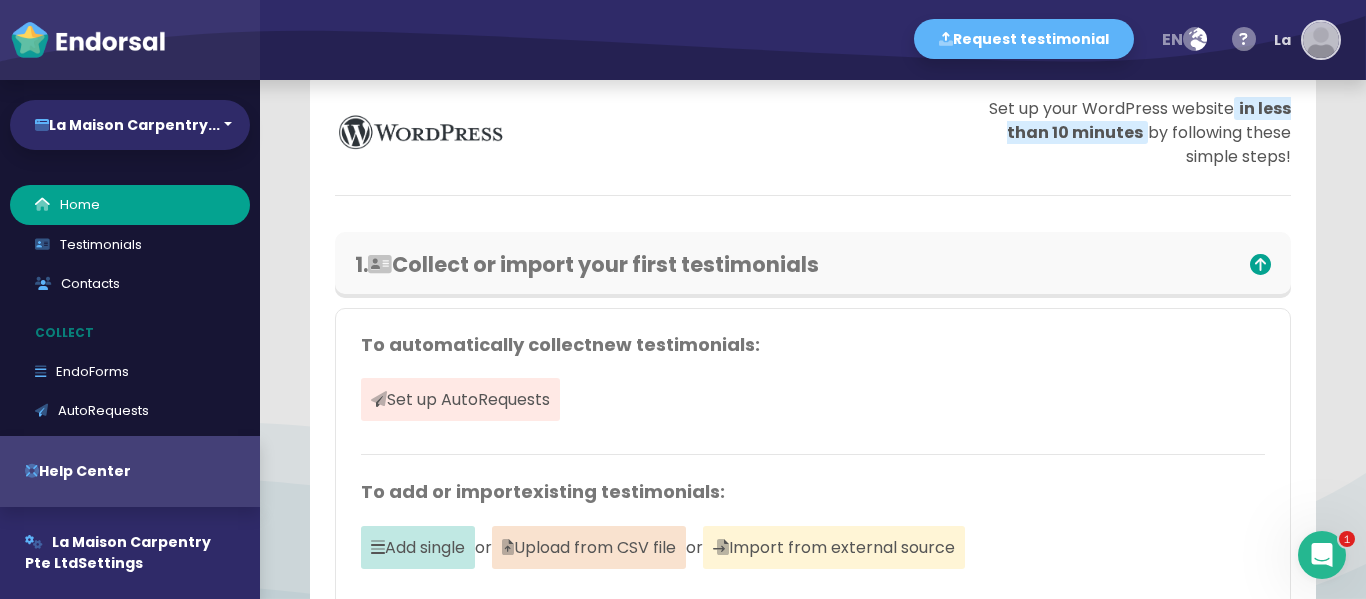 click at bounding box center (1321, 40) 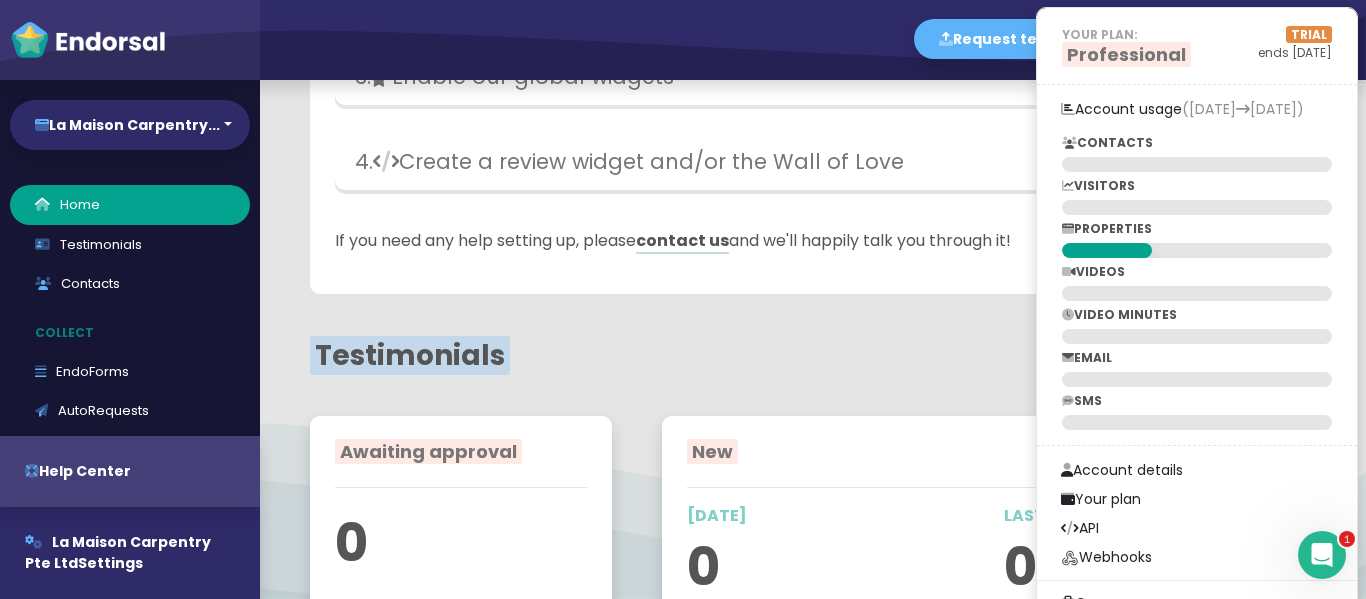 scroll, scrollTop: 1100, scrollLeft: 0, axis: vertical 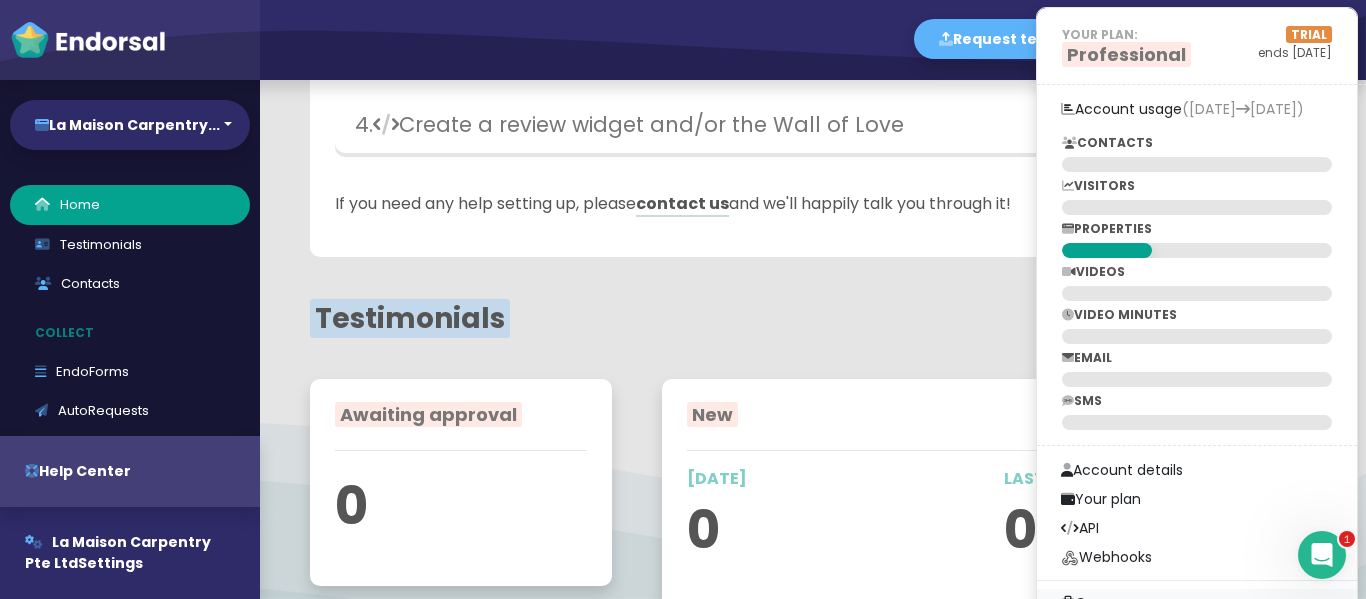 click on "Company" at bounding box center [1197, 603] 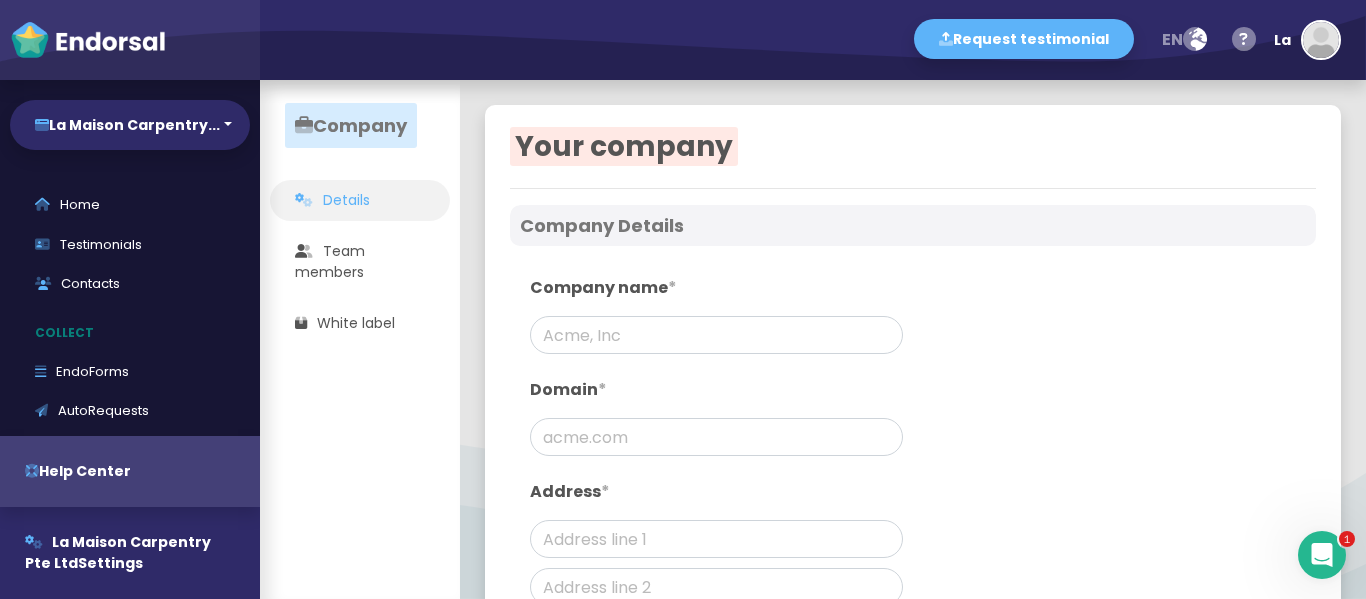 scroll, scrollTop: 0, scrollLeft: 0, axis: both 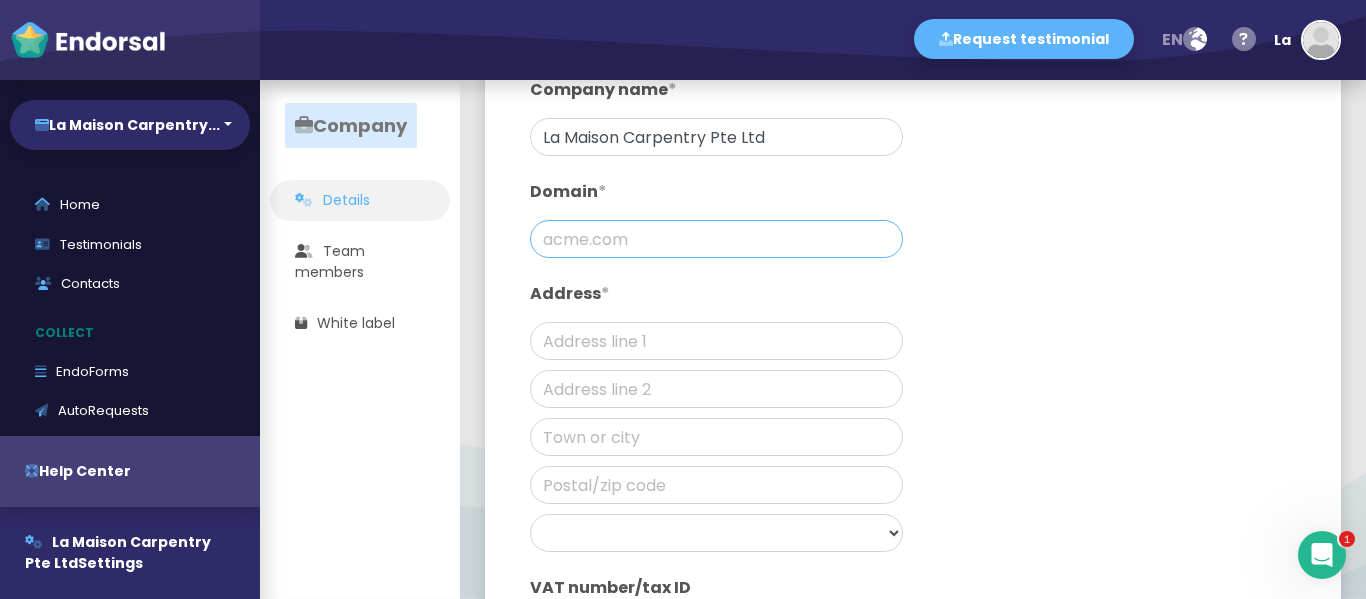 click 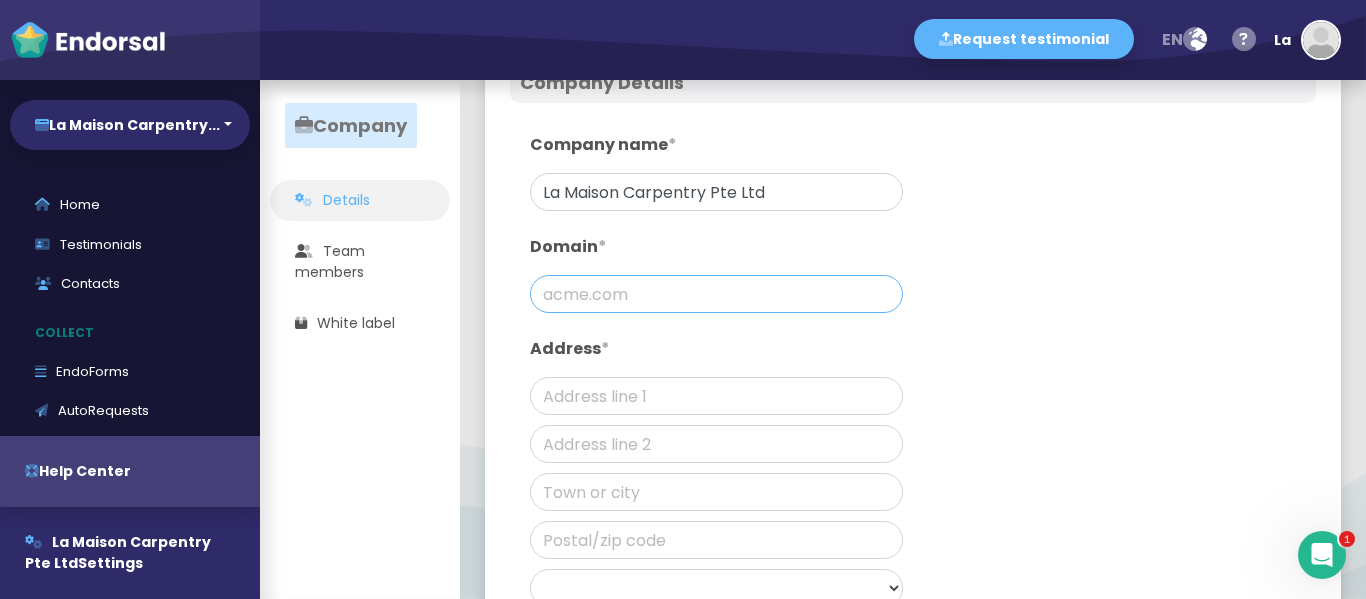 scroll, scrollTop: 98, scrollLeft: 0, axis: vertical 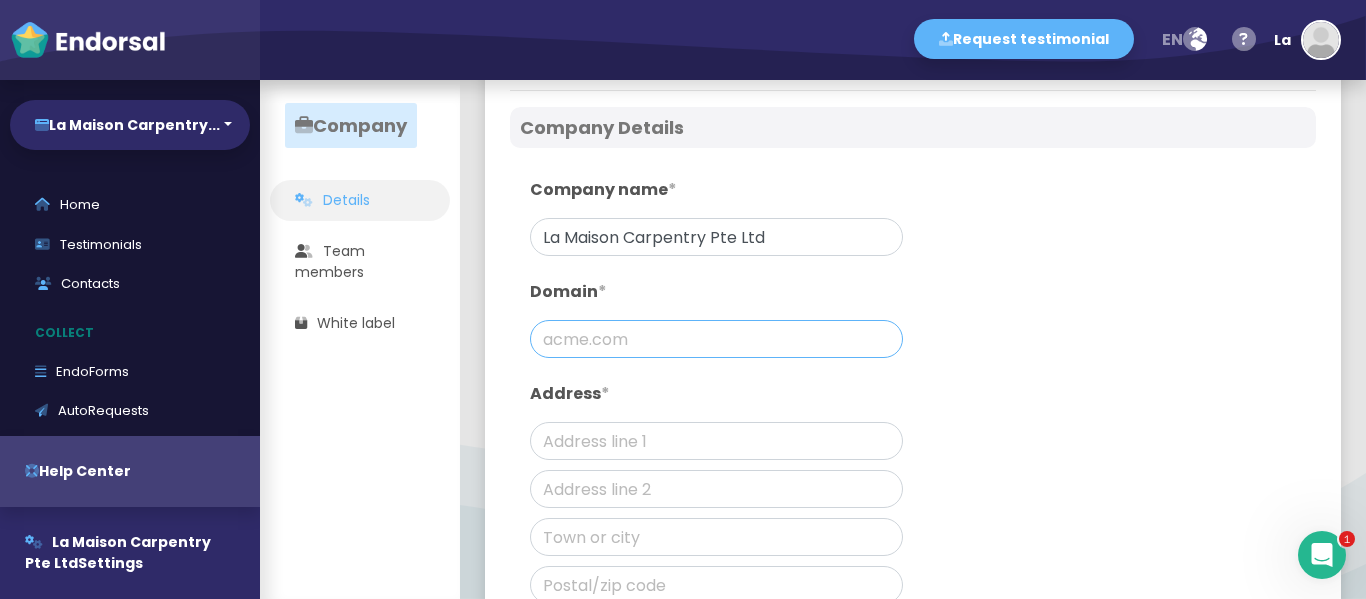 click 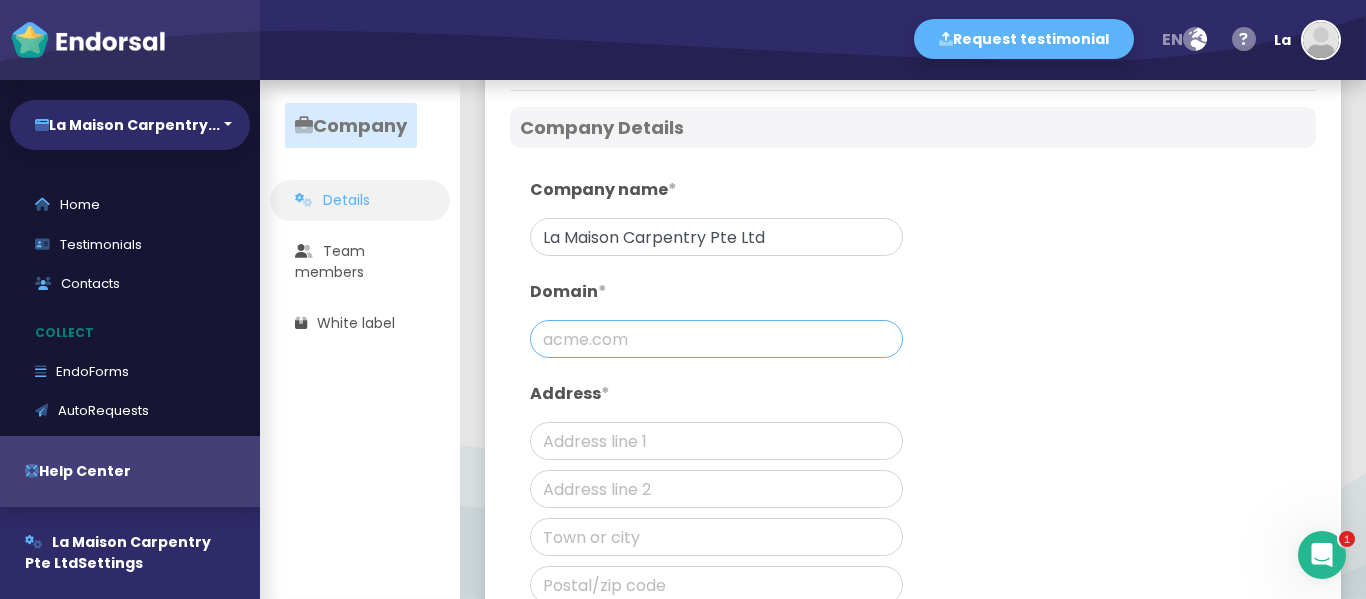 paste on "https://lamaisoncarpentry.com/" 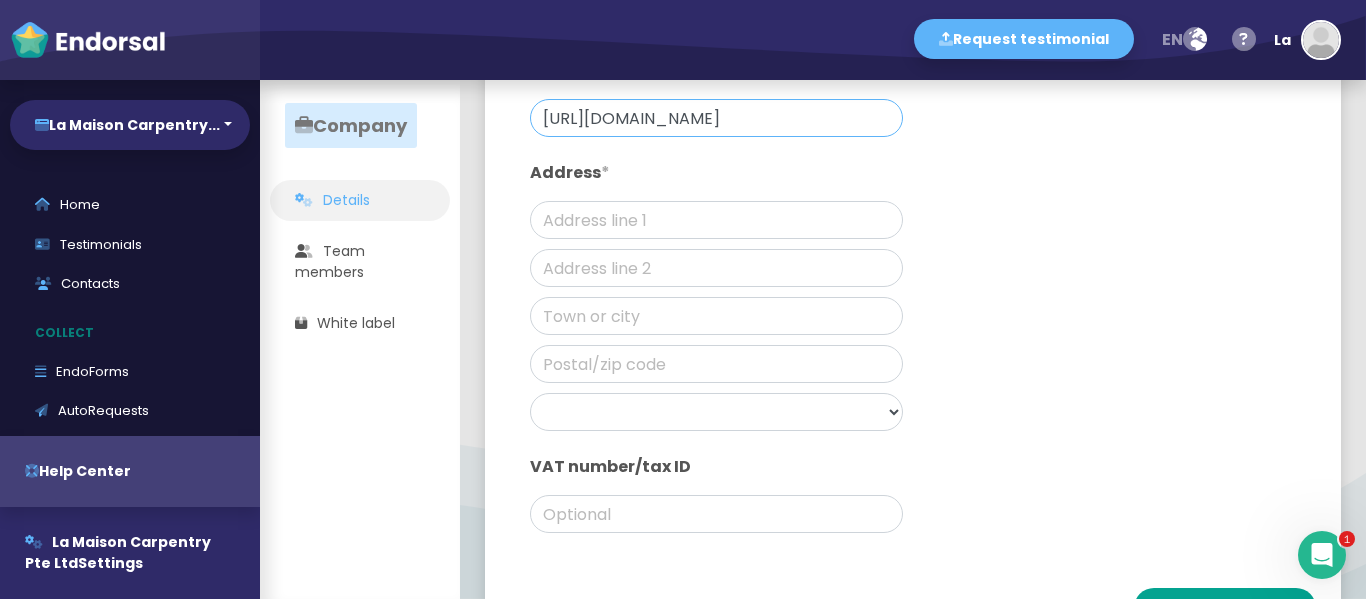 scroll, scrollTop: 298, scrollLeft: 0, axis: vertical 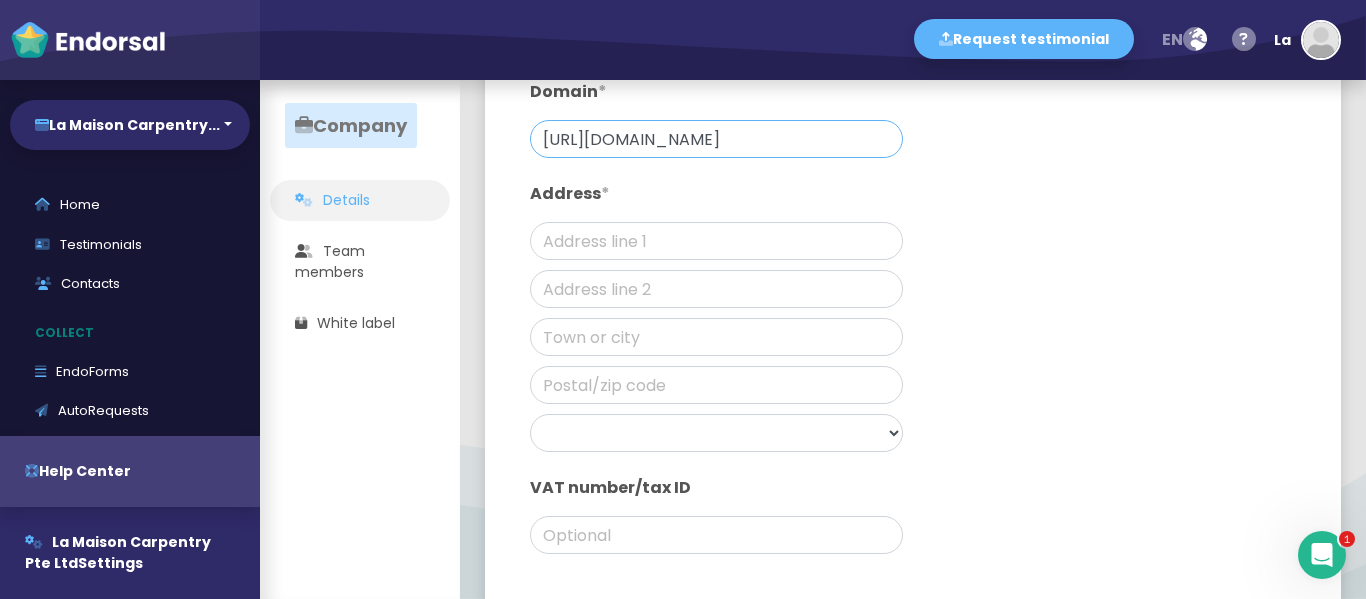 type on "https://lamaisoncarpentry.com/" 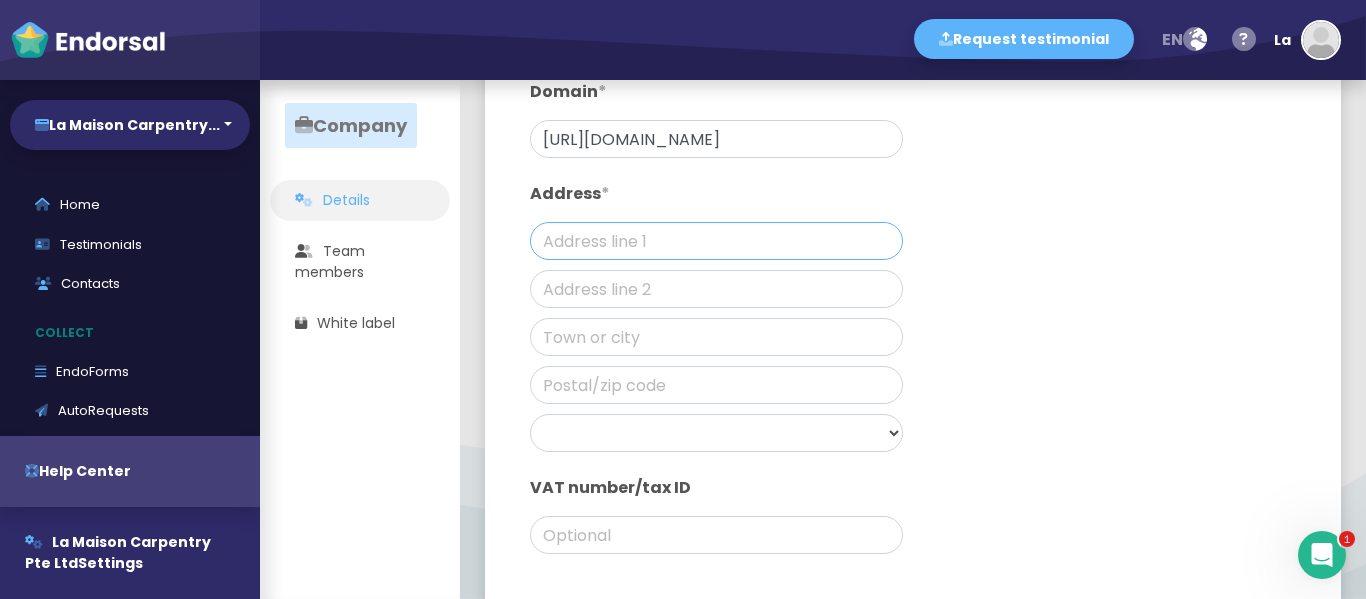 click 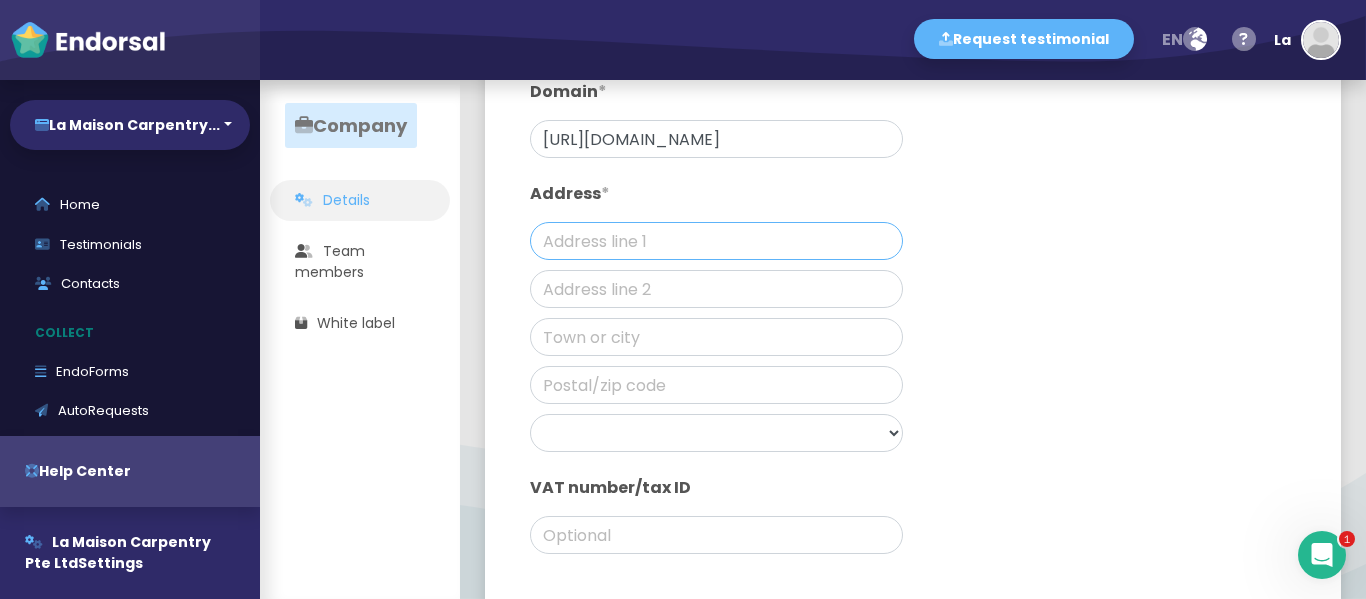 type on "11 Woodlands Cl, #09-04" 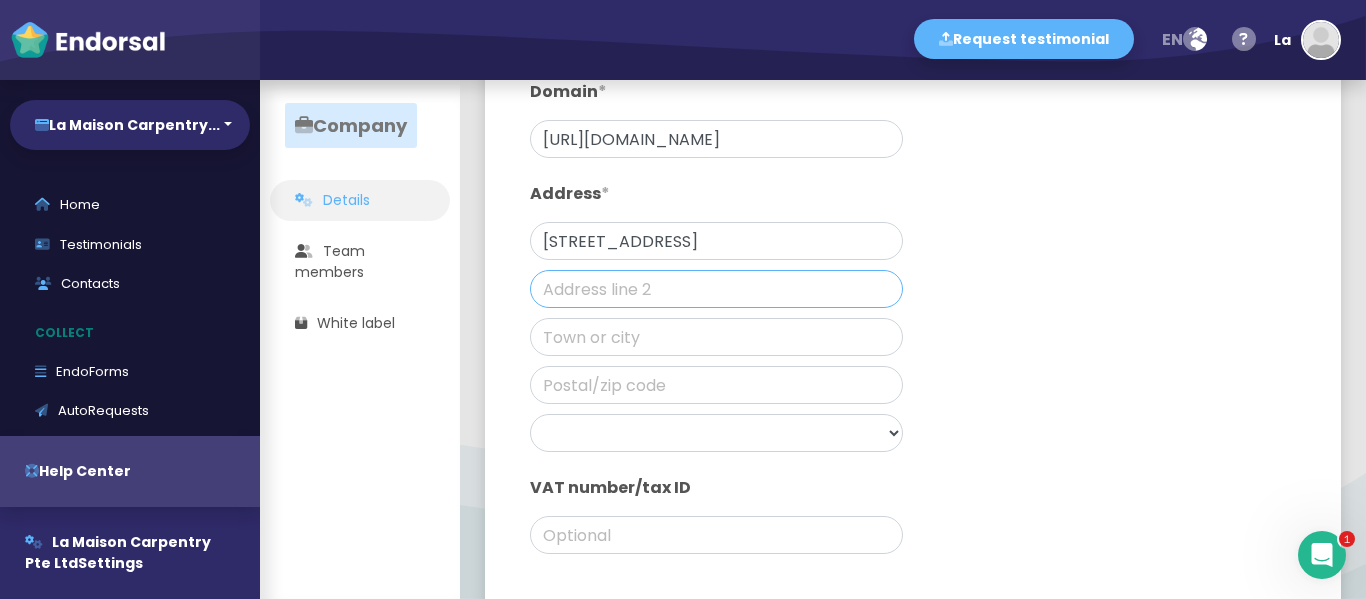 type on "n/a" 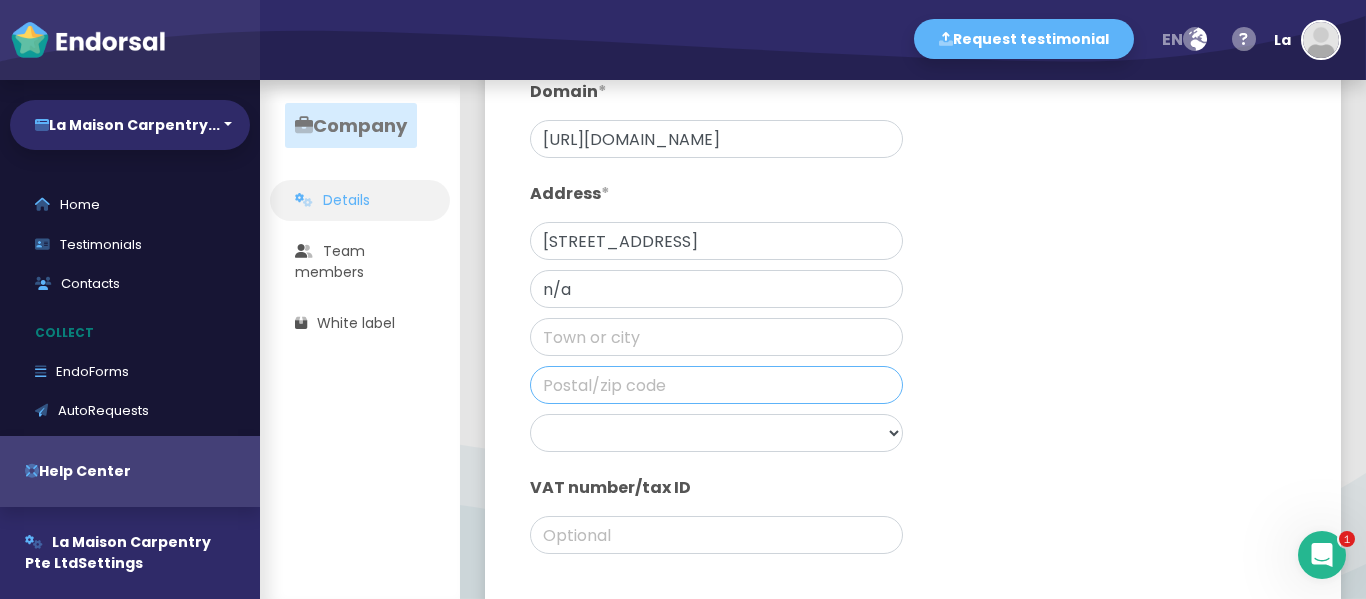 type on "737853" 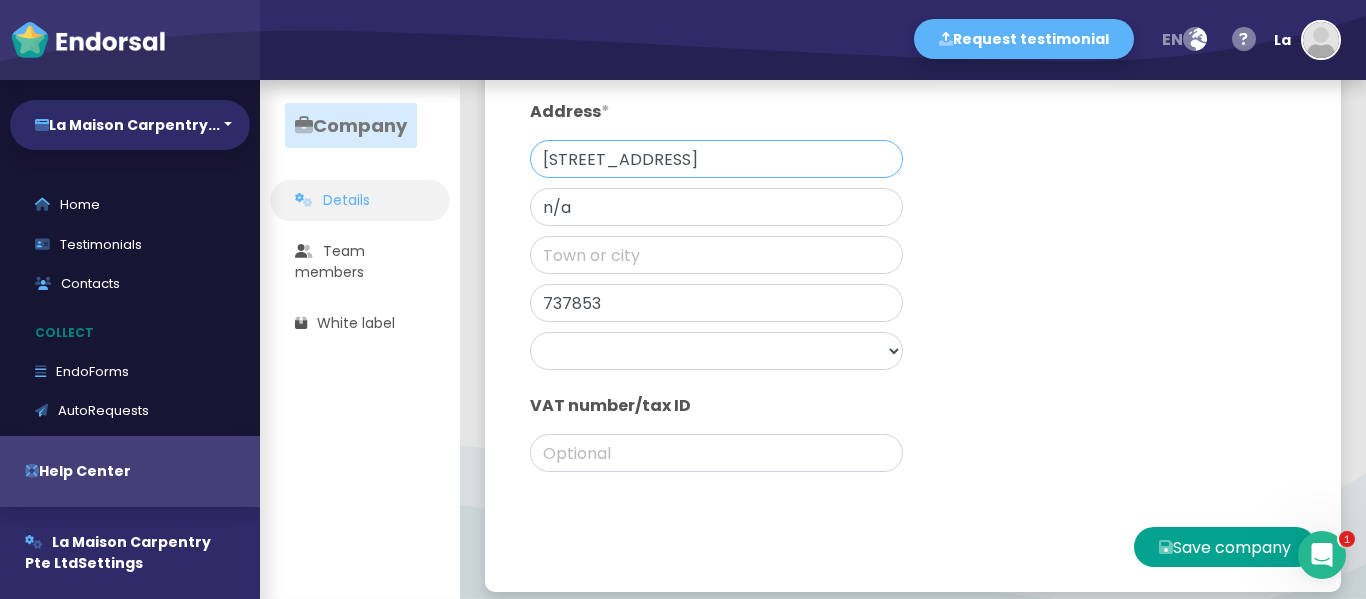 scroll, scrollTop: 398, scrollLeft: 0, axis: vertical 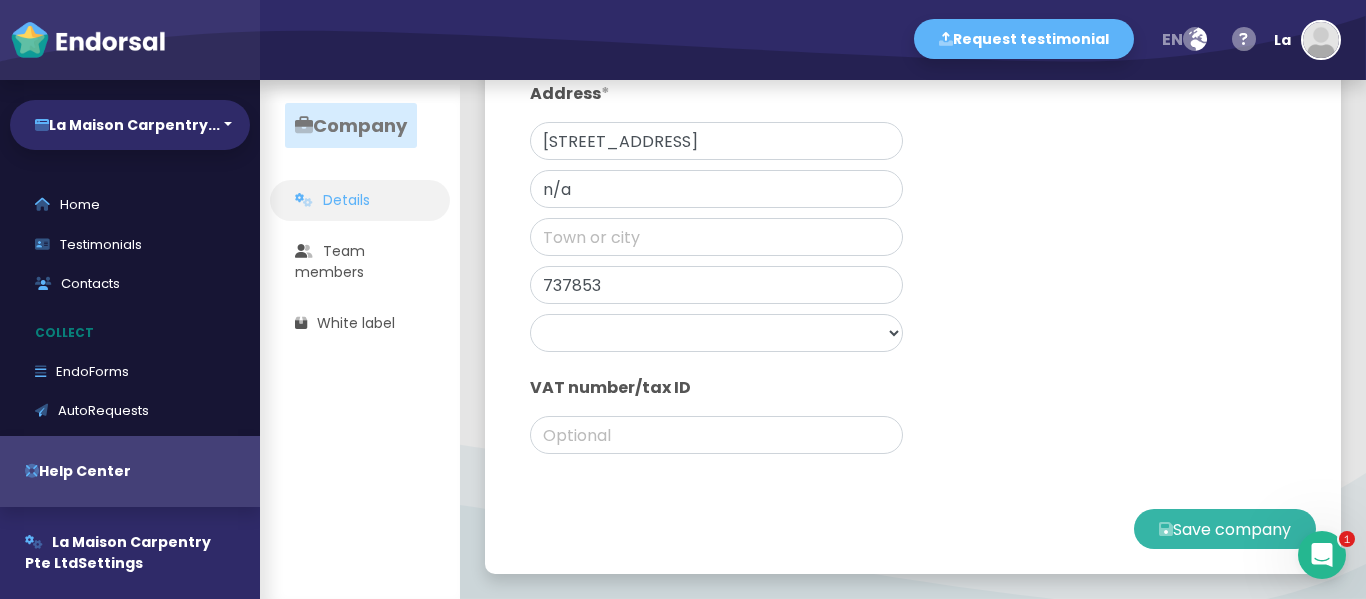 click on "Save company" 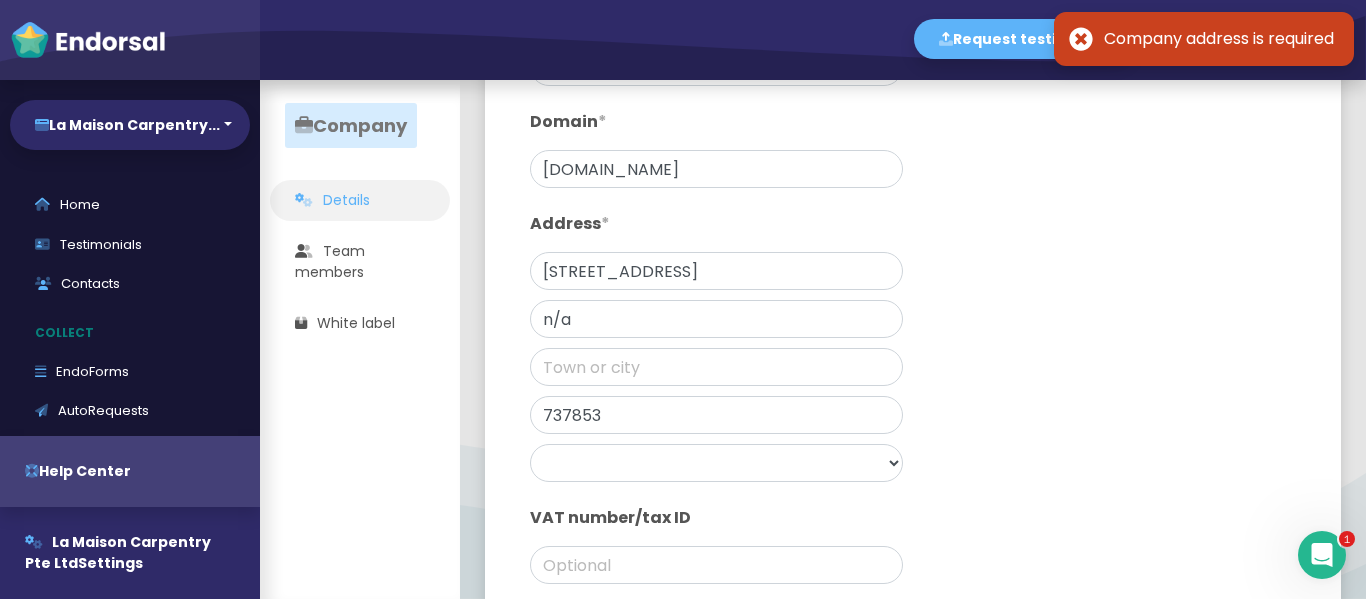 scroll, scrollTop: 198, scrollLeft: 0, axis: vertical 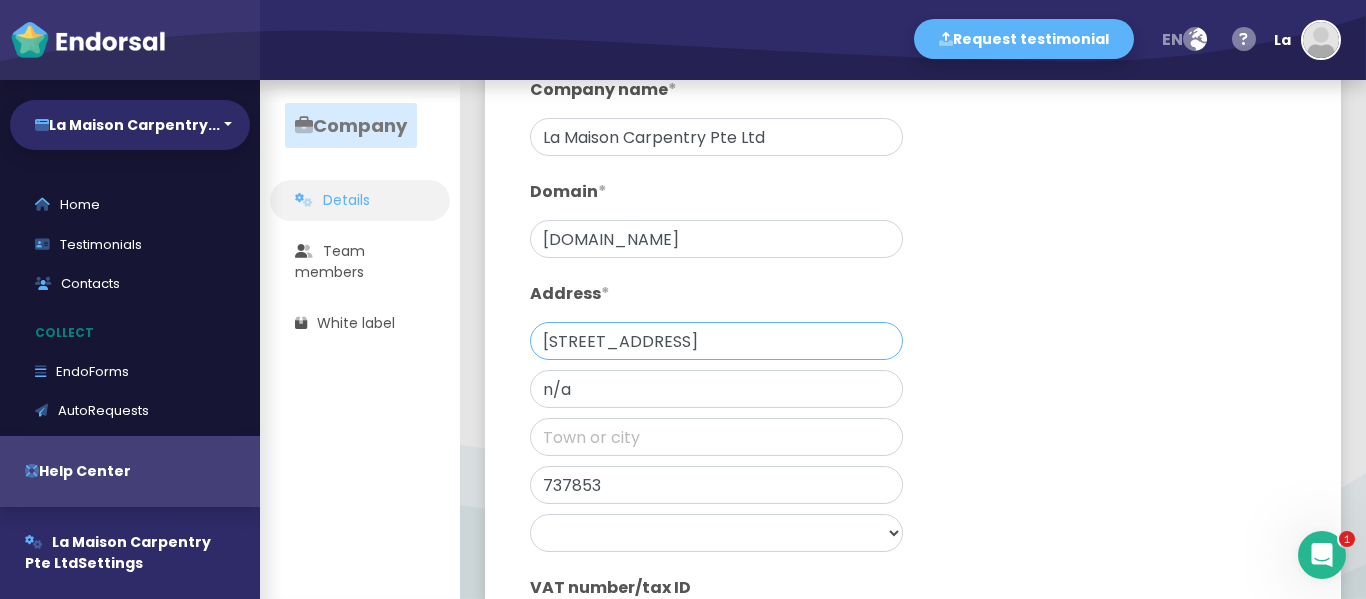 click on "11 Woodlands Cl, #09-04" 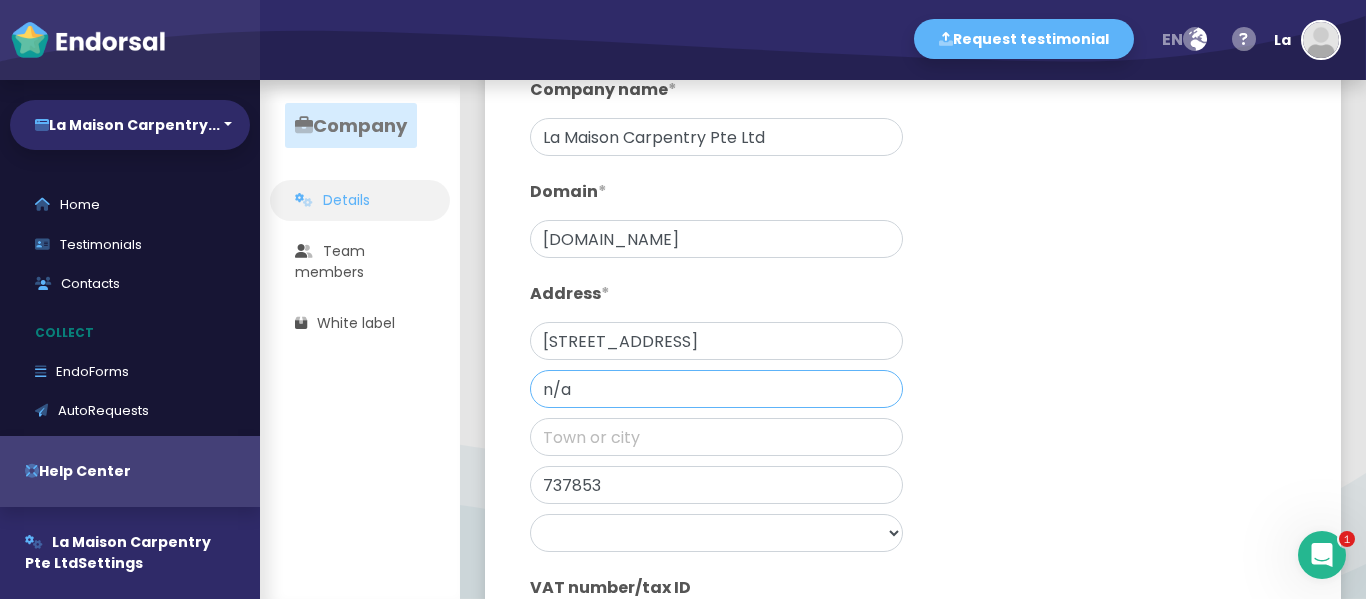 scroll, scrollTop: 0, scrollLeft: 0, axis: both 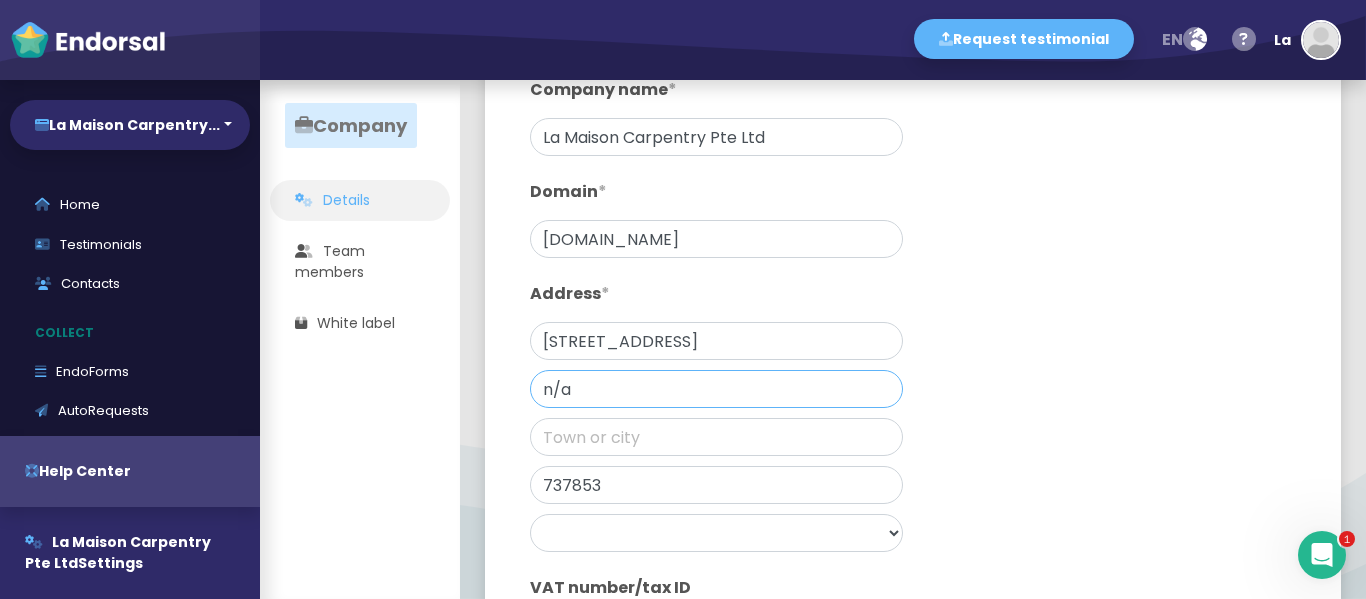 drag, startPoint x: 599, startPoint y: 384, endPoint x: 526, endPoint y: 393, distance: 73.552704 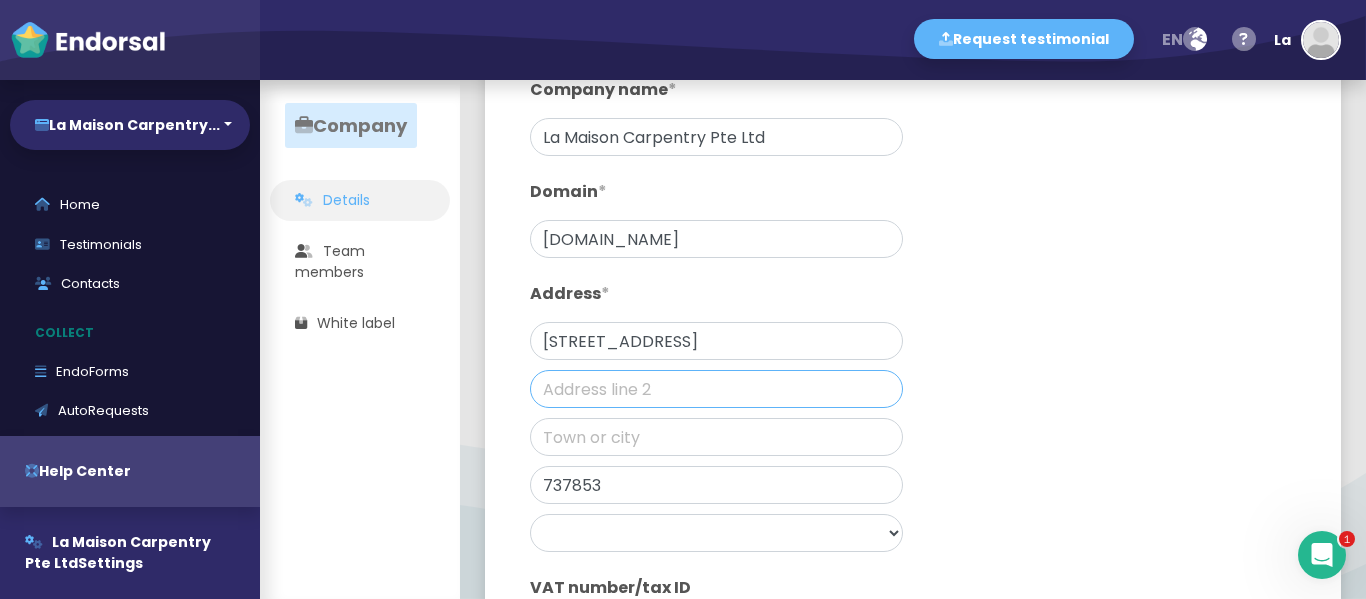 type 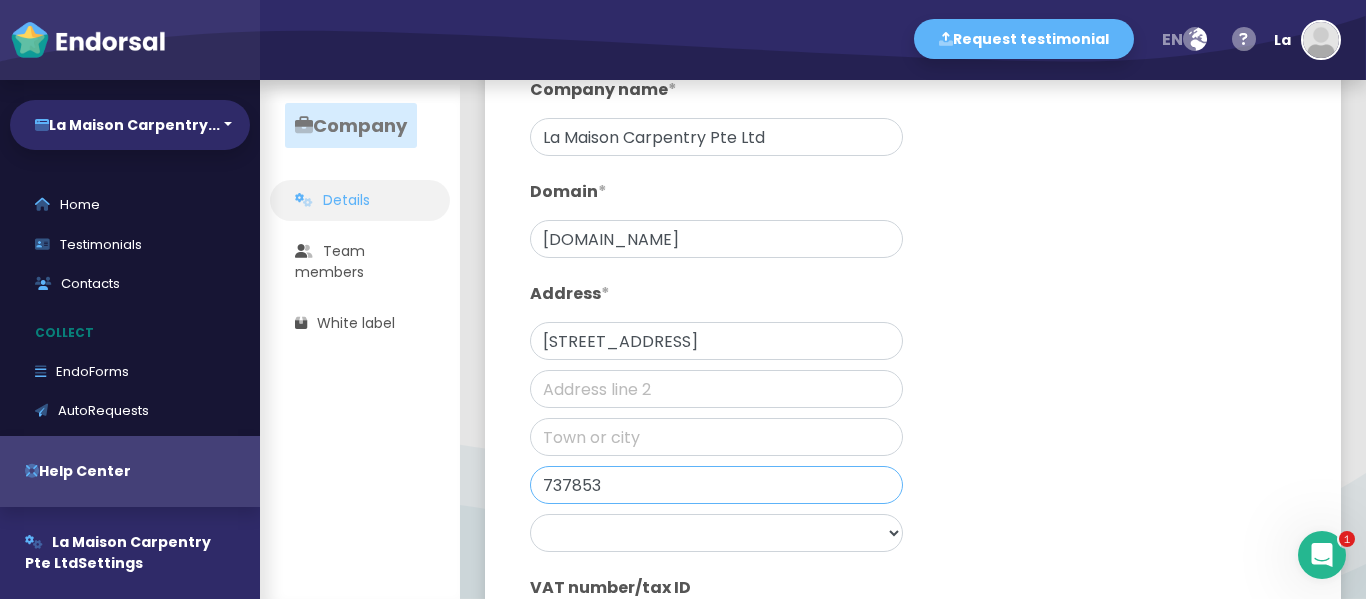 drag, startPoint x: 616, startPoint y: 481, endPoint x: 504, endPoint y: 490, distance: 112.36102 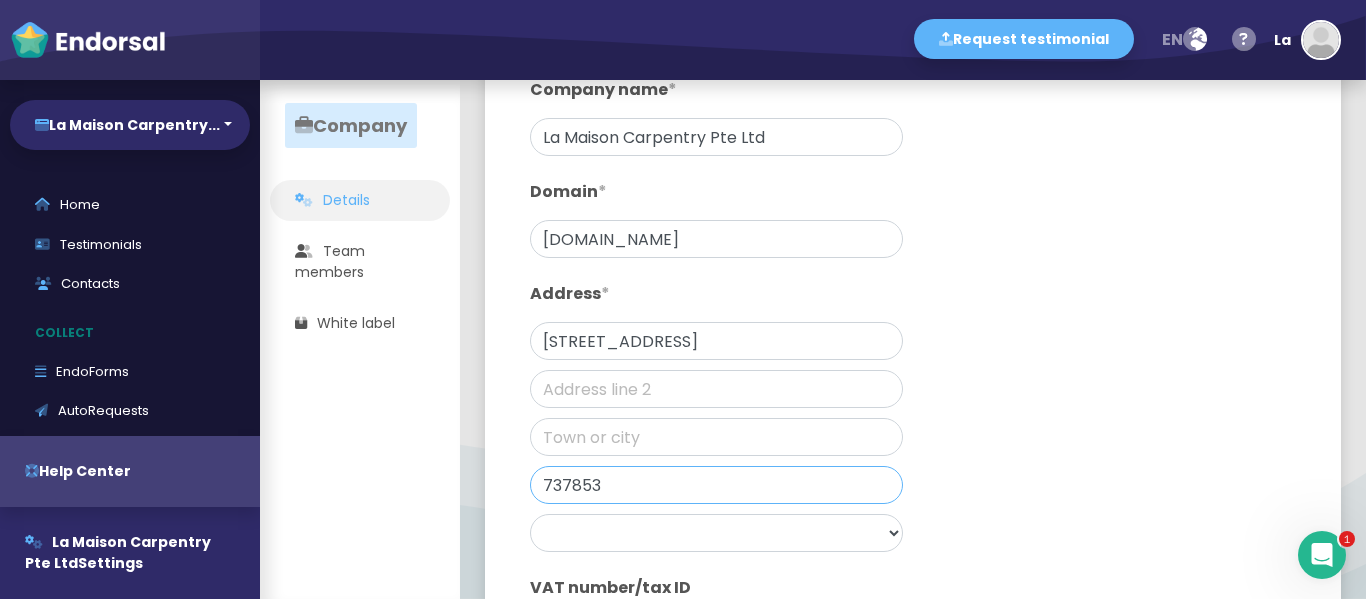 click on "Your company Company Details Company name  * La Maison Carpentry Pte Ltd Domain  * lamaisoncarpentry.com Address  * 11 Woodlands Cl, #09-04, Singapore 737853 737853 Afghanistan Albania Algeria Andorra Angola Anguilla Antigua & Barbuda Argentina Armenia Aruba Australia Austria Azerbaijan Bahamas Bahrain Bangladesh Barbados Belarus Belgium Belize Benin Bermuda Bhutan Bolivia Bosnia & Herzegovina Botswana Brazil British Virgin Islands Brunei Bulgaria Burkina Faso Burundi Cambodia Cameroon Canada Cape Verde Cayman Islands Chad Chile China Colombia Congo Cook Islands Costa Rica Cote D Ivoire Croatia Cuba Cyprus Czech Republic Denmark Djibouti Dominica Dominican Republic Ecuador Egypt El Salvador Equatorial Guinea Estonia Ethiopia Falkland Islands Faroe Islands Fiji Finland France French Polynesia French West Indies Gabon Gambia Georgia Germany Ghana Gibraltar Greece Greenland Grenada Guam Guatemala Guernsey Guinea Guinea Bissau Guyana Haiti Honduras Hong Kong Hungary Iceland India Indonesia Iran Iraq Ireland Italy" 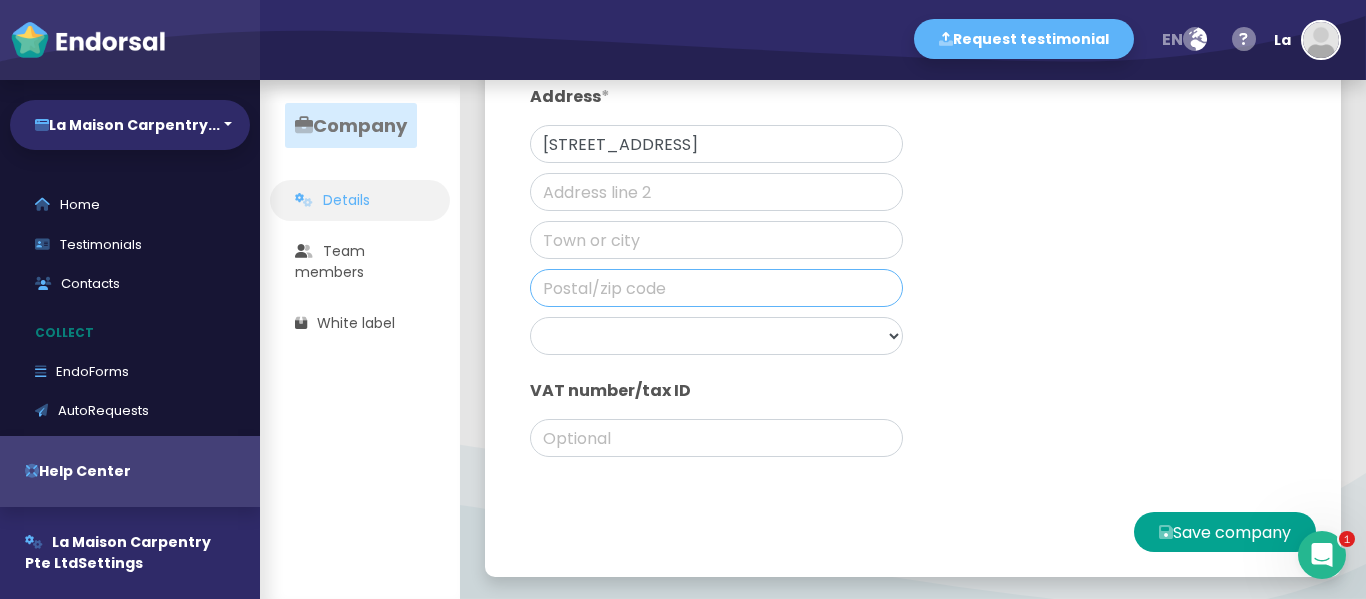scroll, scrollTop: 398, scrollLeft: 0, axis: vertical 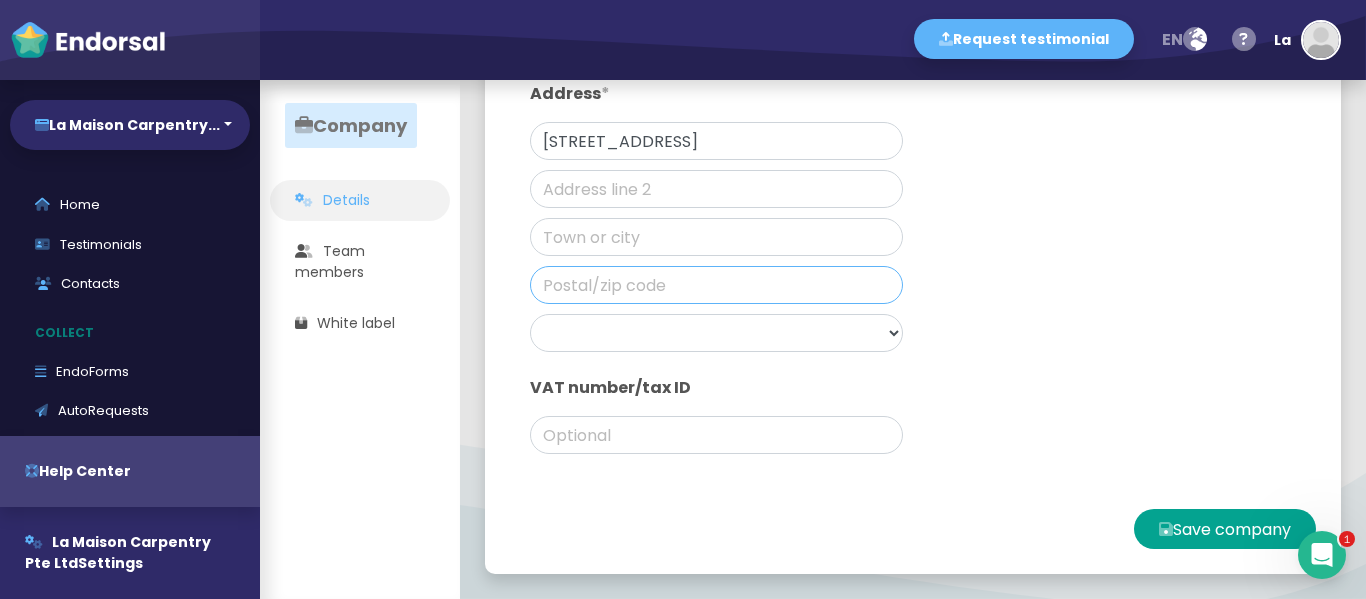 type 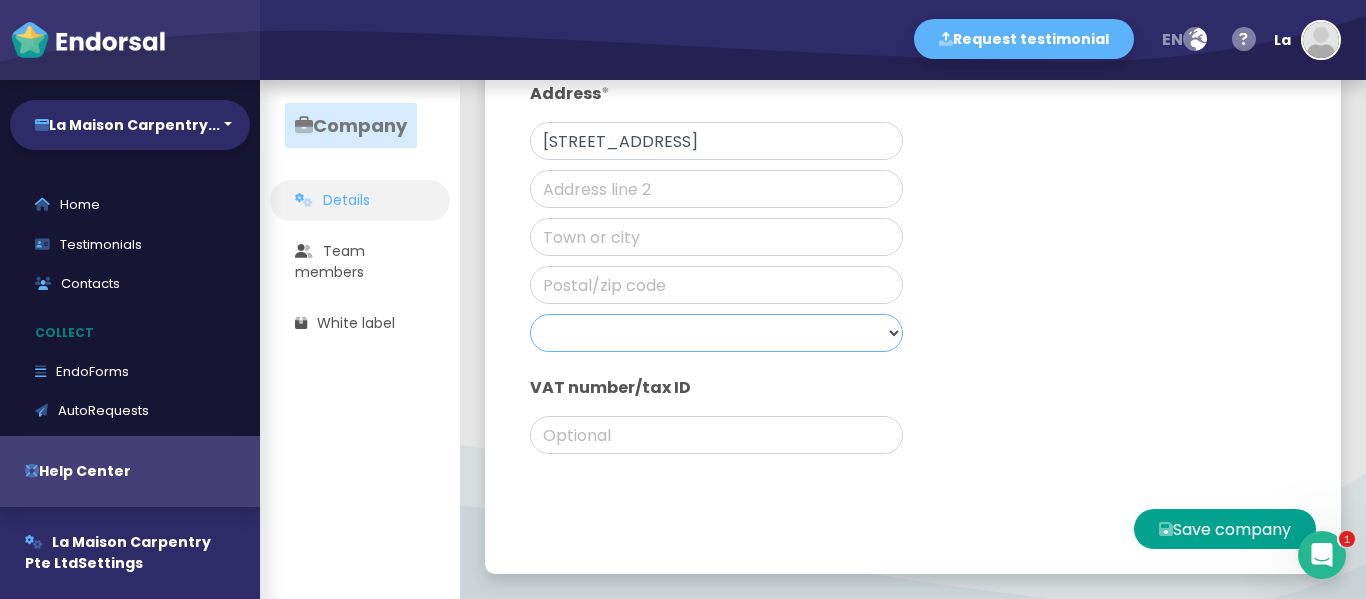 click on "Afghanistan Albania Algeria Andorra Angola Anguilla Antigua & Barbuda Argentina Armenia Aruba Australia Austria Azerbaijan Bahamas Bahrain Bangladesh Barbados Belarus Belgium Belize Benin Bermuda Bhutan Bolivia Bosnia & Herzegovina Botswana Brazil British Virgin Islands Brunei Bulgaria Burkina Faso Burundi Cambodia Cameroon Canada Cape Verde Cayman Islands Chad Chile China Colombia Congo Cook Islands Costa Rica Cote D Ivoire Croatia Cuba Cyprus Czech Republic Denmark Djibouti Dominica Dominican Republic Ecuador Egypt El Salvador Equatorial Guinea Estonia Ethiopia Falkland Islands Faroe Islands Fiji Finland France French Polynesia French West Indies Gabon Gambia Georgia Germany Ghana Gibraltar Greece Greenland Grenada Guam Guatemala Guernsey Guinea Guinea Bissau Guyana Haiti Honduras Hong Kong Hungary Iceland India Indonesia Iran Iraq Ireland Isle of Man Israel Italy Jamaica Japan Jersey Jordan Kazakhstan Kenya Kuwait Kyrgyz Republic Laos Latvia Lebanon Lesotho Liberia Libya Liechtenstein Lithuania Luxembourg" 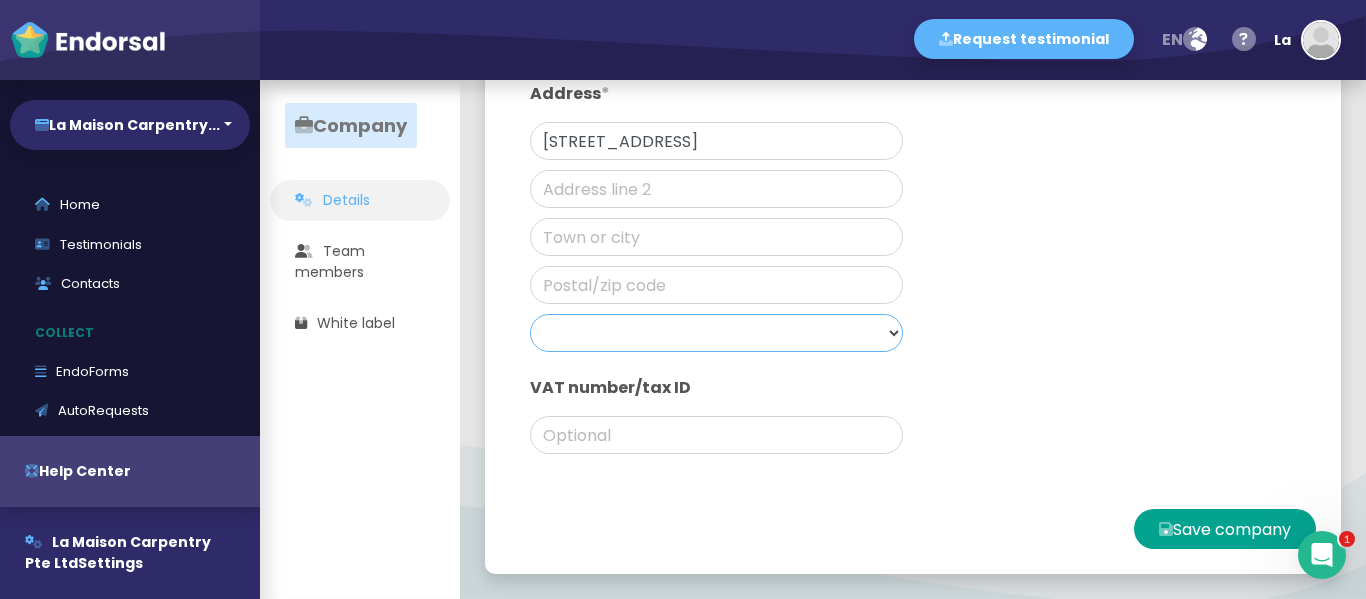 select on "Singapore" 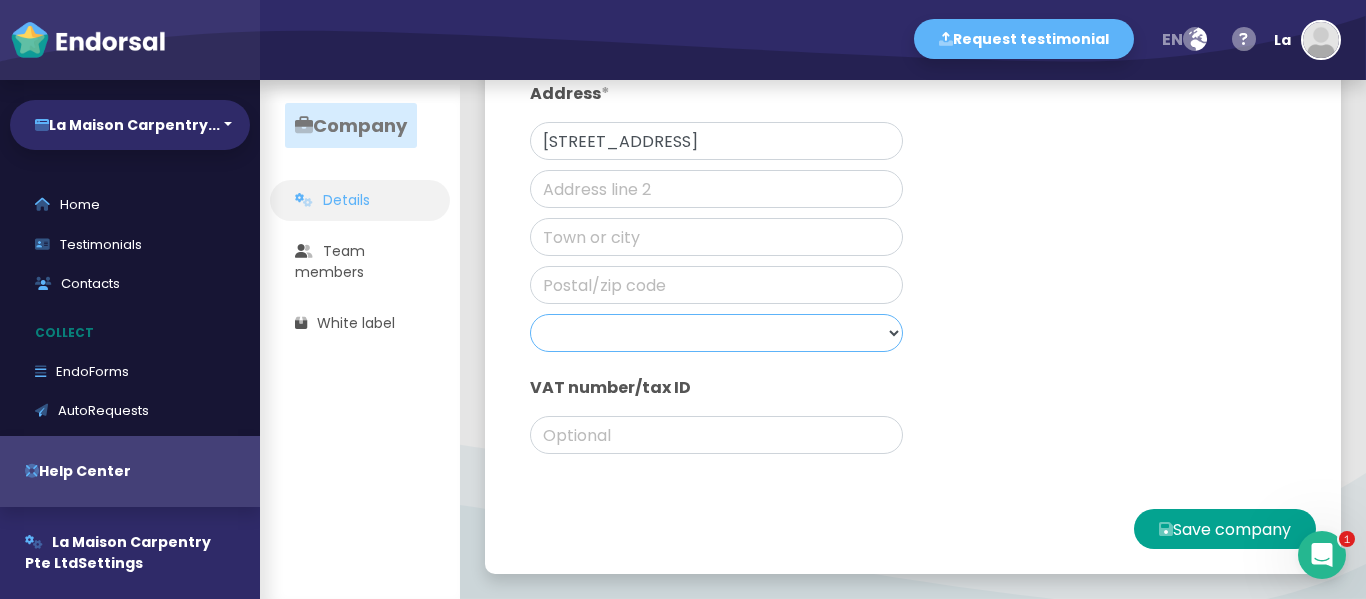 click on "Afghanistan Albania Algeria Andorra Angola Anguilla Antigua & Barbuda Argentina Armenia Aruba Australia Austria Azerbaijan Bahamas Bahrain Bangladesh Barbados Belarus Belgium Belize Benin Bermuda Bhutan Bolivia Bosnia & Herzegovina Botswana Brazil British Virgin Islands Brunei Bulgaria Burkina Faso Burundi Cambodia Cameroon Canada Cape Verde Cayman Islands Chad Chile China Colombia Congo Cook Islands Costa Rica Cote D Ivoire Croatia Cuba Cyprus Czech Republic Denmark Djibouti Dominica Dominican Republic Ecuador Egypt El Salvador Equatorial Guinea Estonia Ethiopia Falkland Islands Faroe Islands Fiji Finland France French Polynesia French West Indies Gabon Gambia Georgia Germany Ghana Gibraltar Greece Greenland Grenada Guam Guatemala Guernsey Guinea Guinea Bissau Guyana Haiti Honduras Hong Kong Hungary Iceland India Indonesia Iran Iraq Ireland Isle of Man Israel Italy Jamaica Japan Jersey Jordan Kazakhstan Kenya Kuwait Kyrgyz Republic Laos Latvia Lebanon Lesotho Liberia Libya Liechtenstein Lithuania Luxembourg" 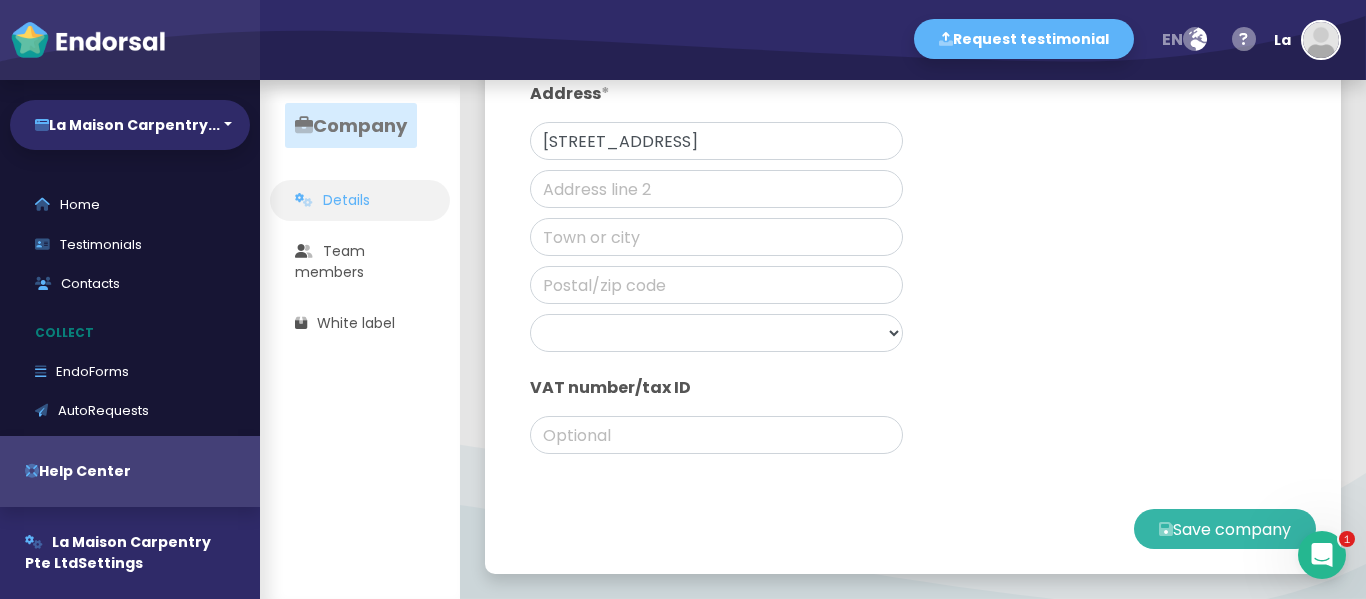 click on "Save company" 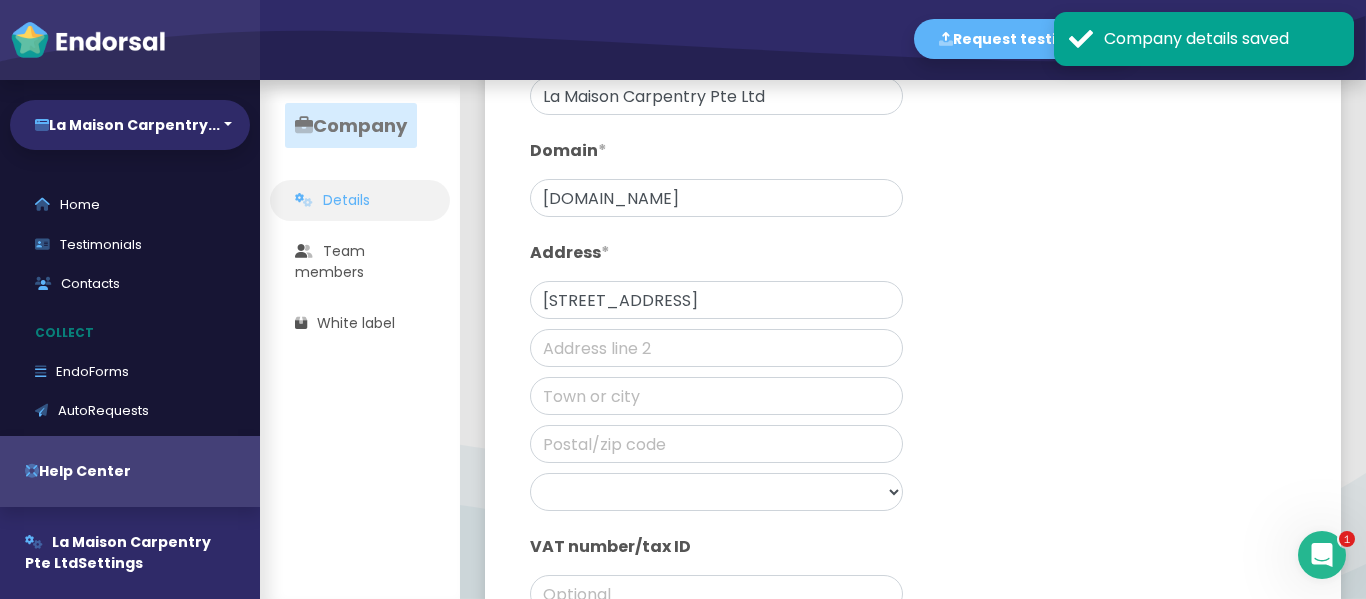 scroll, scrollTop: 0, scrollLeft: 0, axis: both 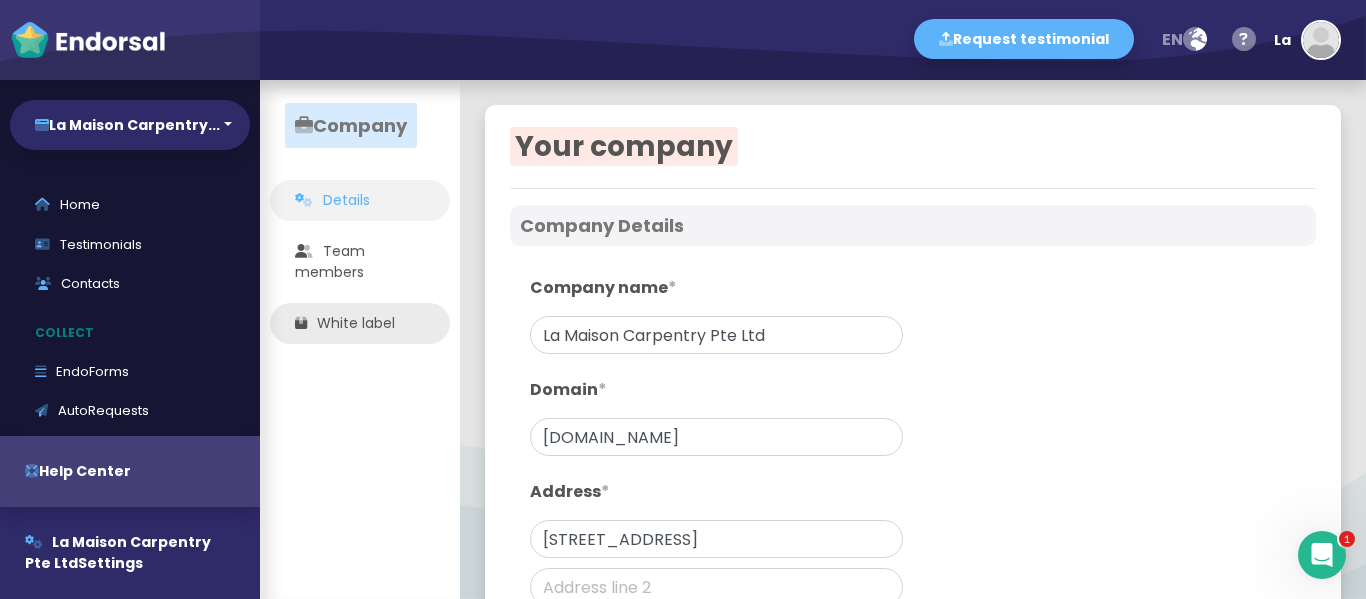 click on "White label" 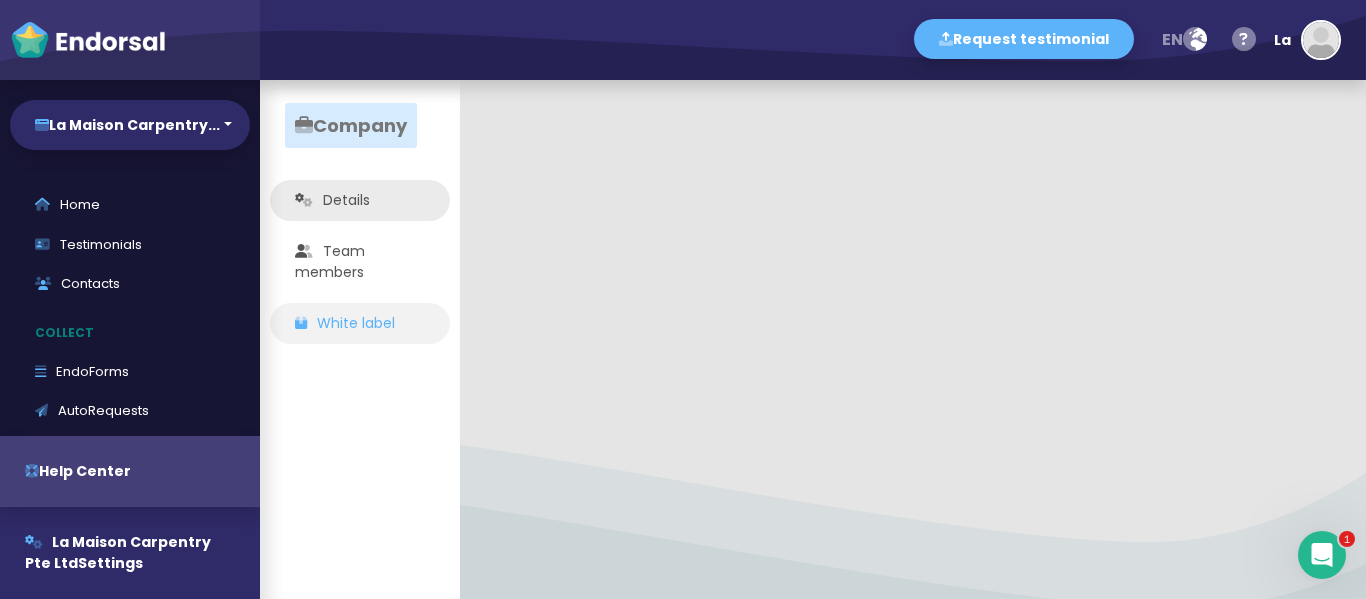 click on "Details" 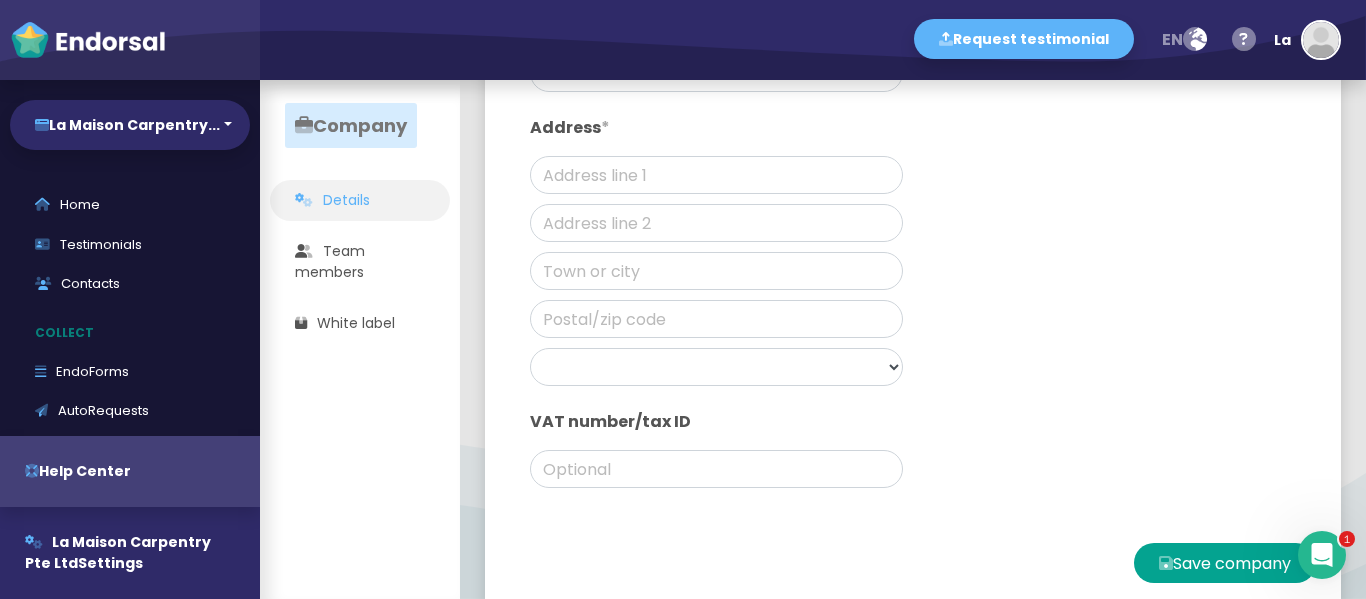 scroll, scrollTop: 398, scrollLeft: 0, axis: vertical 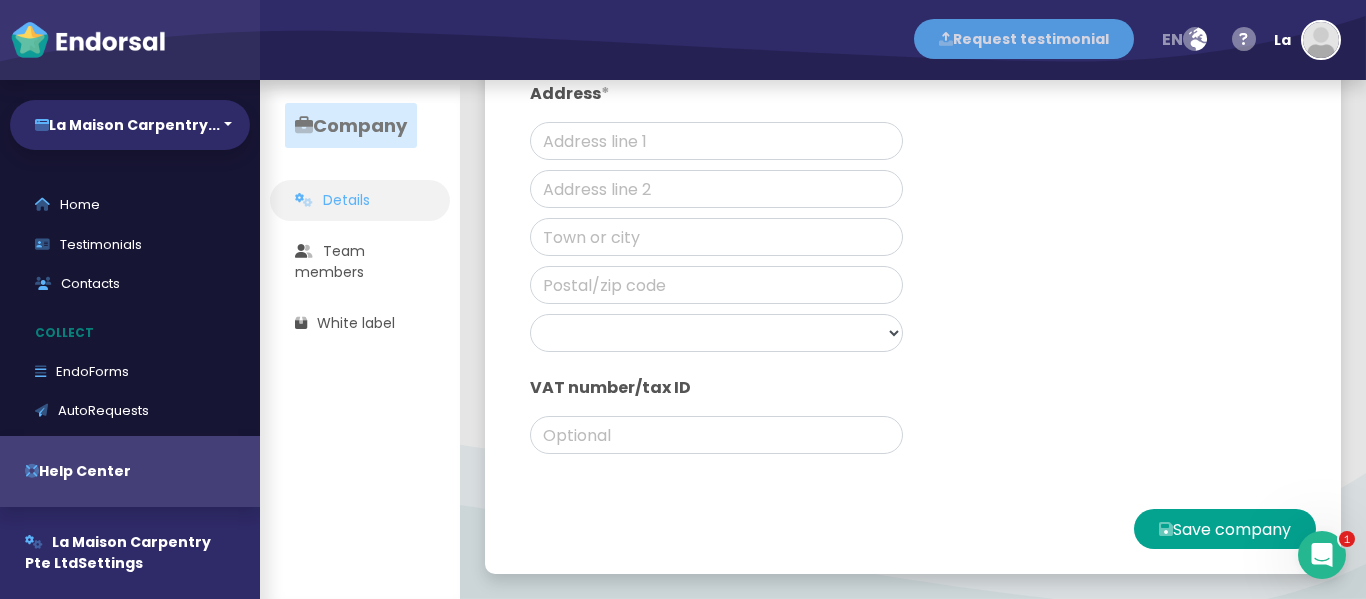 click on "Request testimonial" at bounding box center [1024, 39] 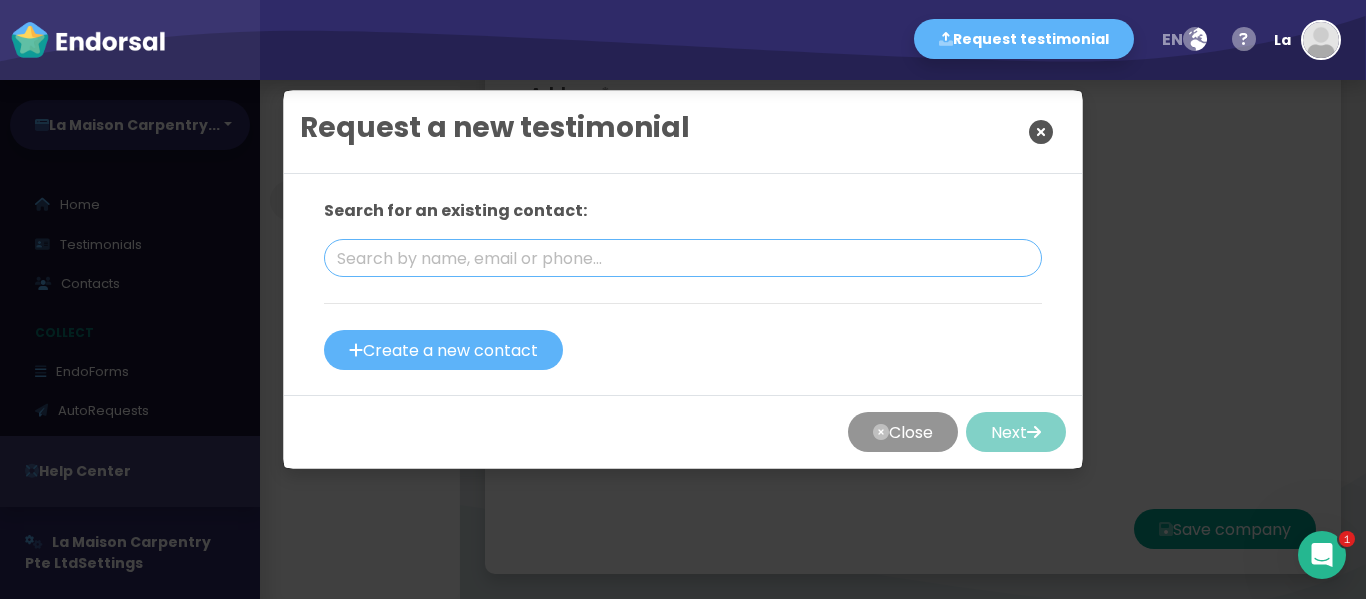 click at bounding box center [683, 258] 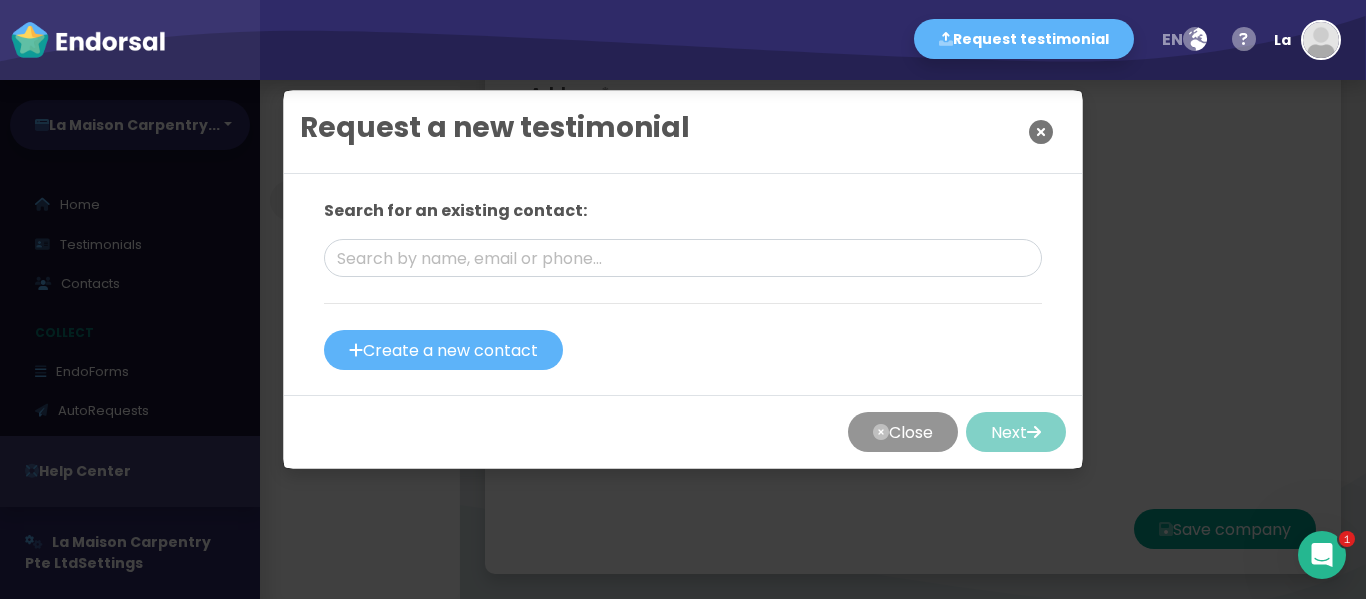 click at bounding box center (1041, 132) 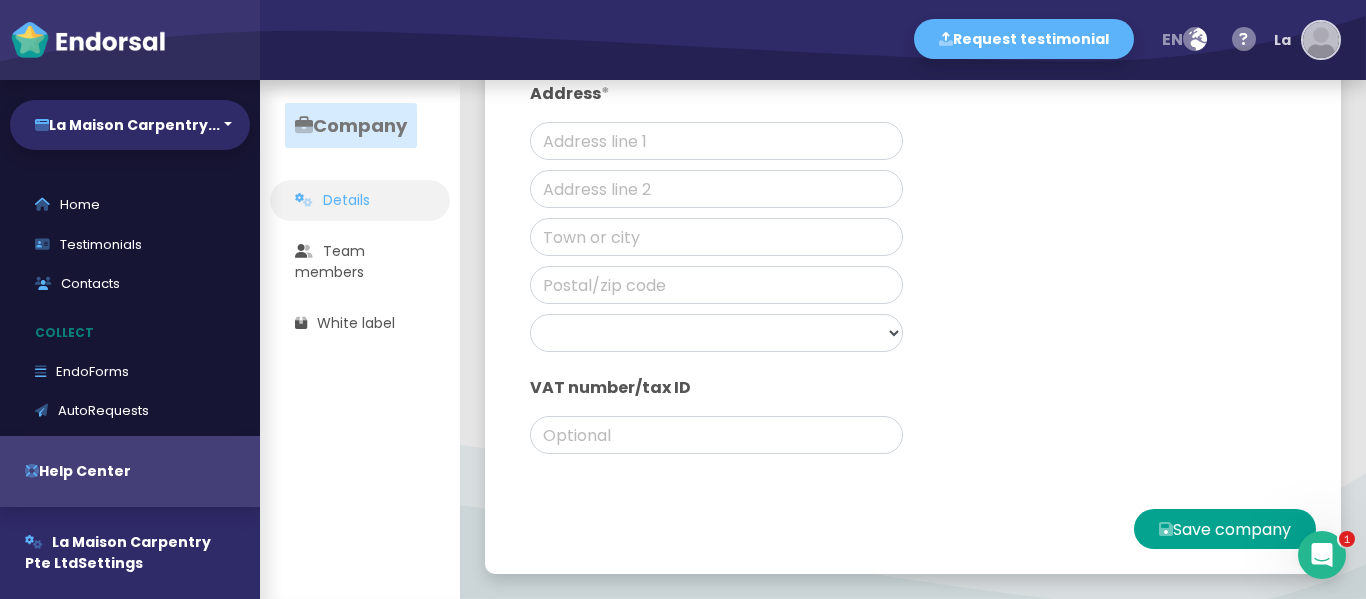 click at bounding box center [1321, 40] 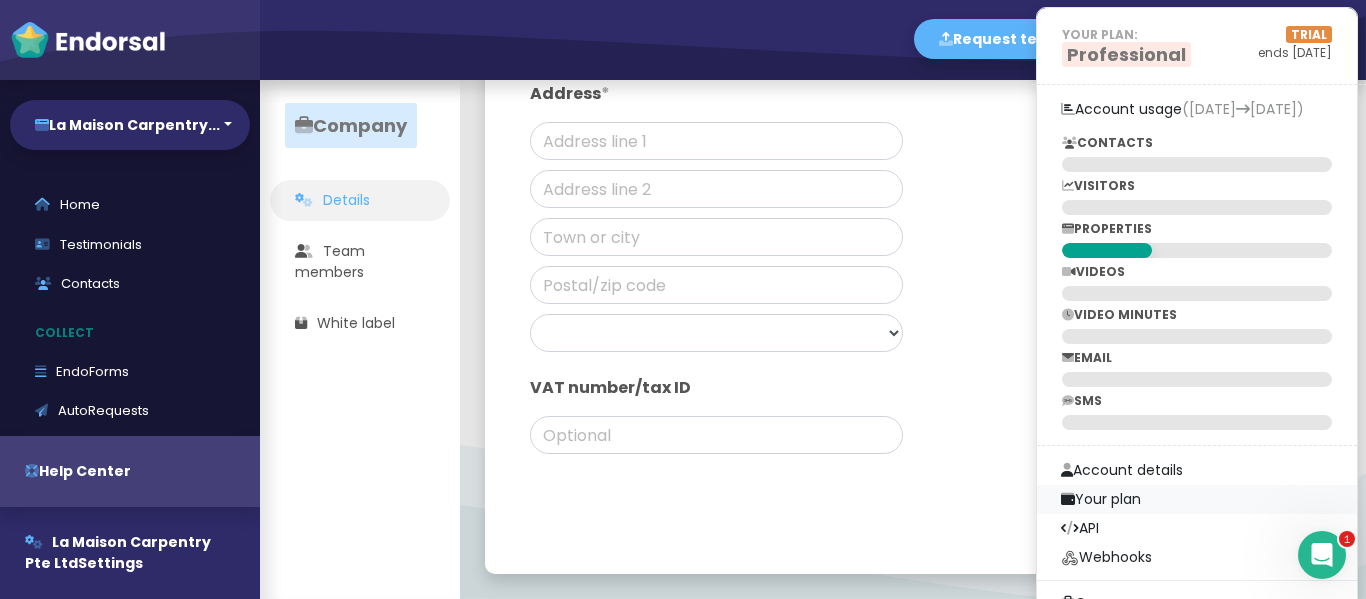 click on "Your plan" at bounding box center (1197, 499) 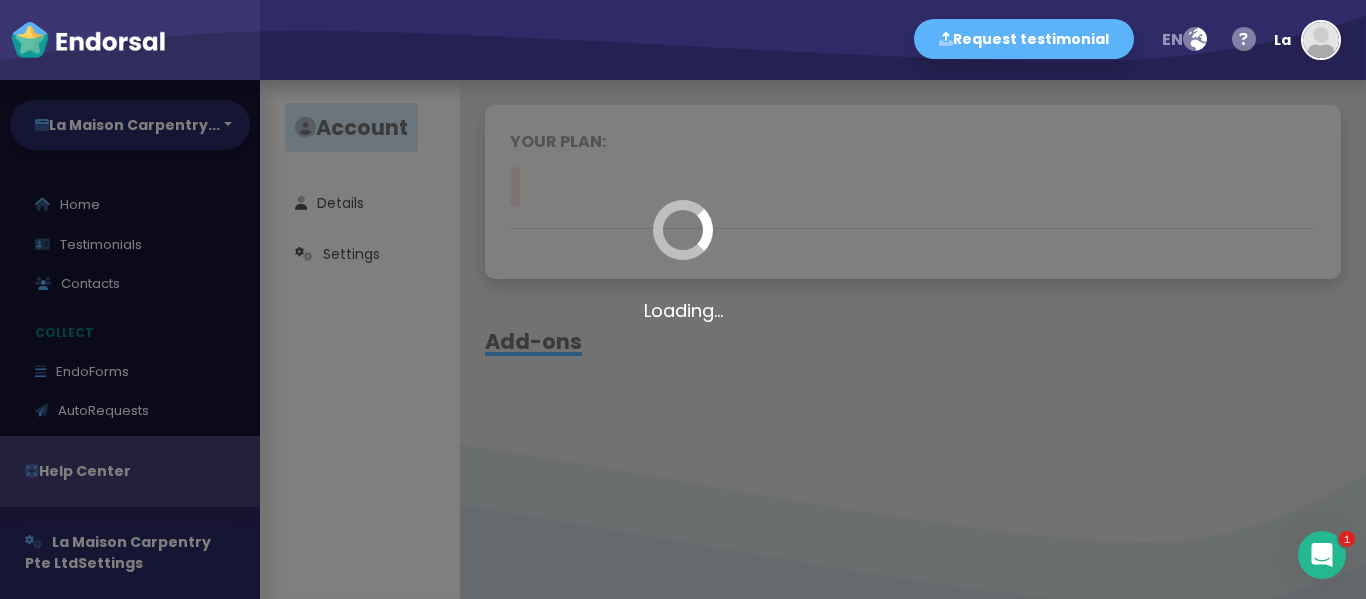 click on "Loading..." 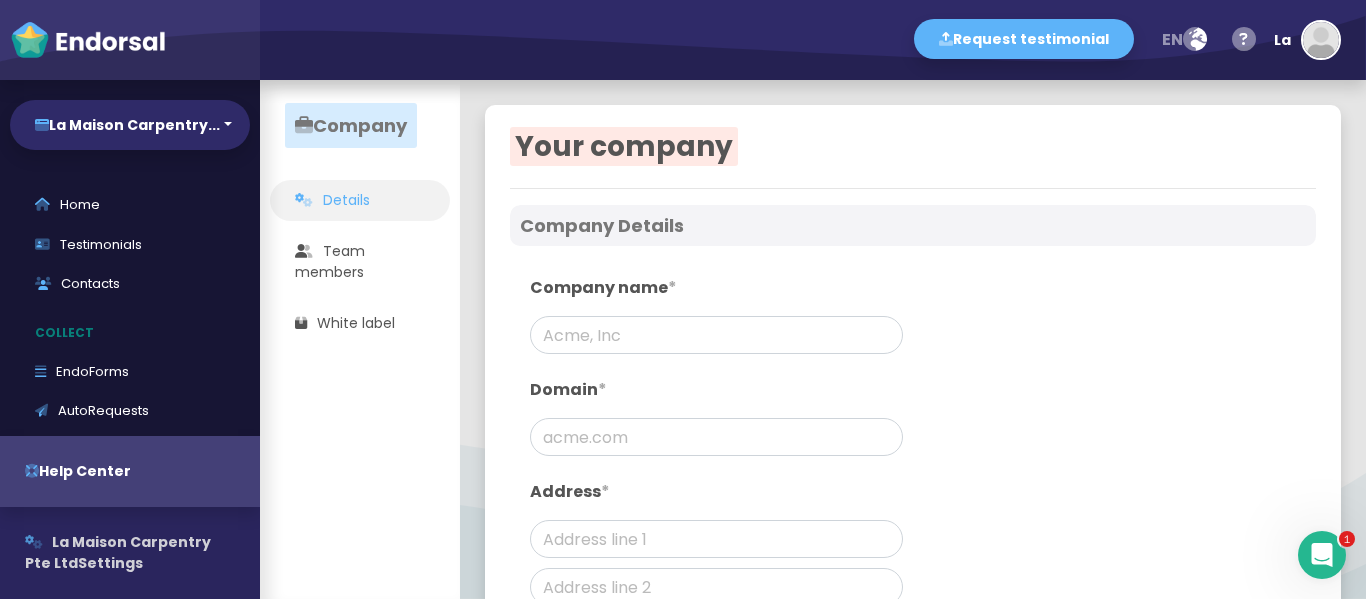 click on "La Maison Carpentry Pte Ltd" at bounding box center (118, 552) 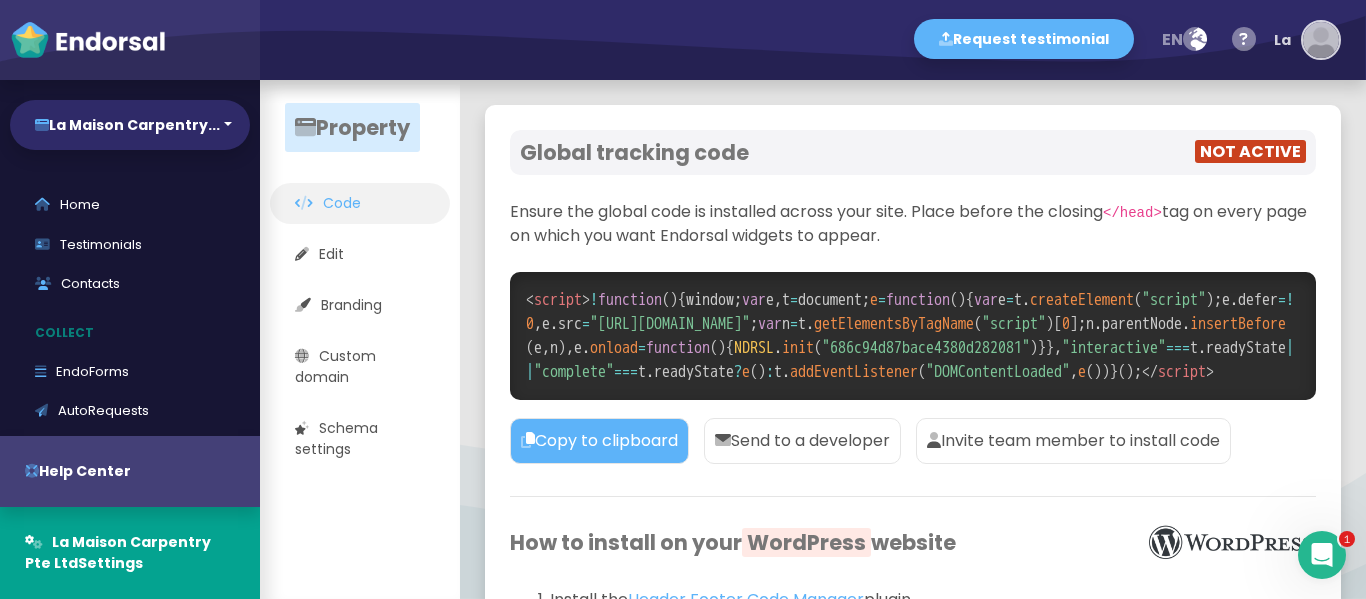 click at bounding box center (1321, 40) 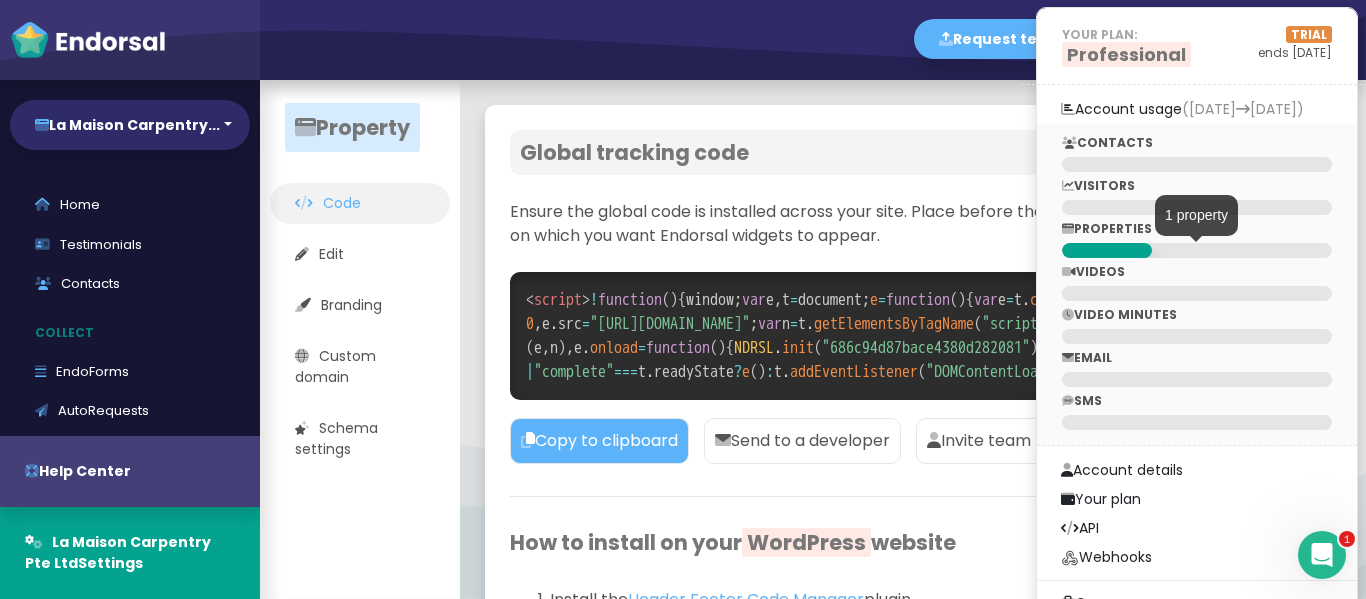 click at bounding box center [1107, 250] 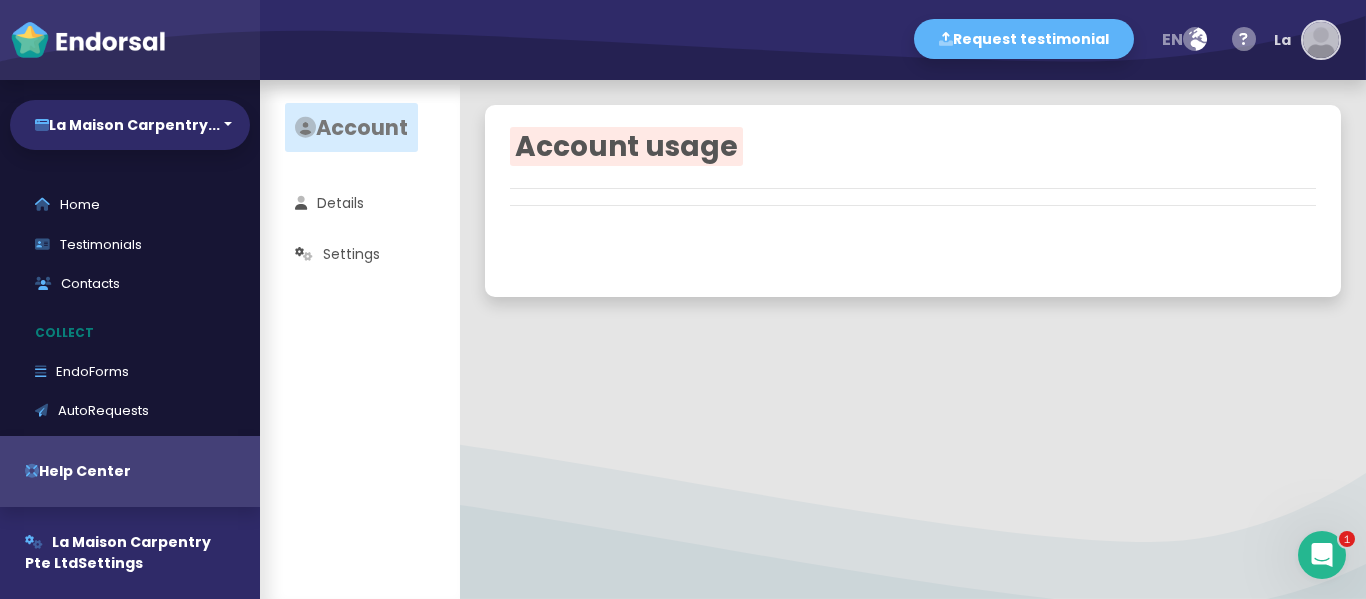 click at bounding box center [1321, 40] 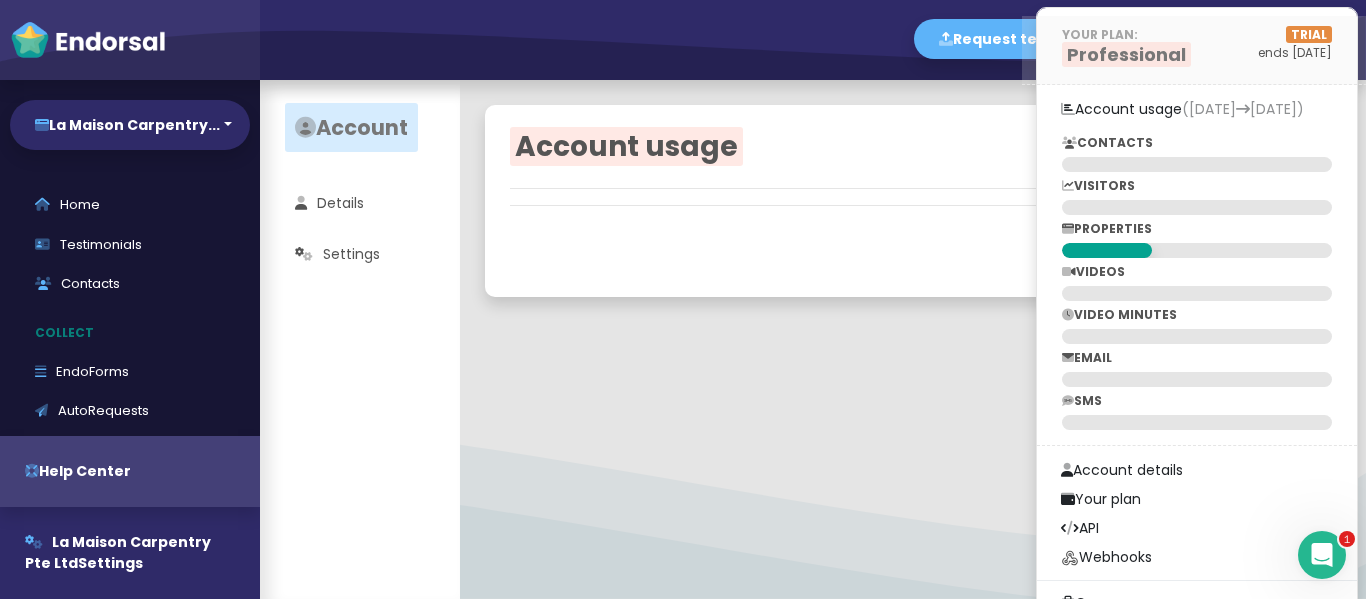 click on "ends [DATE]" at bounding box center [1276, 53] 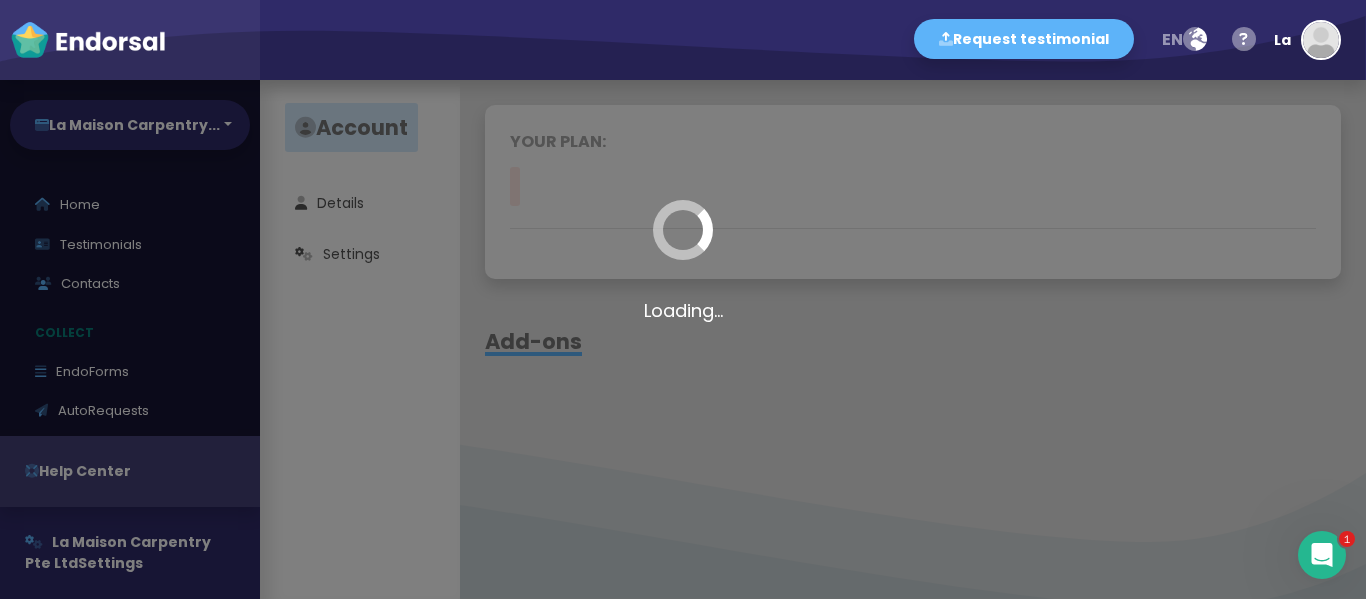 click on "Loading..." 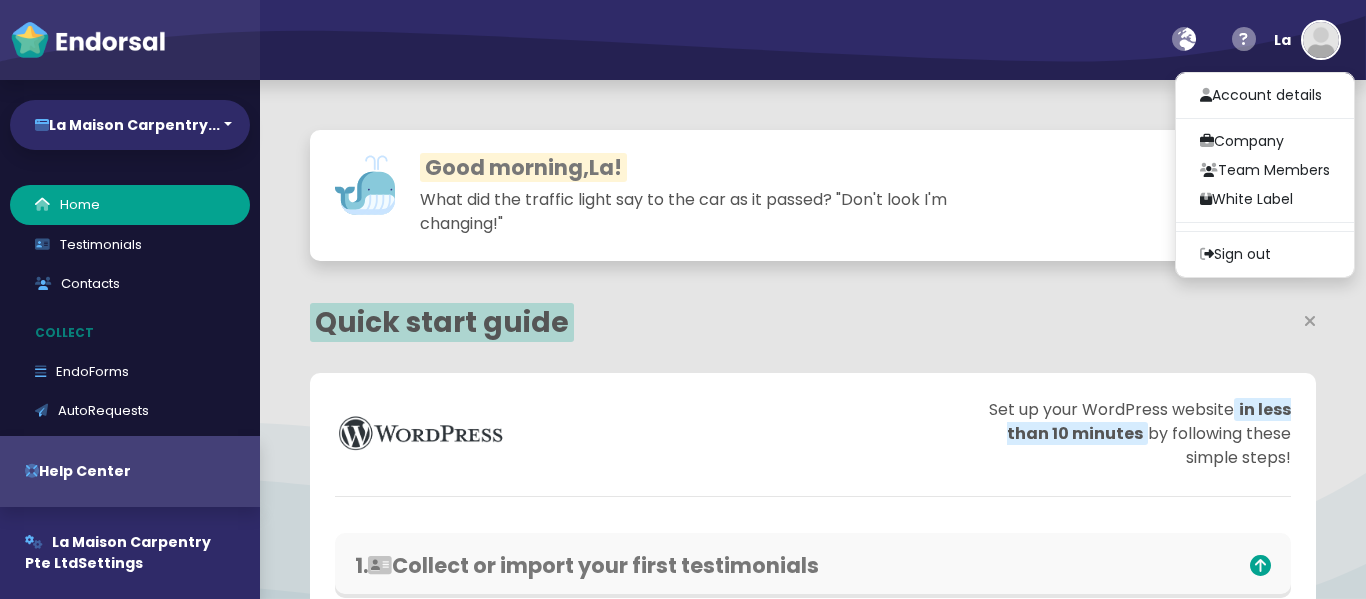 select on "14" 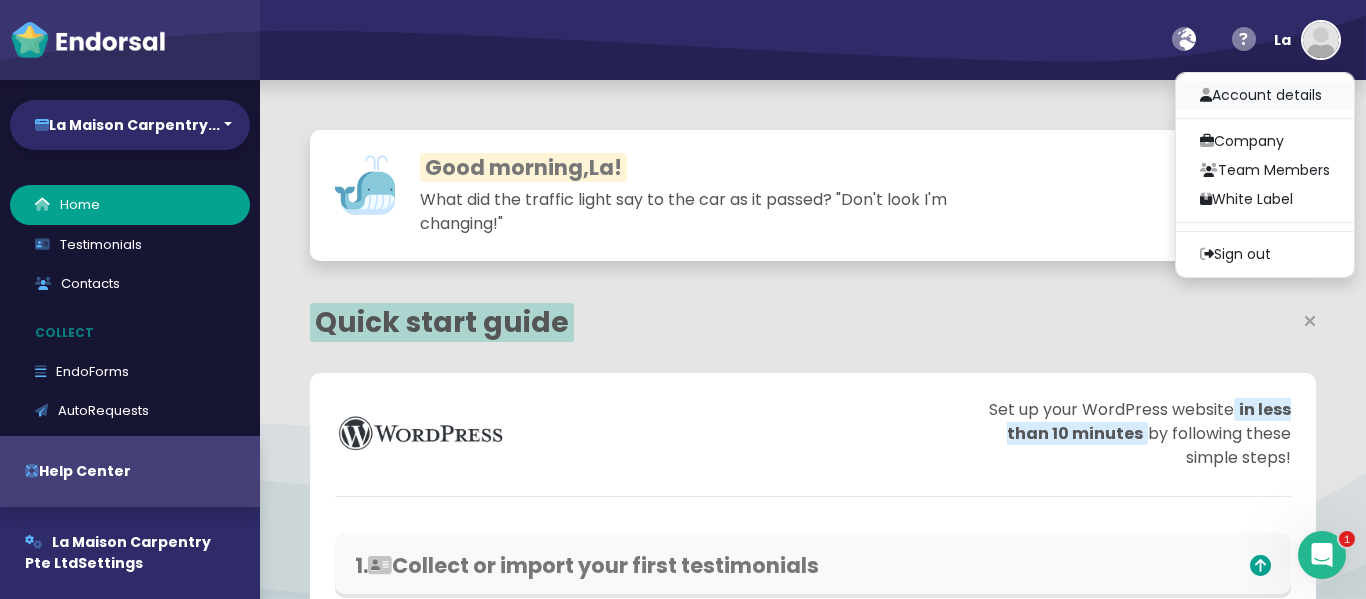 scroll, scrollTop: 0, scrollLeft: 0, axis: both 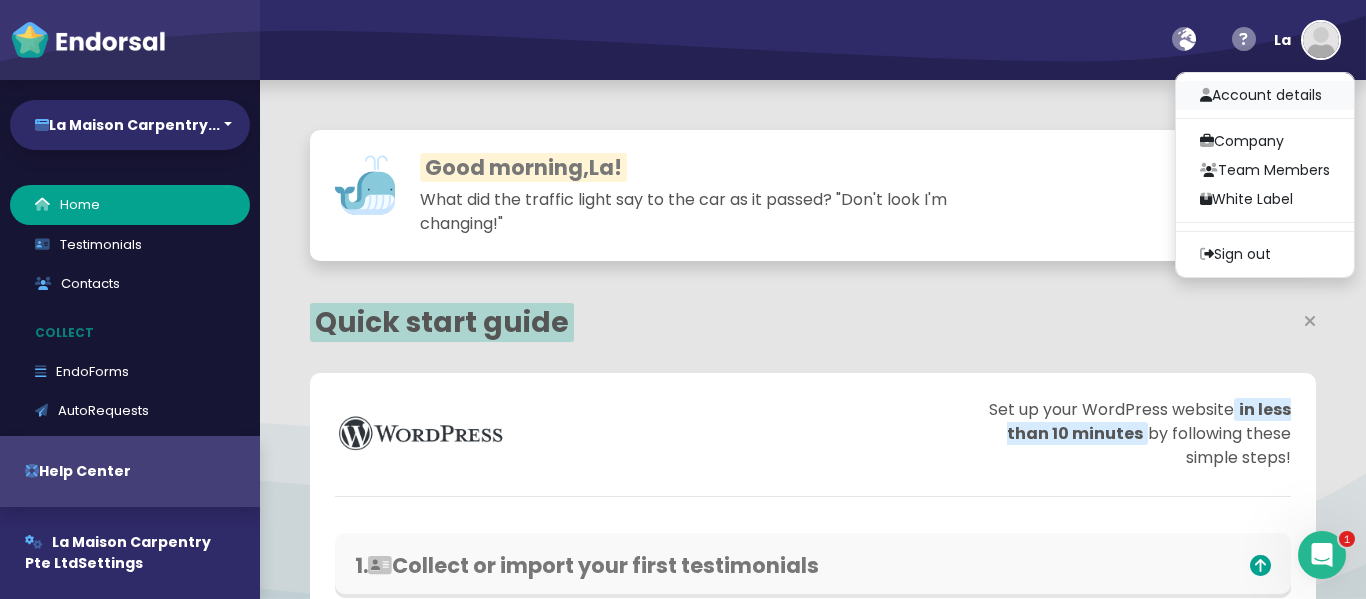 drag, startPoint x: 1260, startPoint y: 96, endPoint x: 1282, endPoint y: 95, distance: 22.022715 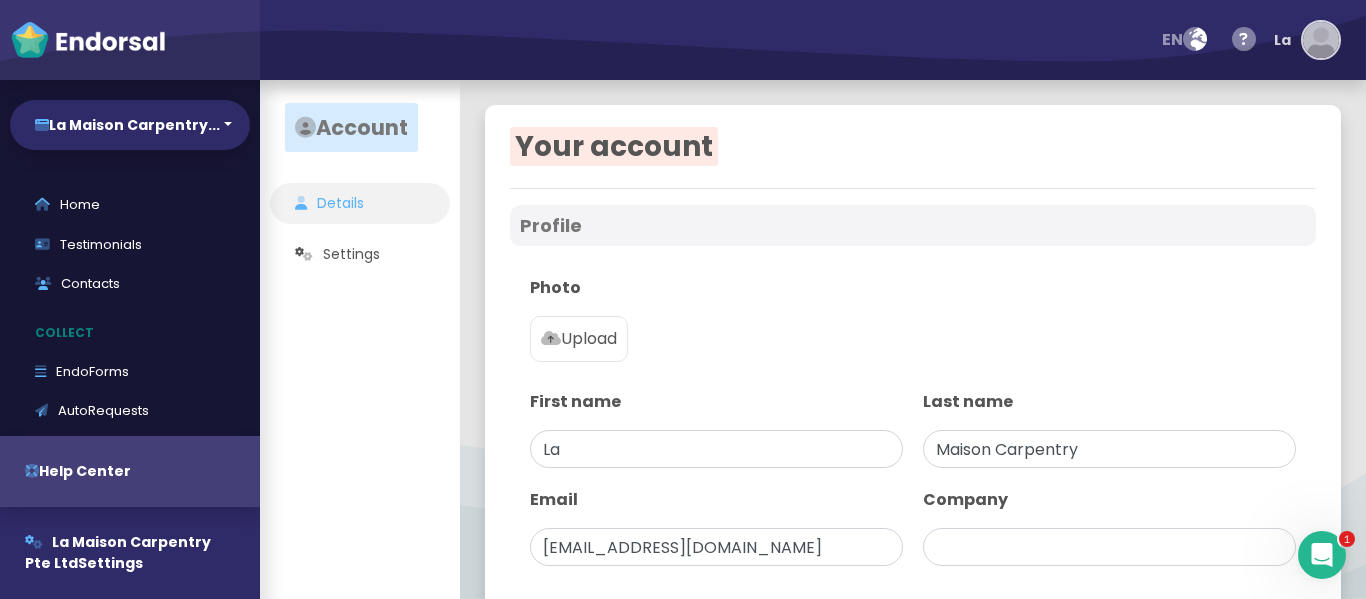 click at bounding box center (1321, 40) 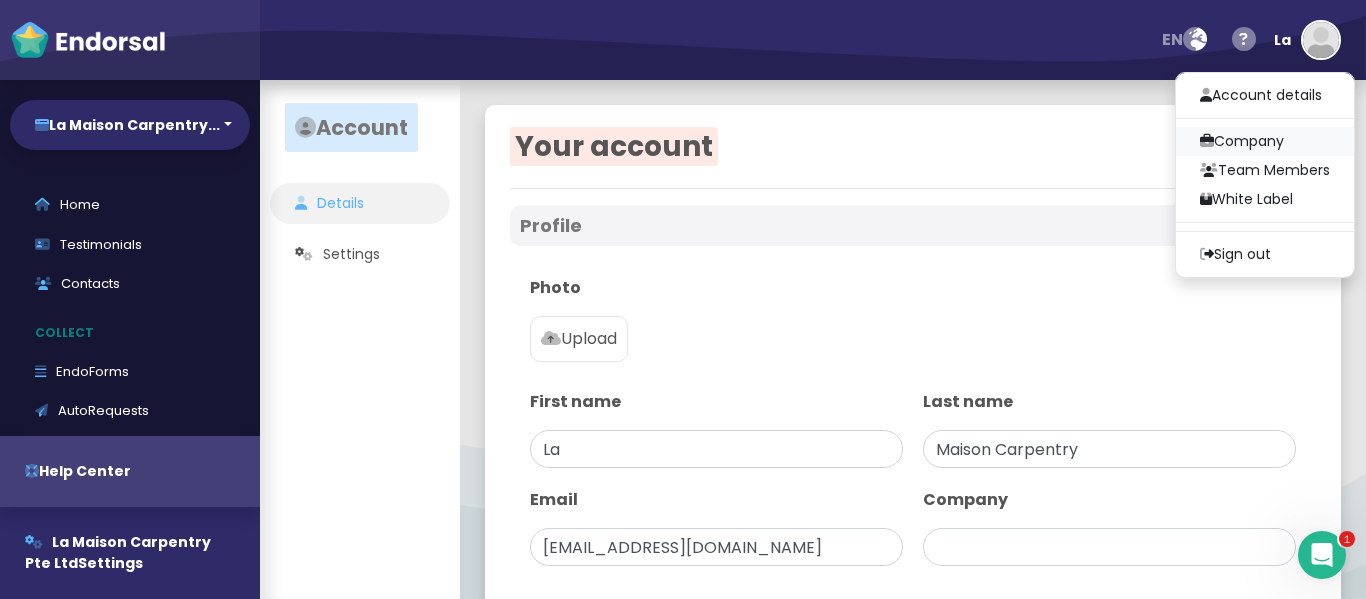 click on "Company" at bounding box center [1265, 141] 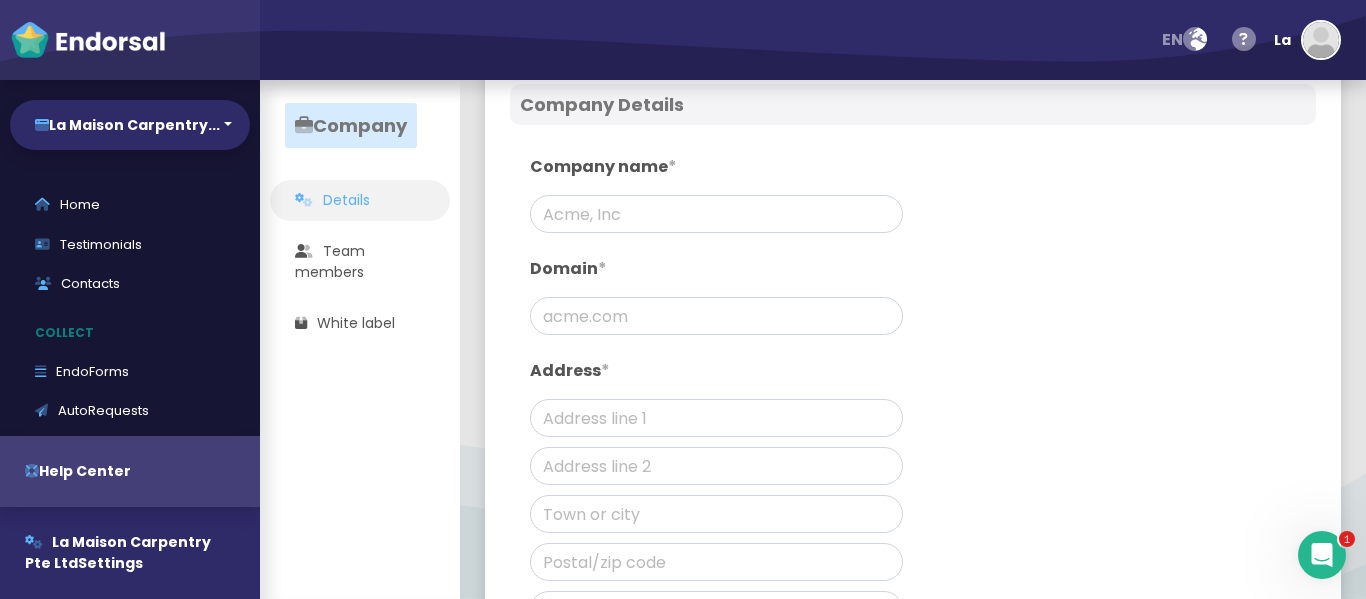 scroll, scrollTop: 98, scrollLeft: 0, axis: vertical 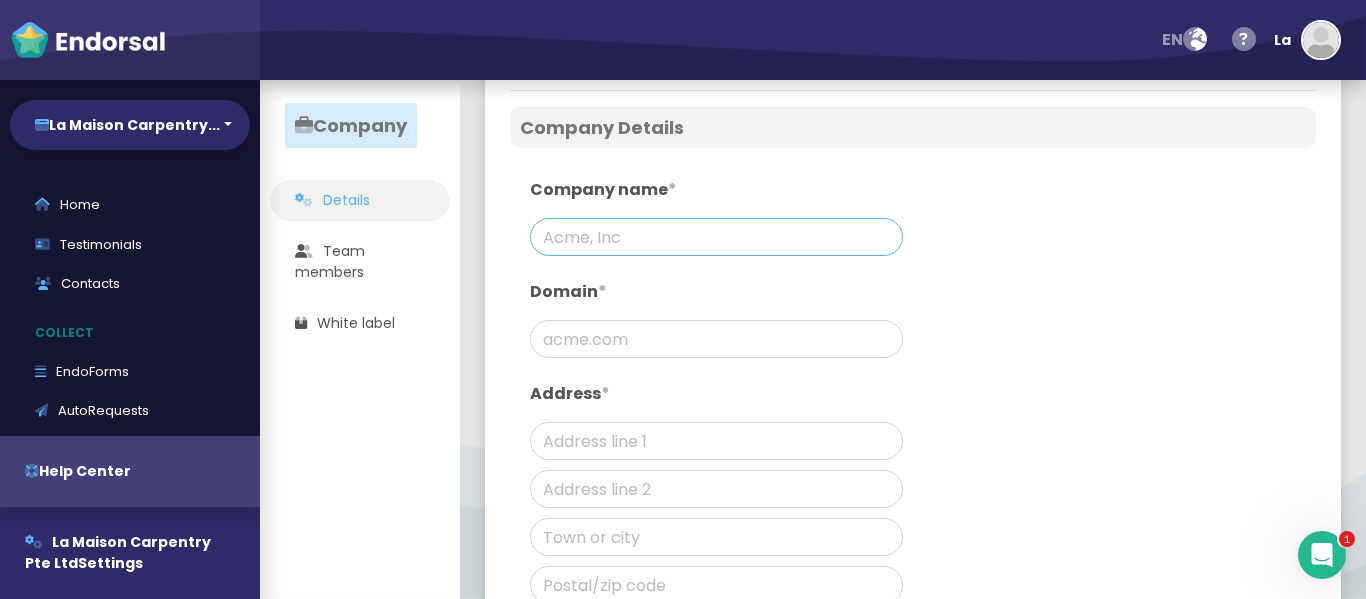 click 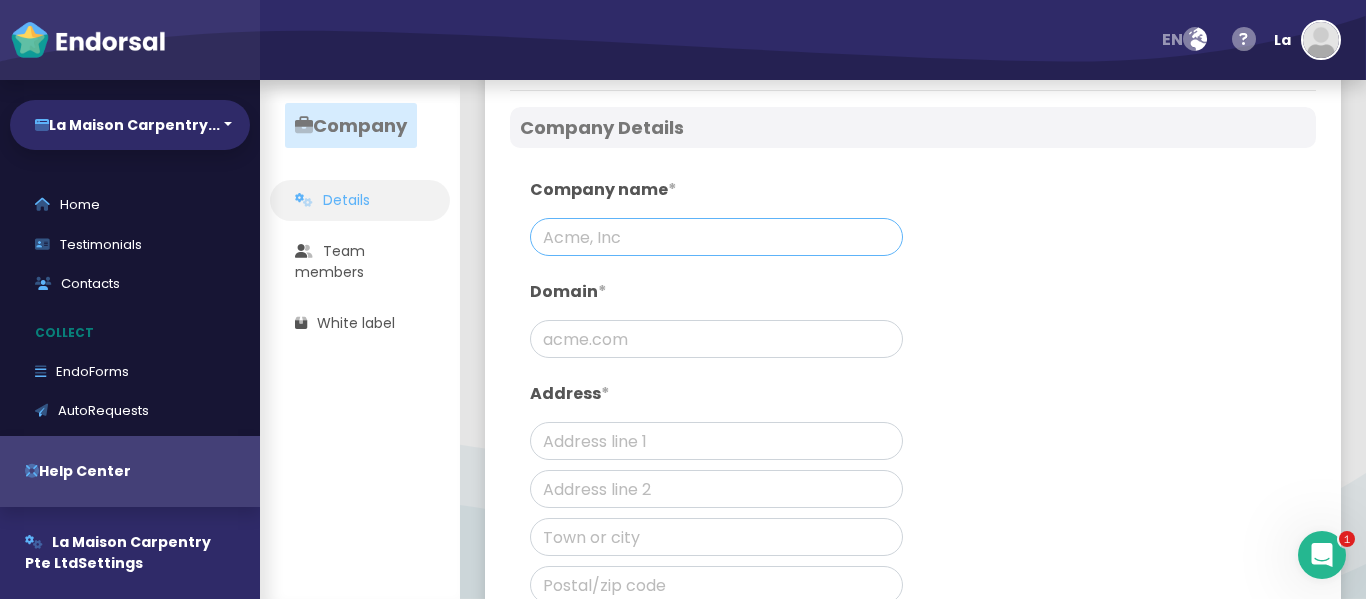 click 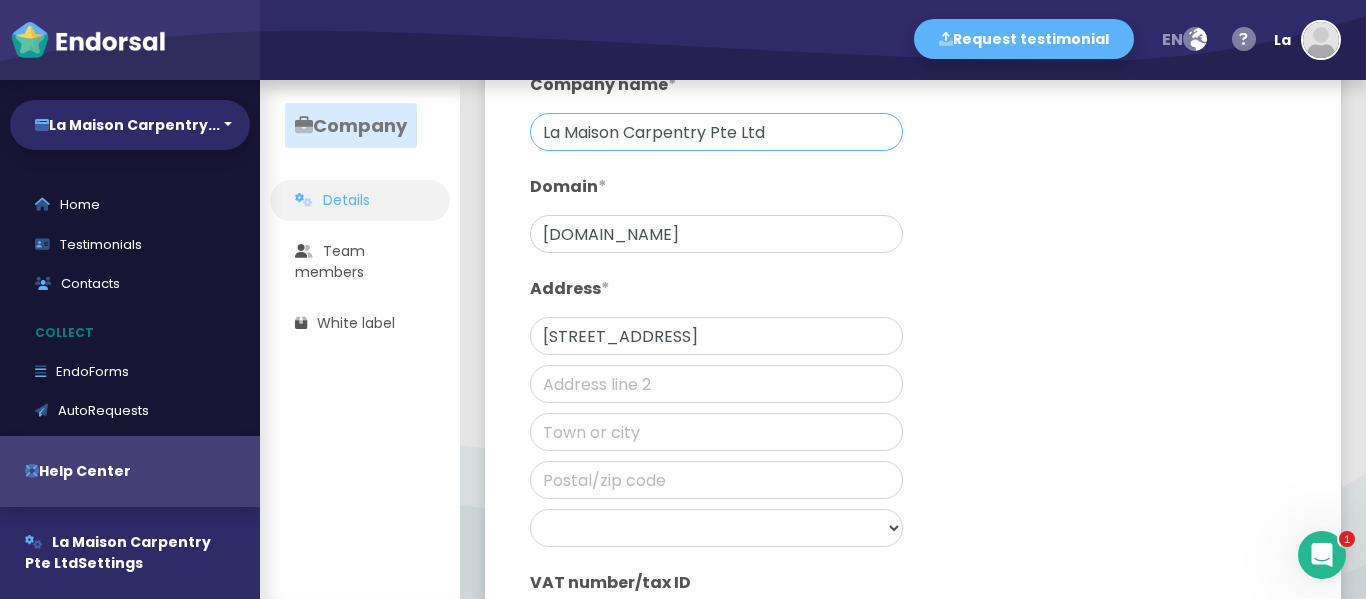scroll, scrollTop: 398, scrollLeft: 0, axis: vertical 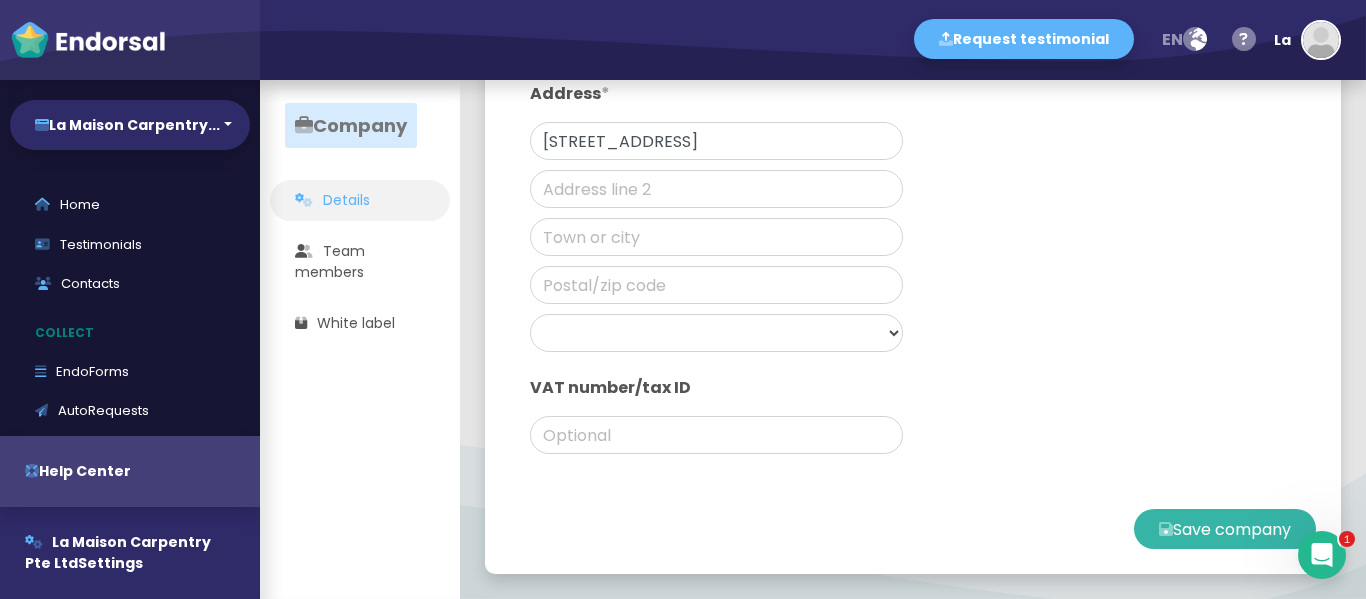 click on "Save company" 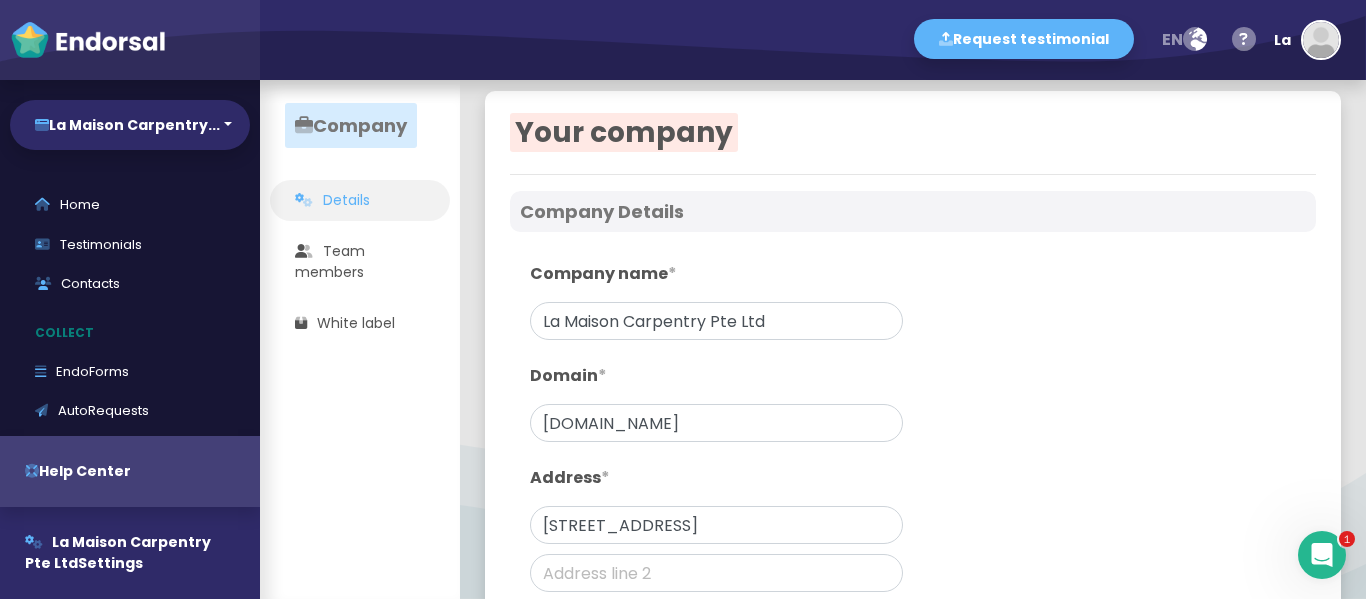 scroll, scrollTop: 0, scrollLeft: 0, axis: both 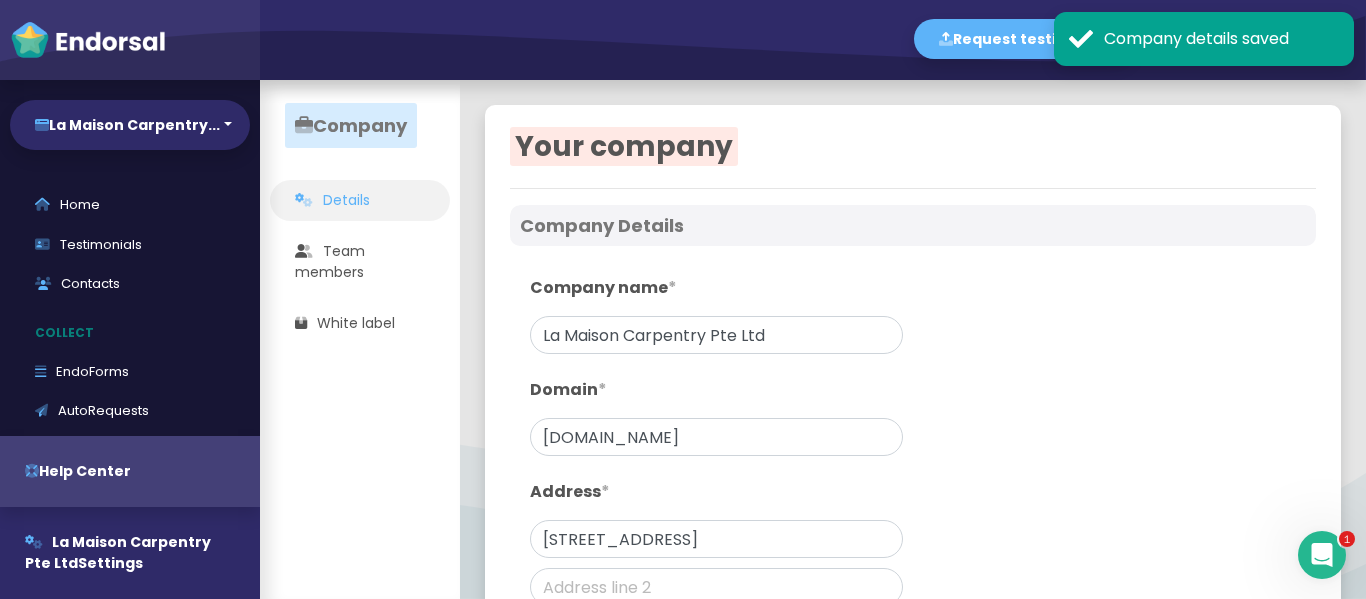 click on "Your company Company Details Company name  * La Maison Carpentry Pte Ltd Domain  * lamaisoncarpentry.com Address  * 11 Woodlands Cl, #09-04, Singapore 737853 Afghanistan Albania Algeria Andorra Angola Anguilla Antigua & Barbuda Argentina Armenia Aruba Australia Austria Azerbaijan Bahamas Bahrain Bangladesh Barbados Belarus Belgium Belize Benin Bermuda Bhutan Bolivia Bosnia & Herzegovina Botswana Brazil British Virgin Islands Brunei Bulgaria Burkina Faso Burundi Cambodia Cameroon Canada Cape Verde Cayman Islands Chad Chile China Colombia Congo Cook Islands Costa Rica Cote D Ivoire Croatia Cuba Cyprus Czech Republic Denmark Djibouti Dominica Dominican Republic Ecuador Egypt El Salvador Equatorial Guinea Estonia Ethiopia Falkland Islands Faroe Islands Fiji Finland France French Polynesia French West Indies Gabon Gambia Georgia Germany Ghana Gibraltar Greece Greenland Grenada Guam Guatemala Guernsey Guinea Guinea Bissau Guyana Haiti Honduras Hong Kong Hungary Iceland India Indonesia Iran Iraq Ireland Isle of Man" 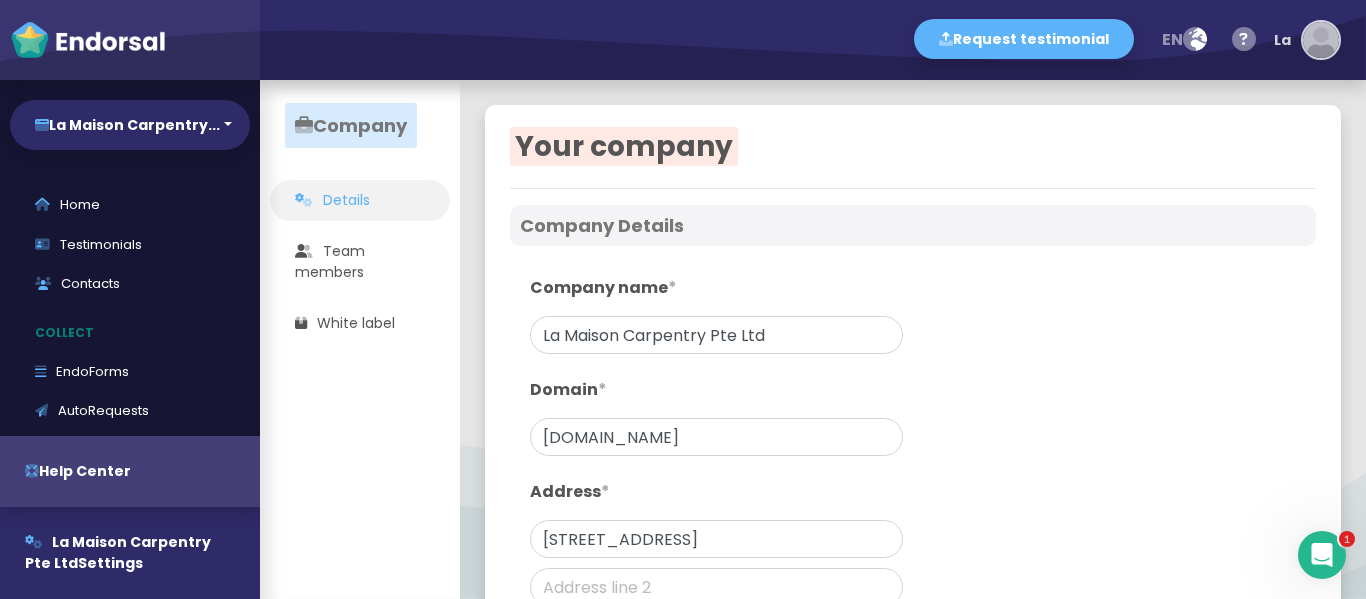 click at bounding box center (1321, 40) 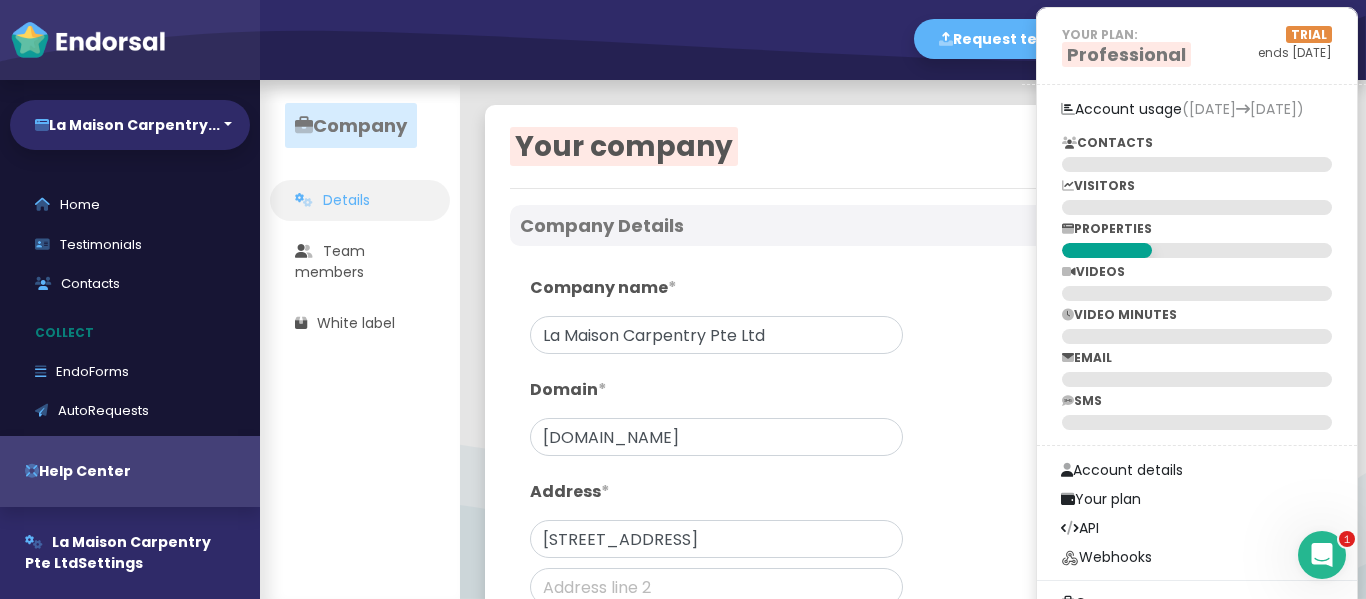 click on "Company" at bounding box center (1197, 603) 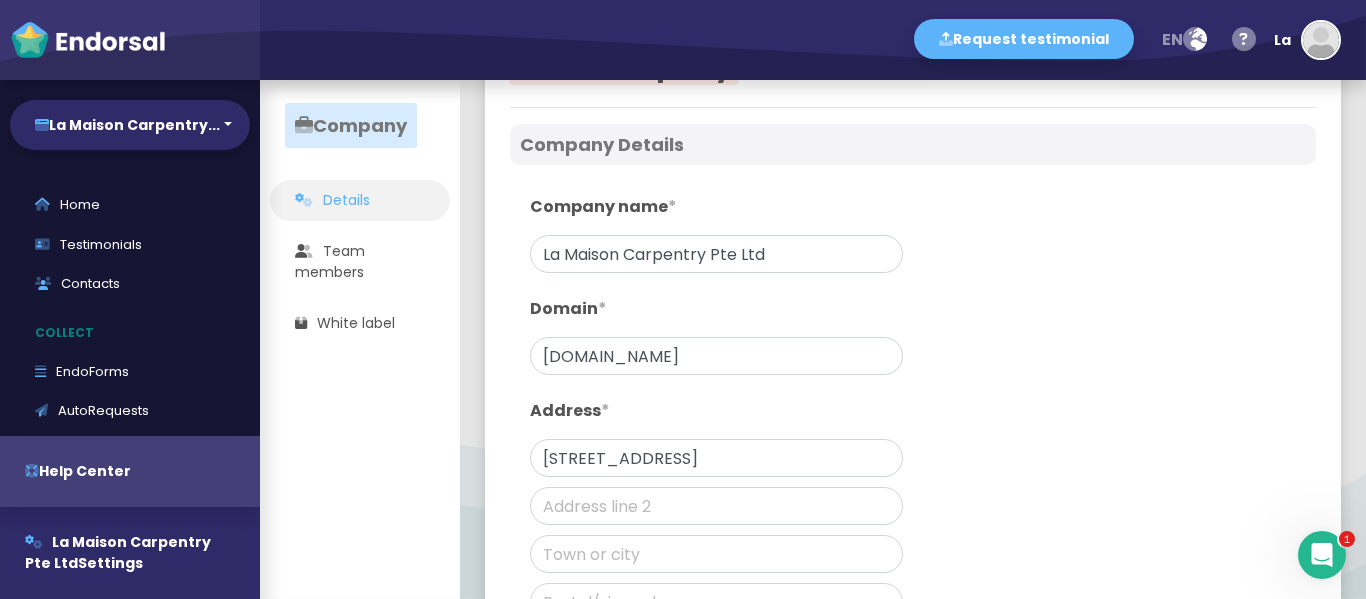 scroll, scrollTop: 0, scrollLeft: 0, axis: both 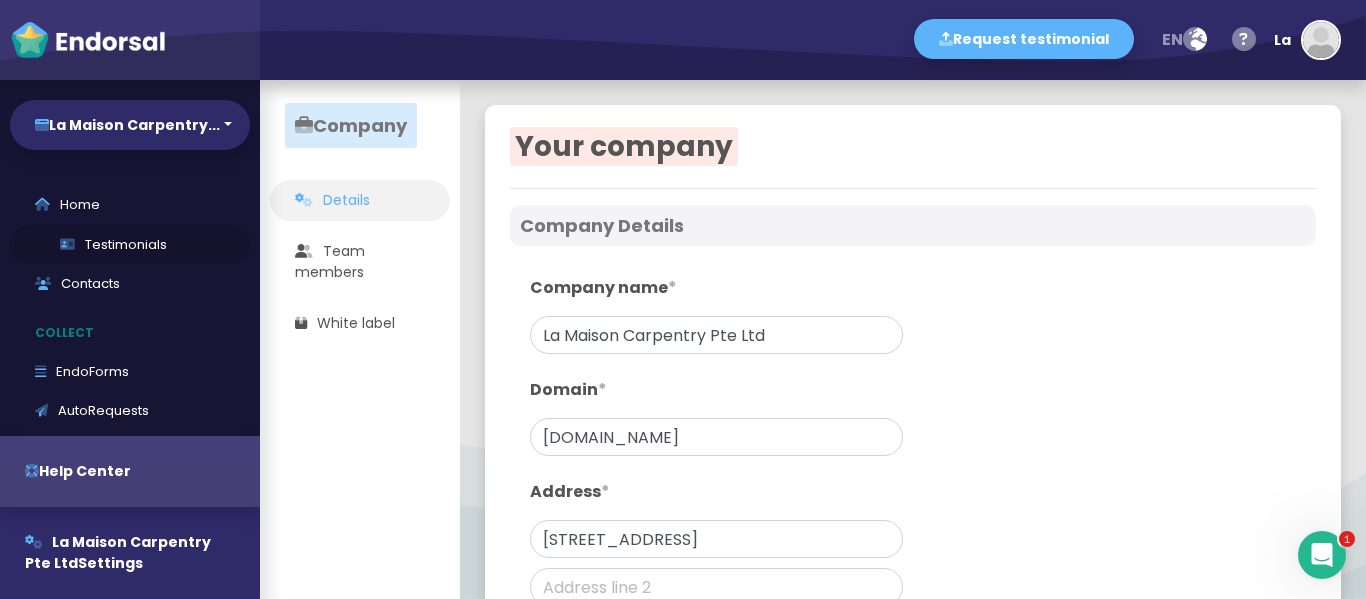 click on "Testimonials" at bounding box center (130, 245) 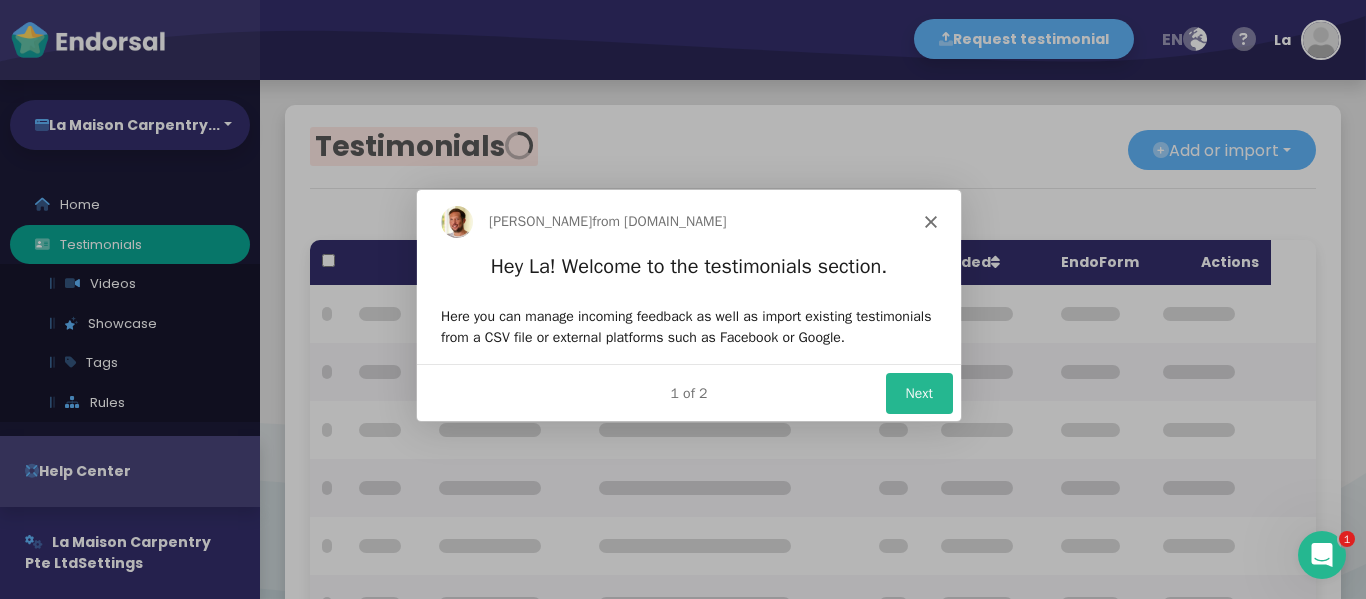 scroll, scrollTop: 0, scrollLeft: 0, axis: both 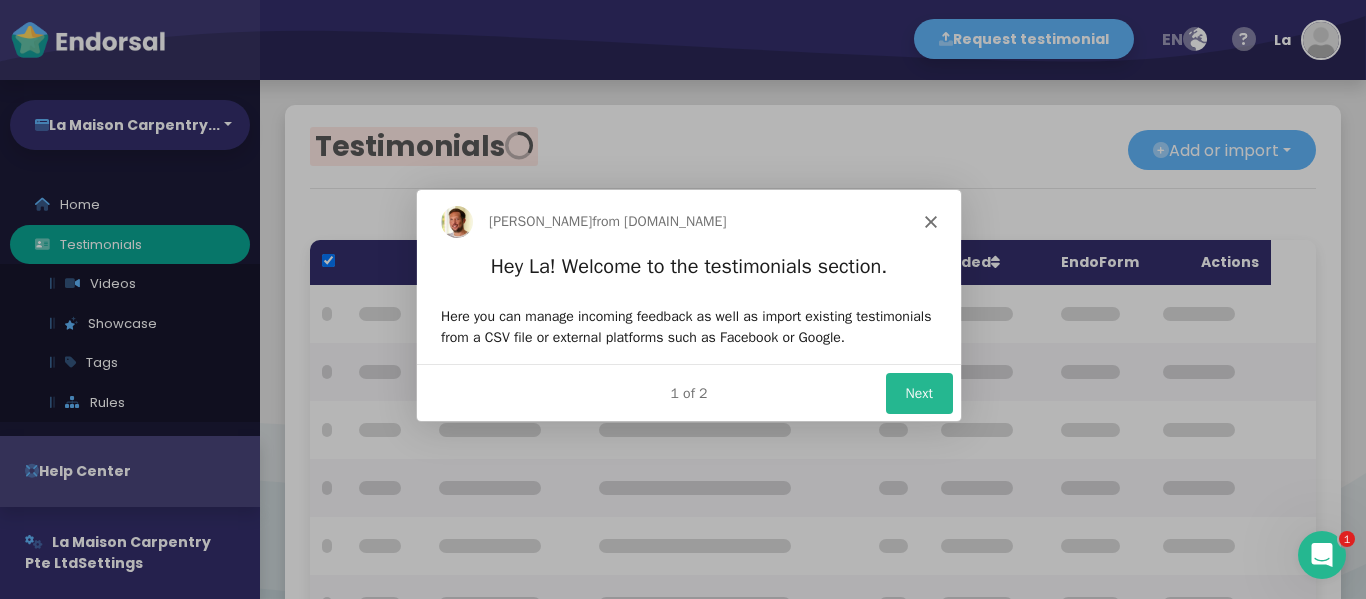 checkbox on "true" 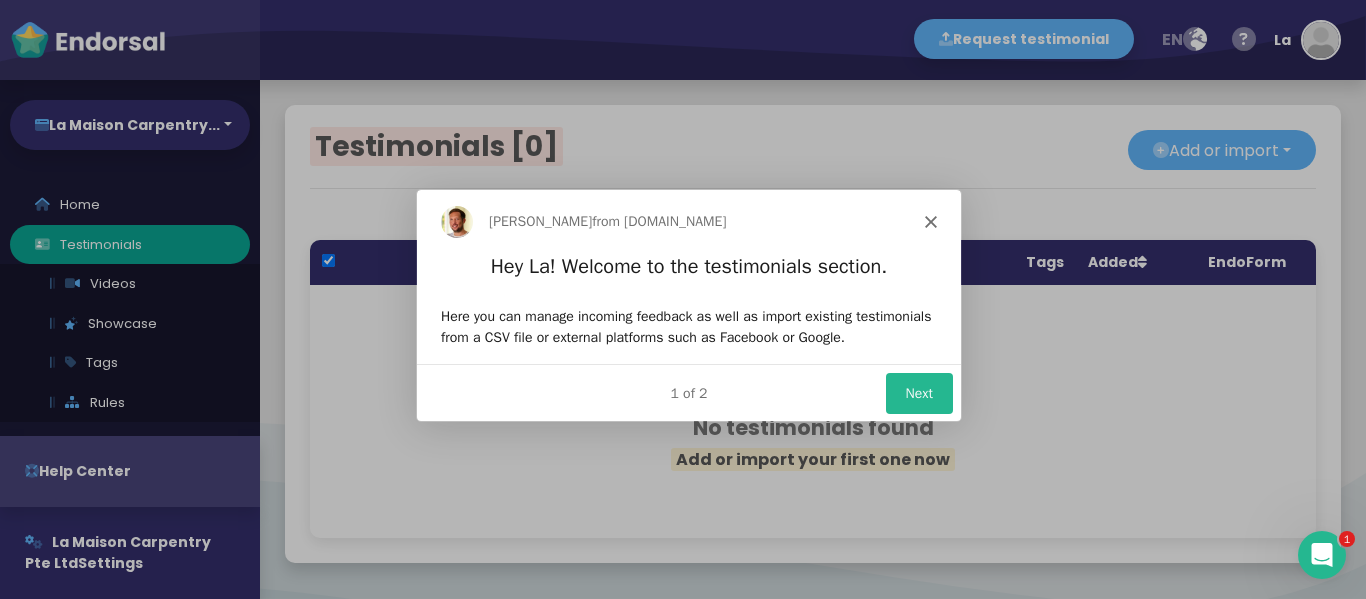 click on "Next" at bounding box center [918, 391] 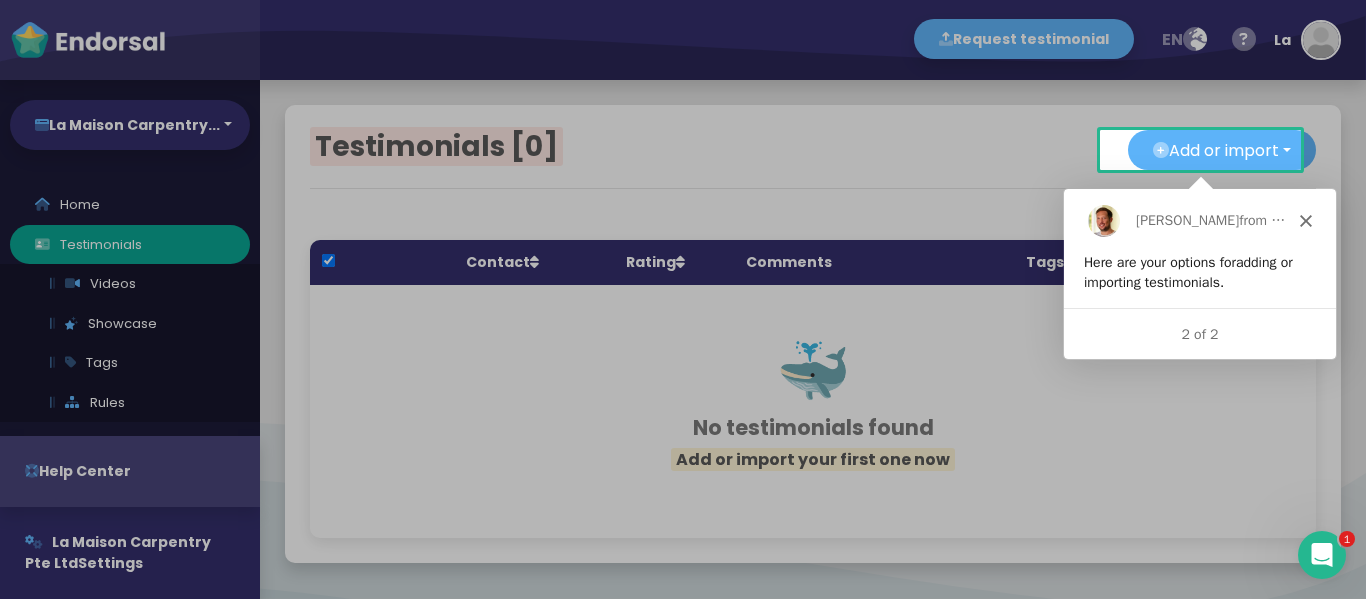 scroll, scrollTop: 0, scrollLeft: 0, axis: both 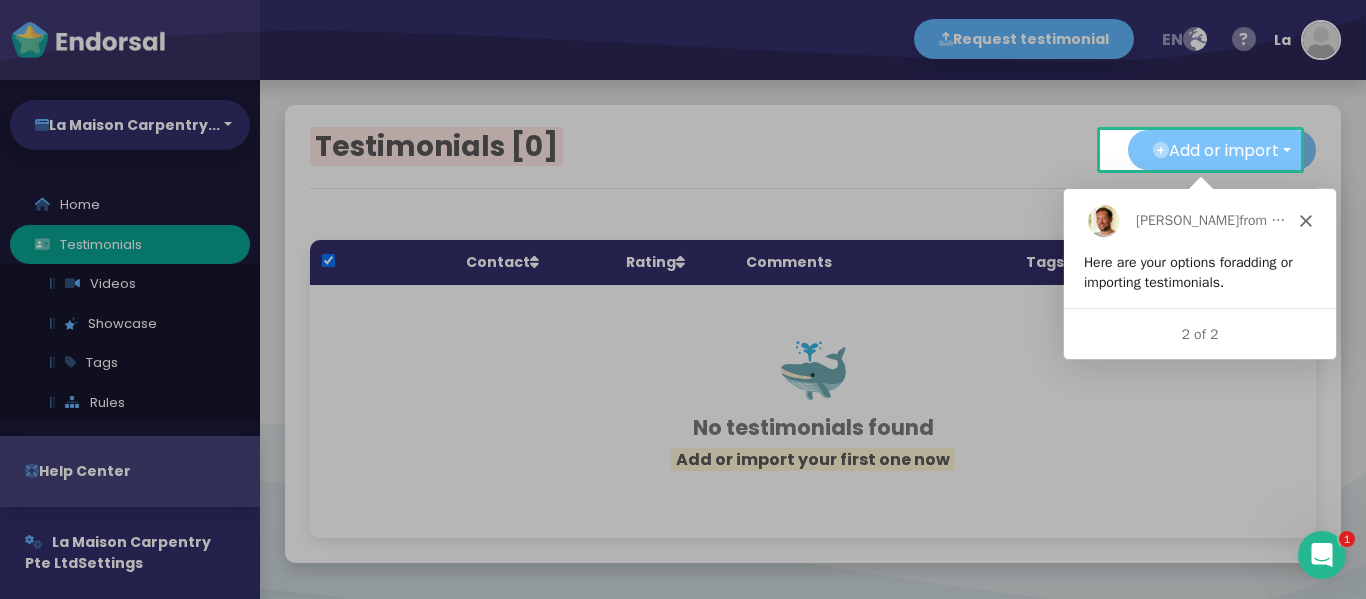 click on "Add or import" 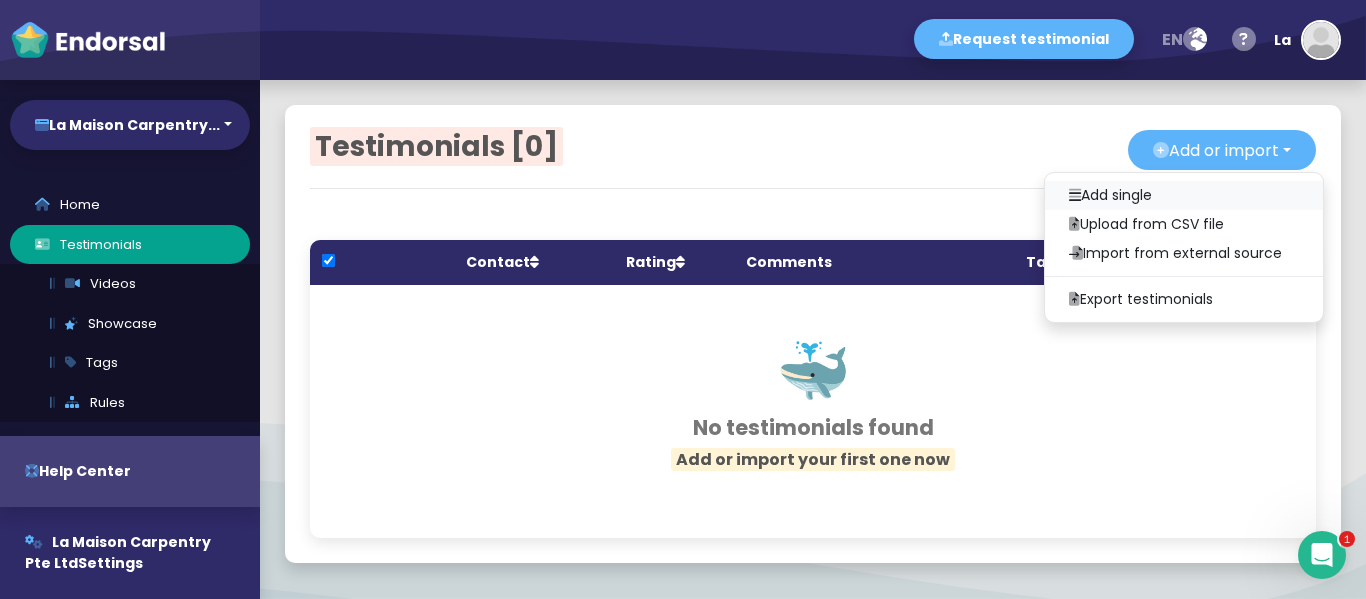 click on "Add single" 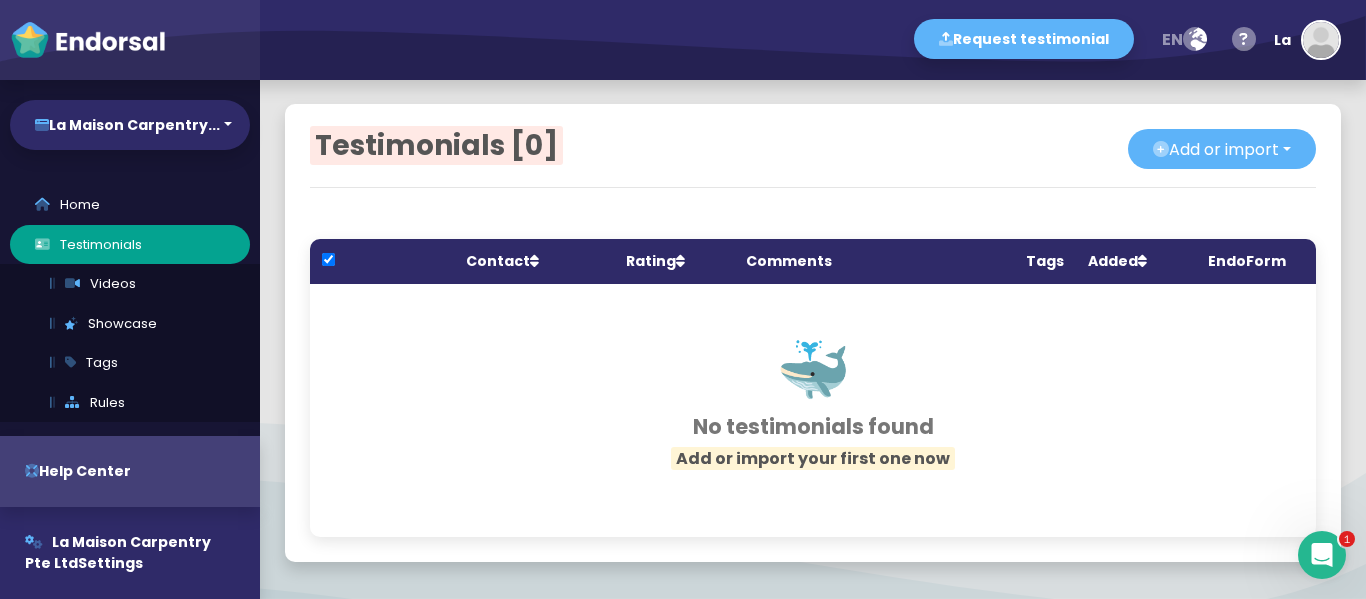 scroll, scrollTop: 0, scrollLeft: 0, axis: both 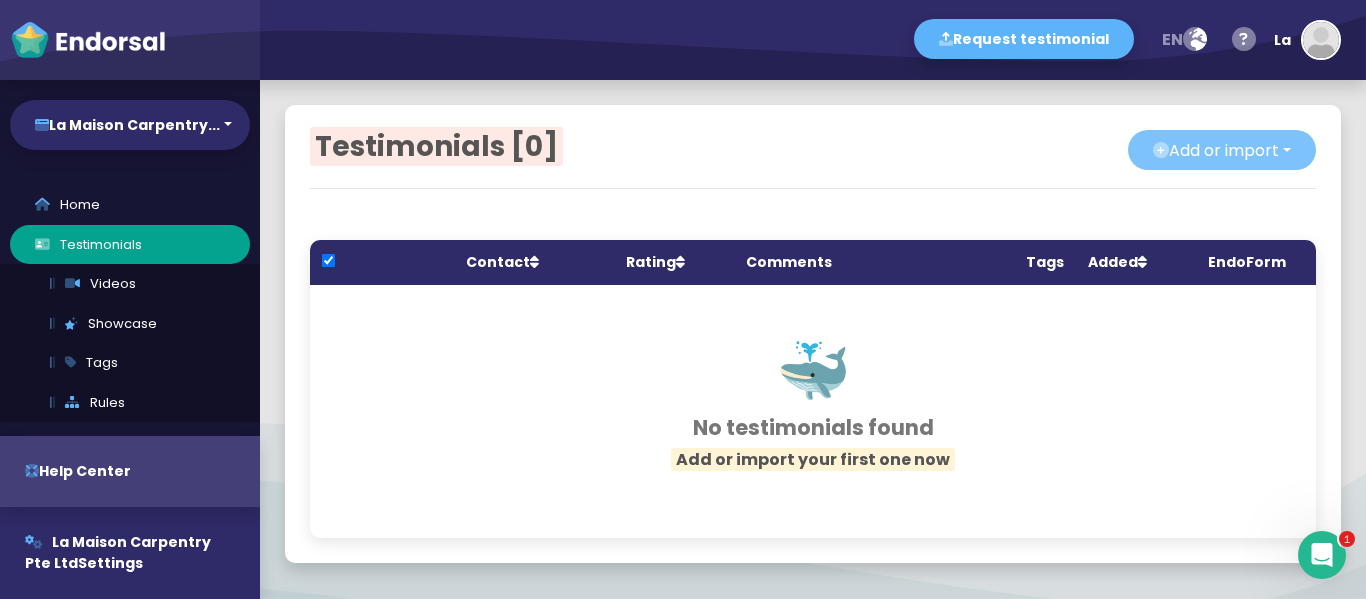 click on "Add or import" 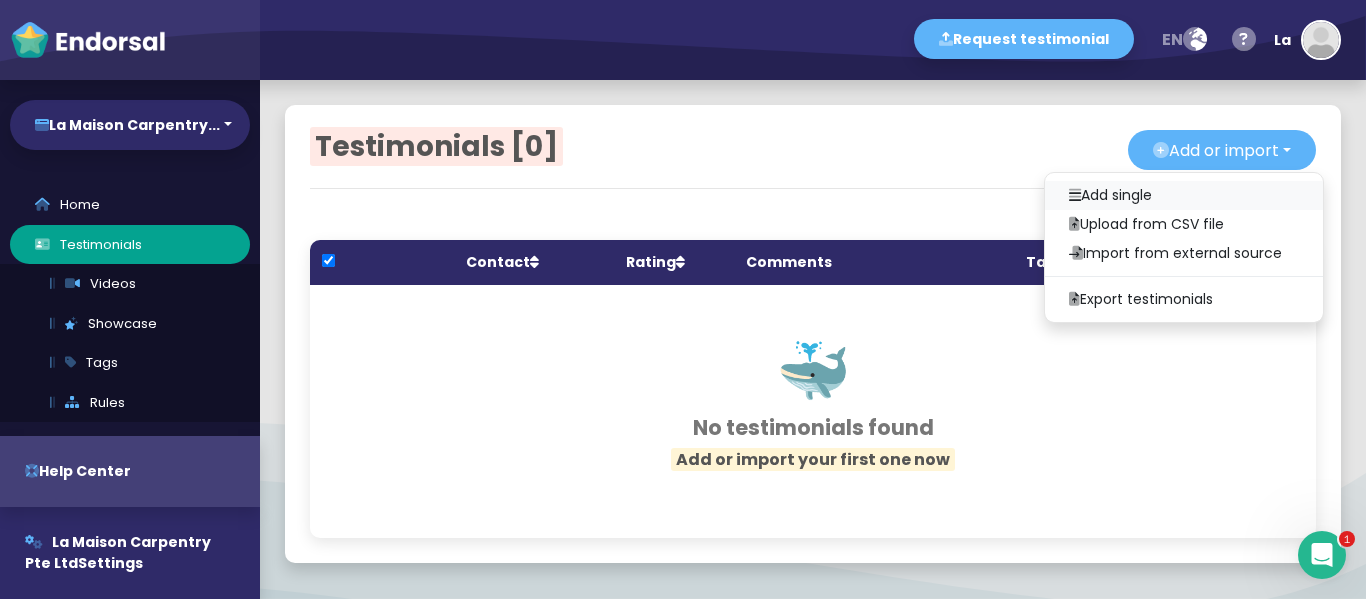 click on "Add single" 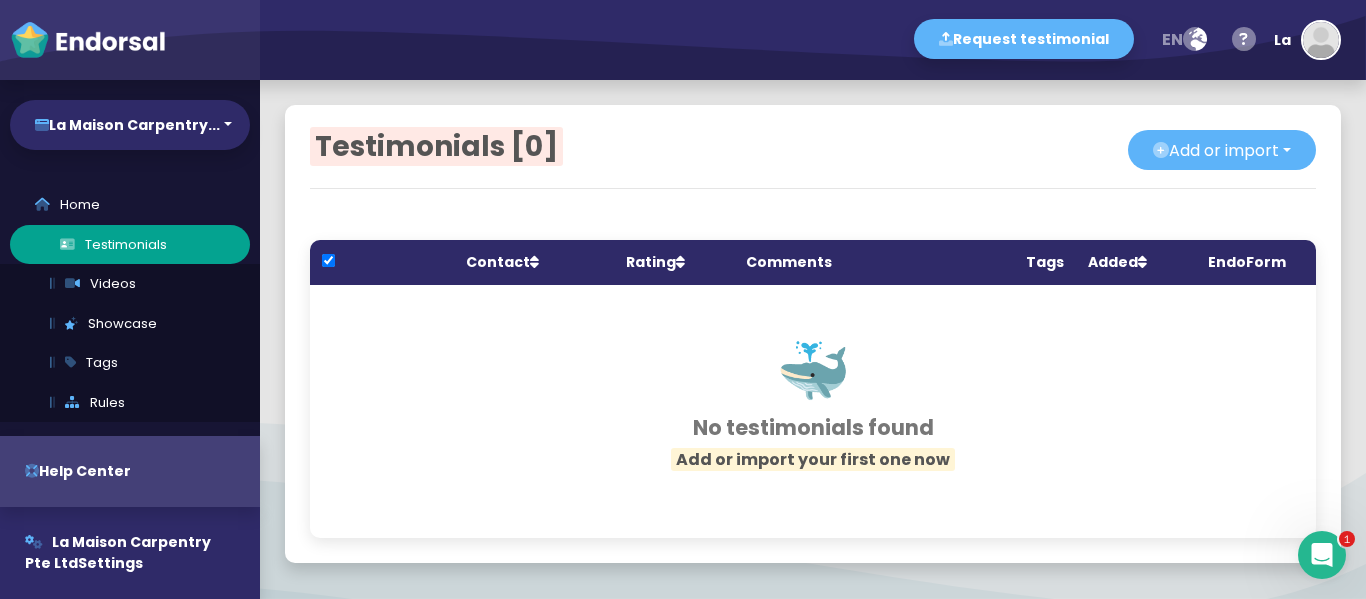 click on "Testimonials" at bounding box center [130, 245] 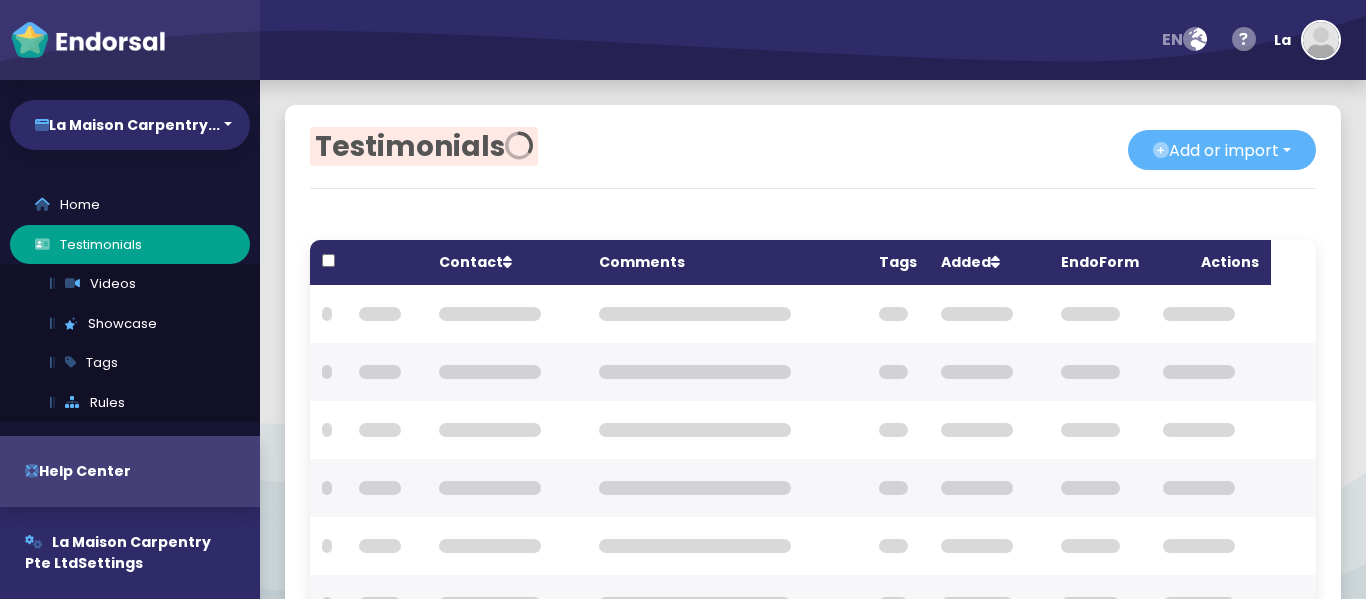 scroll, scrollTop: 0, scrollLeft: 0, axis: both 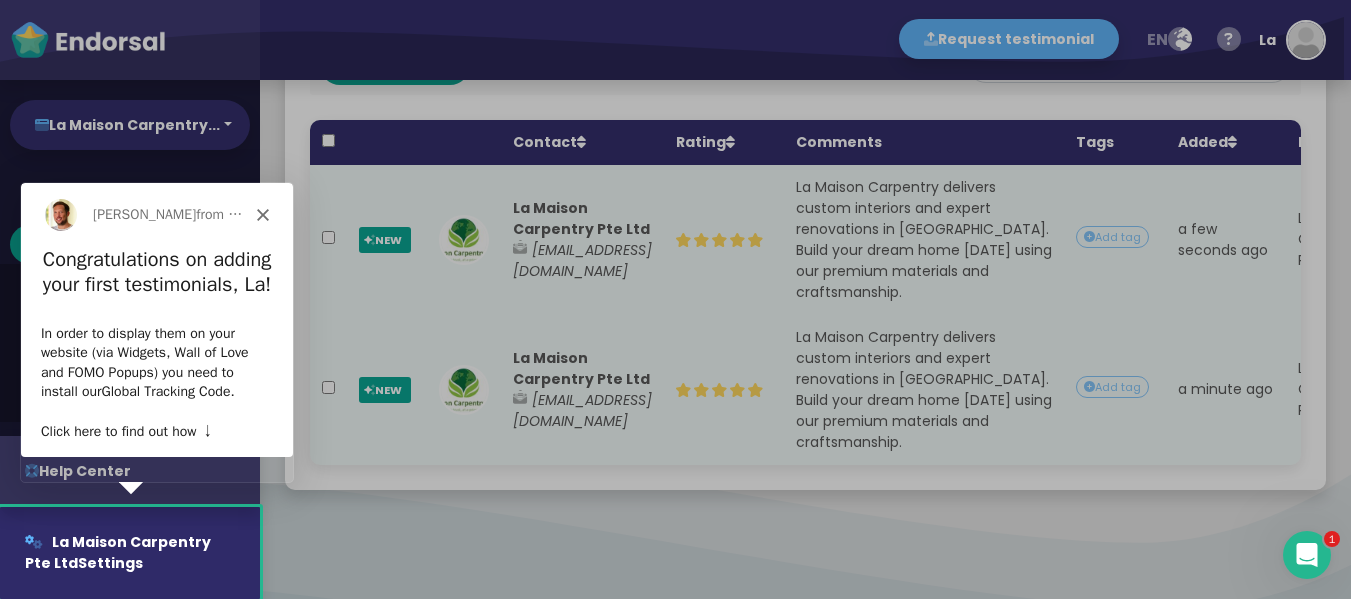 drag, startPoint x: 978, startPoint y: 468, endPoint x: 1234, endPoint y: 451, distance: 256.56384 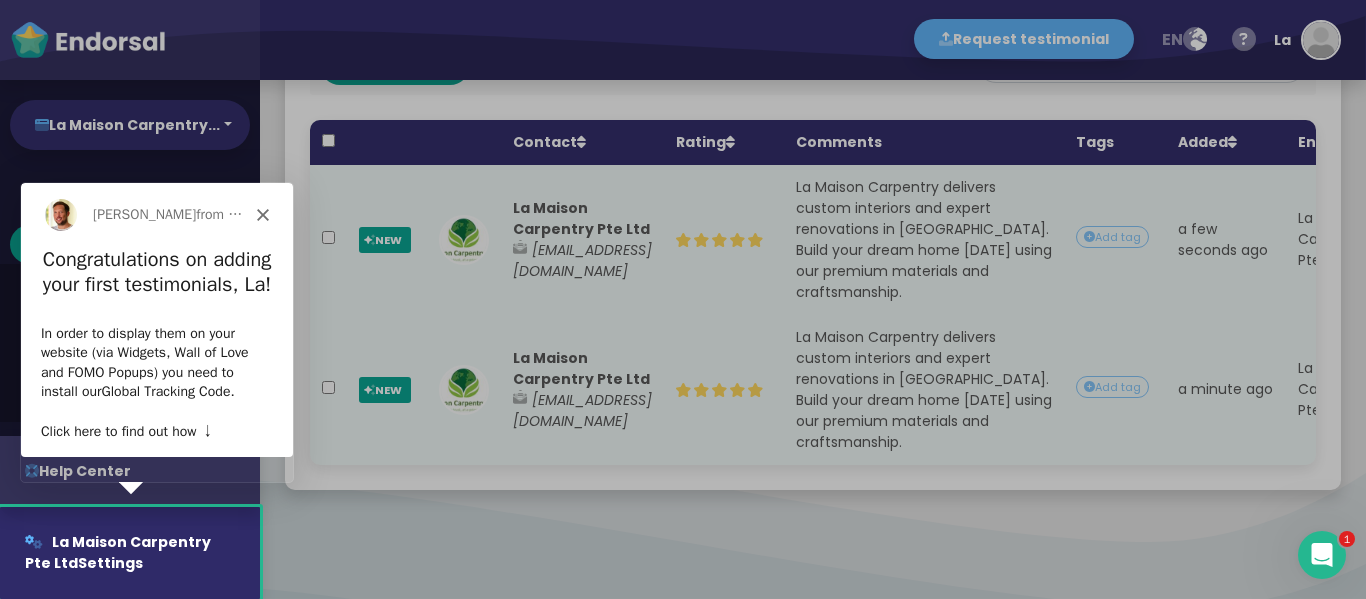 drag, startPoint x: 1024, startPoint y: 471, endPoint x: 1222, endPoint y: 483, distance: 198.3633 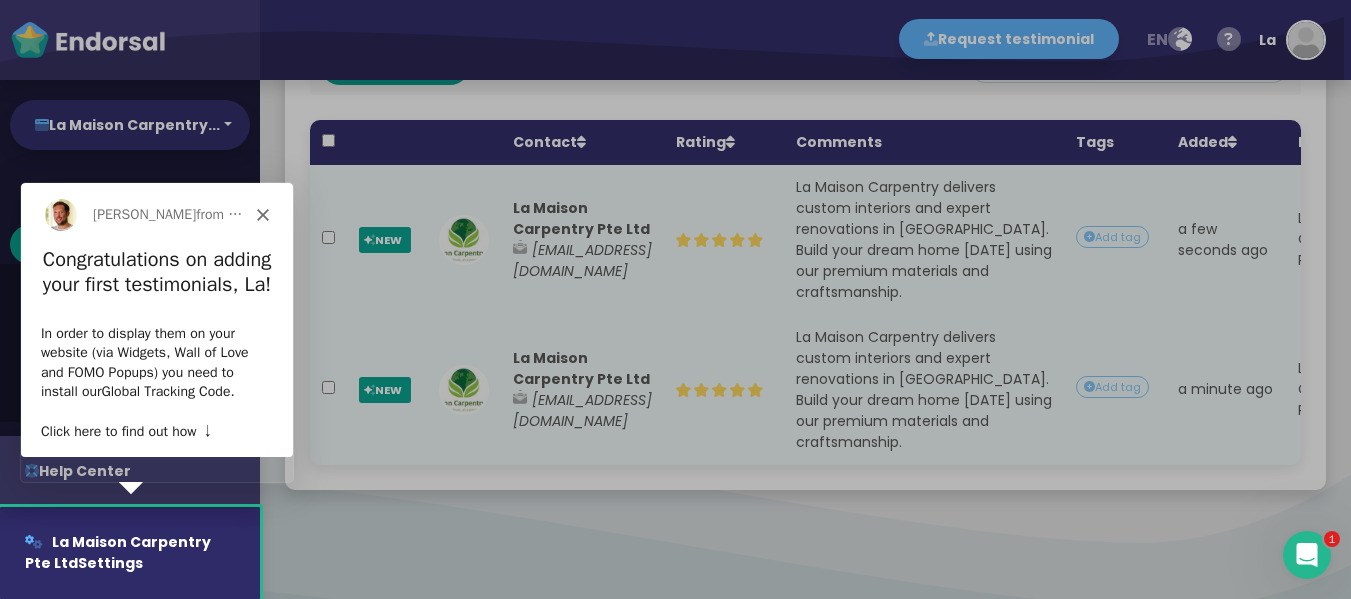 drag, startPoint x: 990, startPoint y: 467, endPoint x: 1227, endPoint y: 470, distance: 237.01898 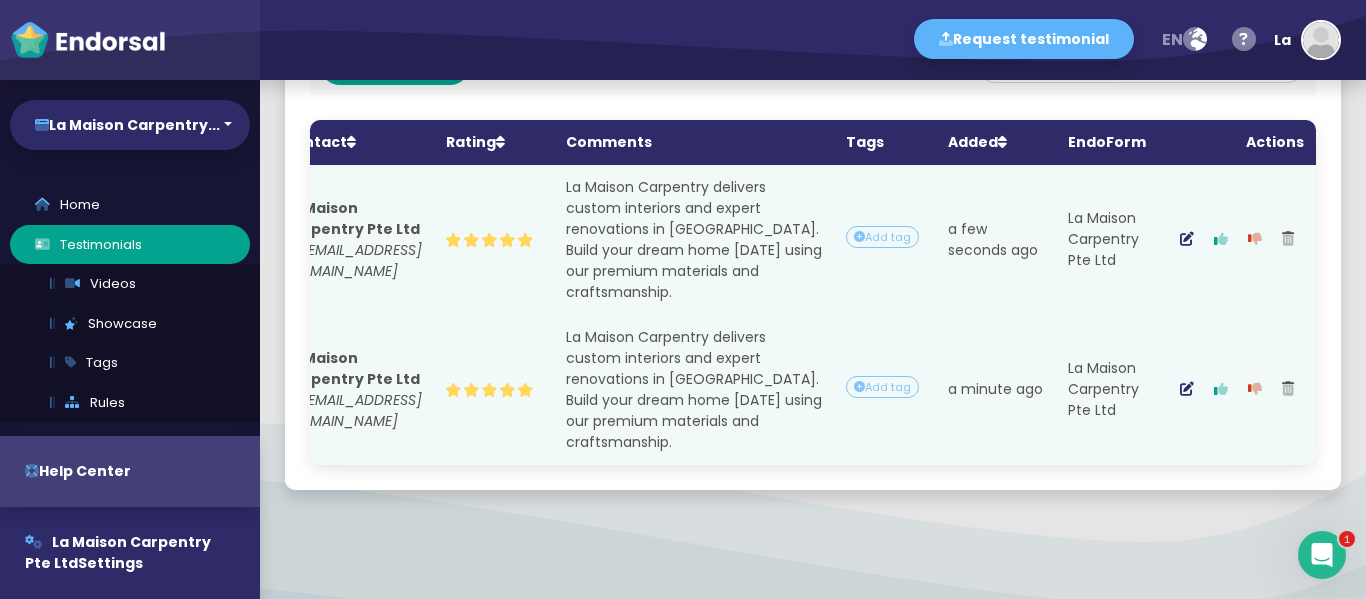 scroll, scrollTop: 0, scrollLeft: 315, axis: horizontal 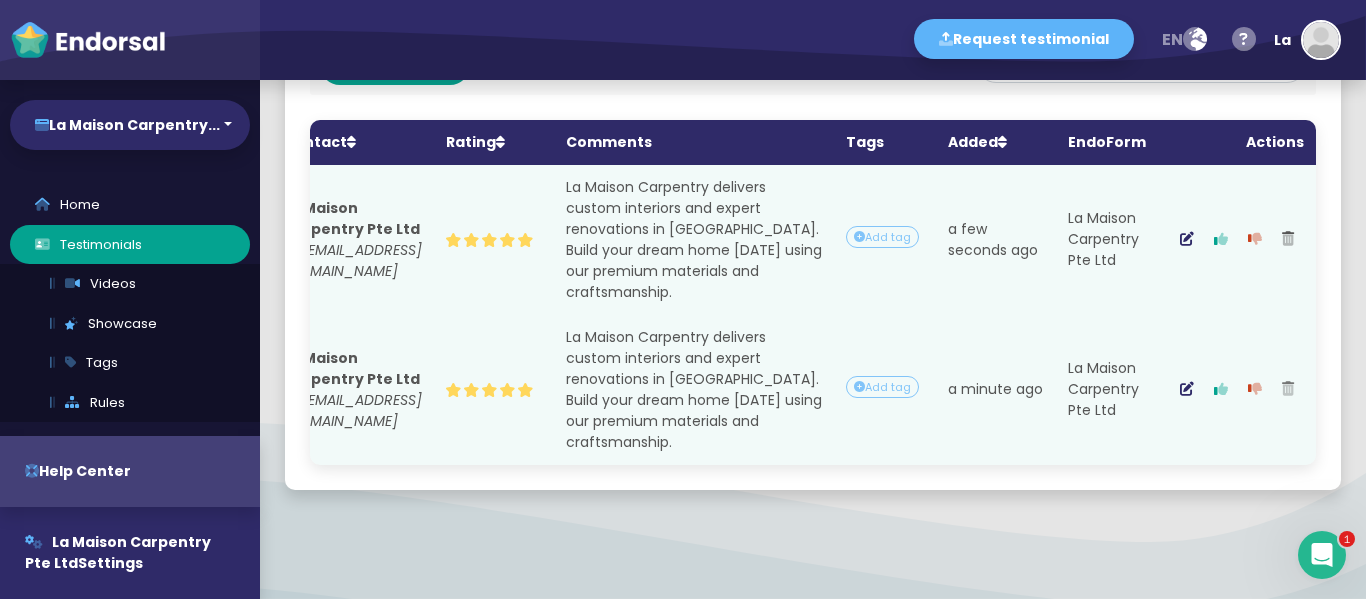 click 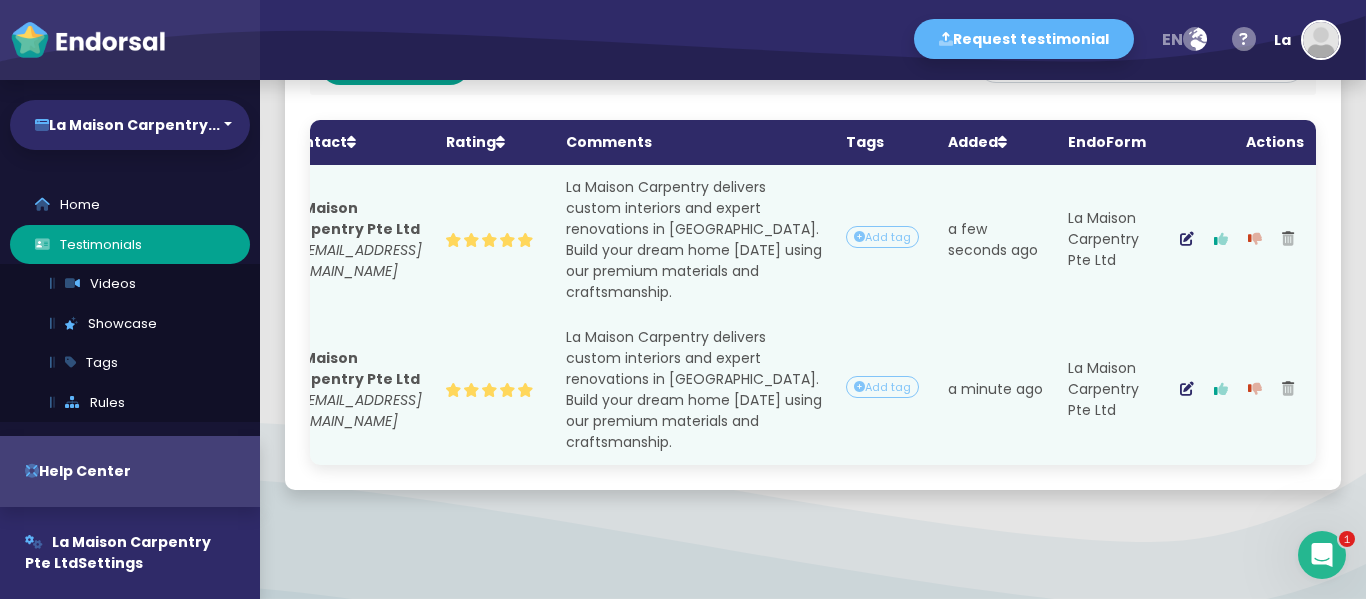 scroll, scrollTop: 181, scrollLeft: 0, axis: vertical 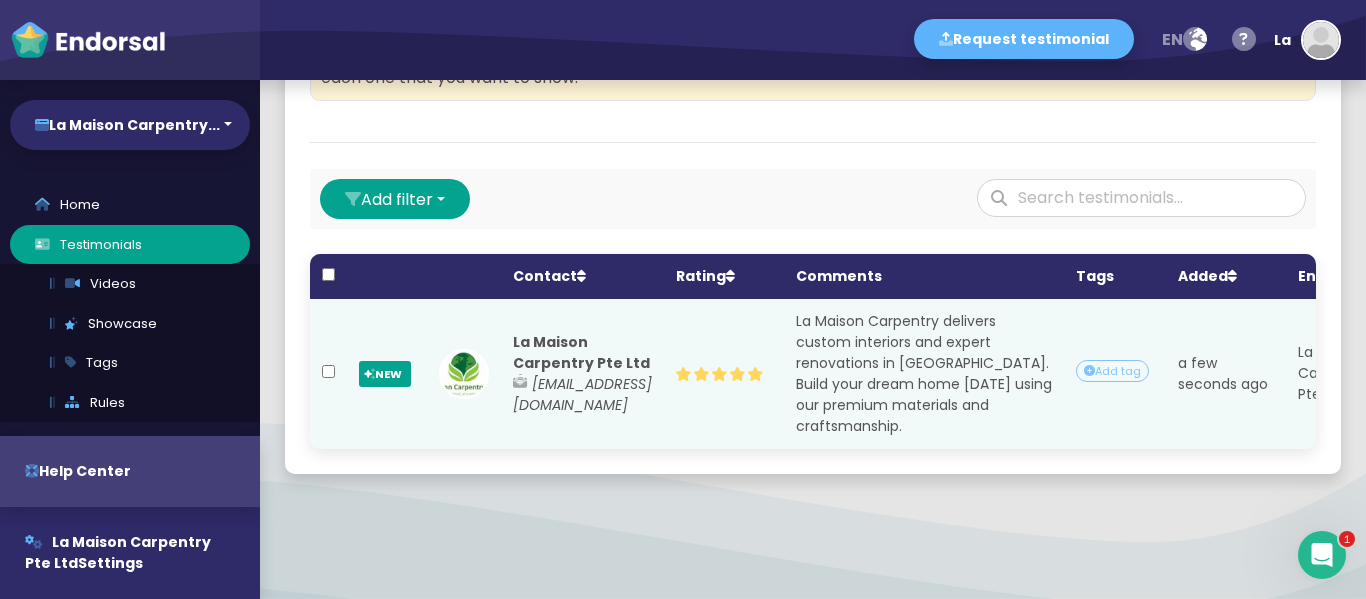 click on "La Maison Carpentry delivers custom interiors and expert renovations in [GEOGRAPHIC_DATA]. Build your dream home [DATE] using our premium materials and craftsmanship." 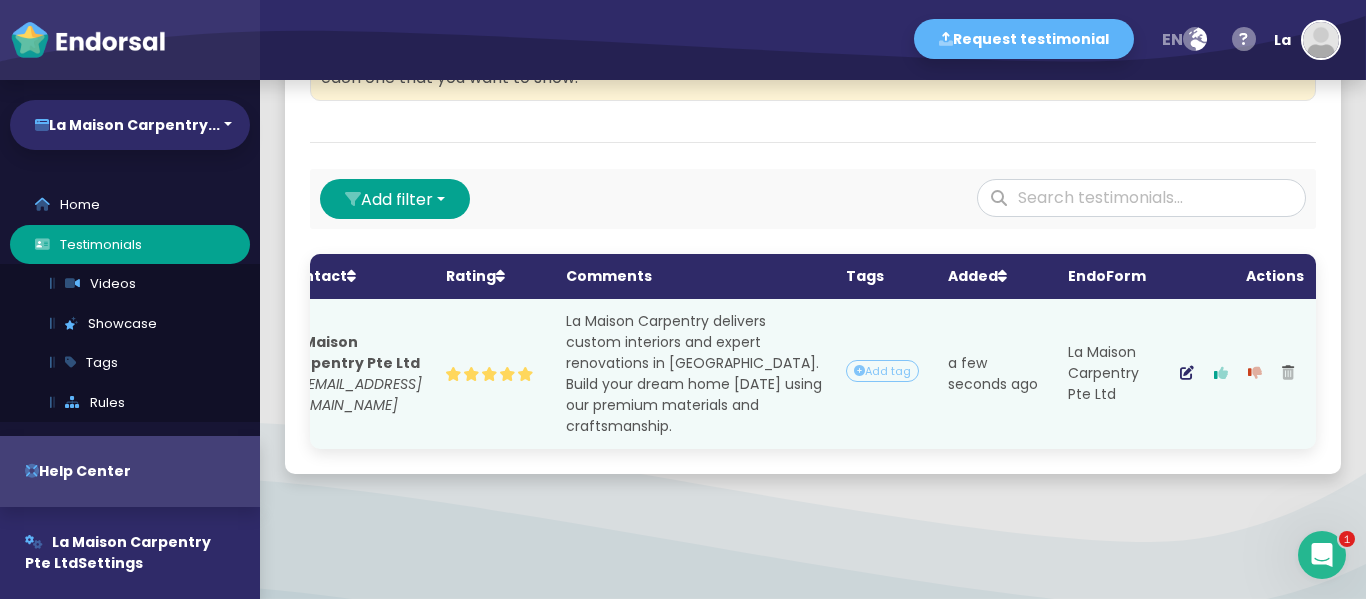 scroll, scrollTop: 0, scrollLeft: 315, axis: horizontal 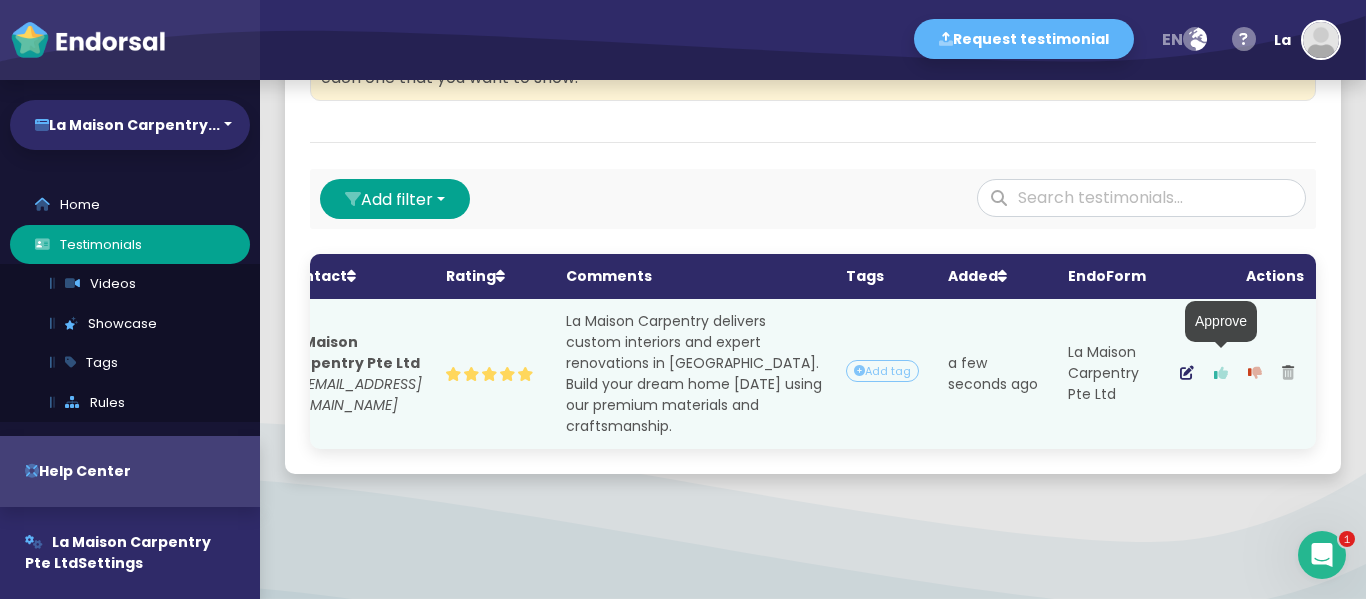 click 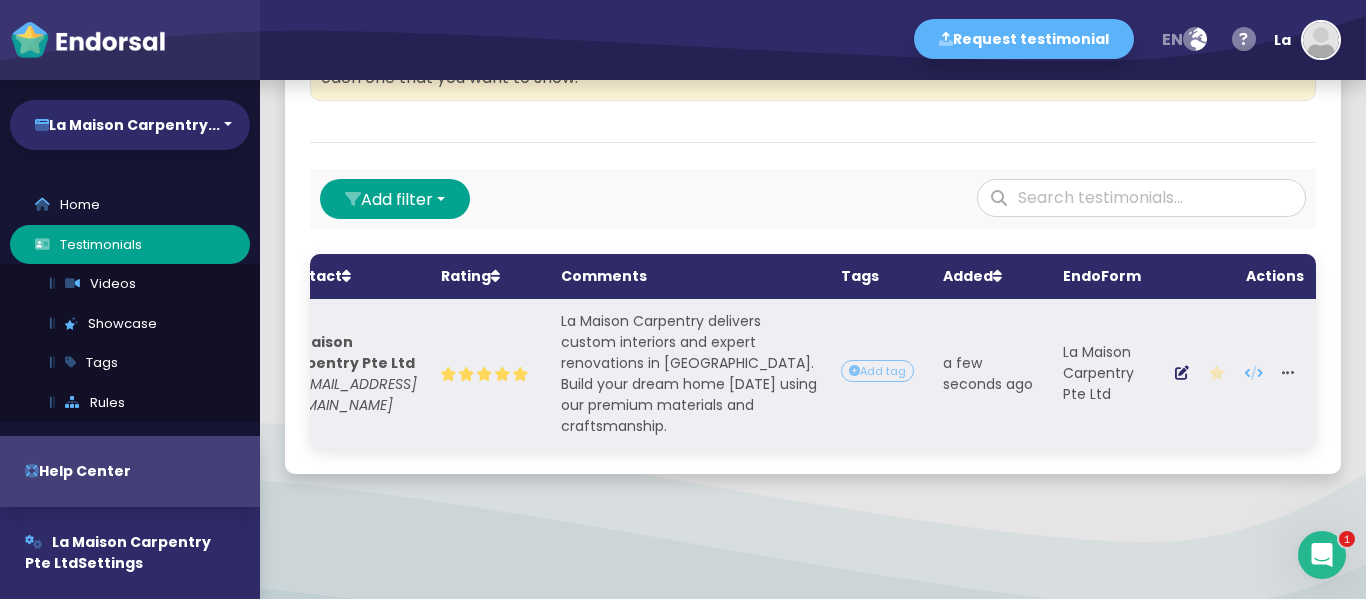 scroll, scrollTop: 61, scrollLeft: 0, axis: vertical 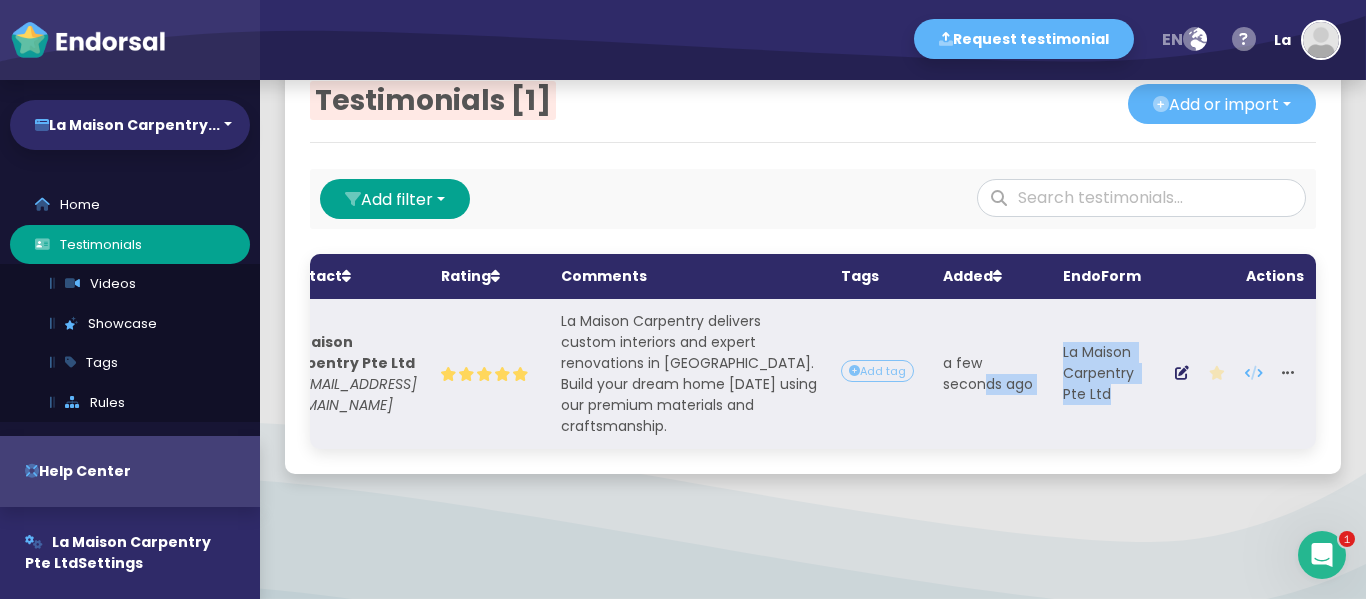 drag, startPoint x: 1106, startPoint y: 429, endPoint x: 980, endPoint y: 425, distance: 126.06348 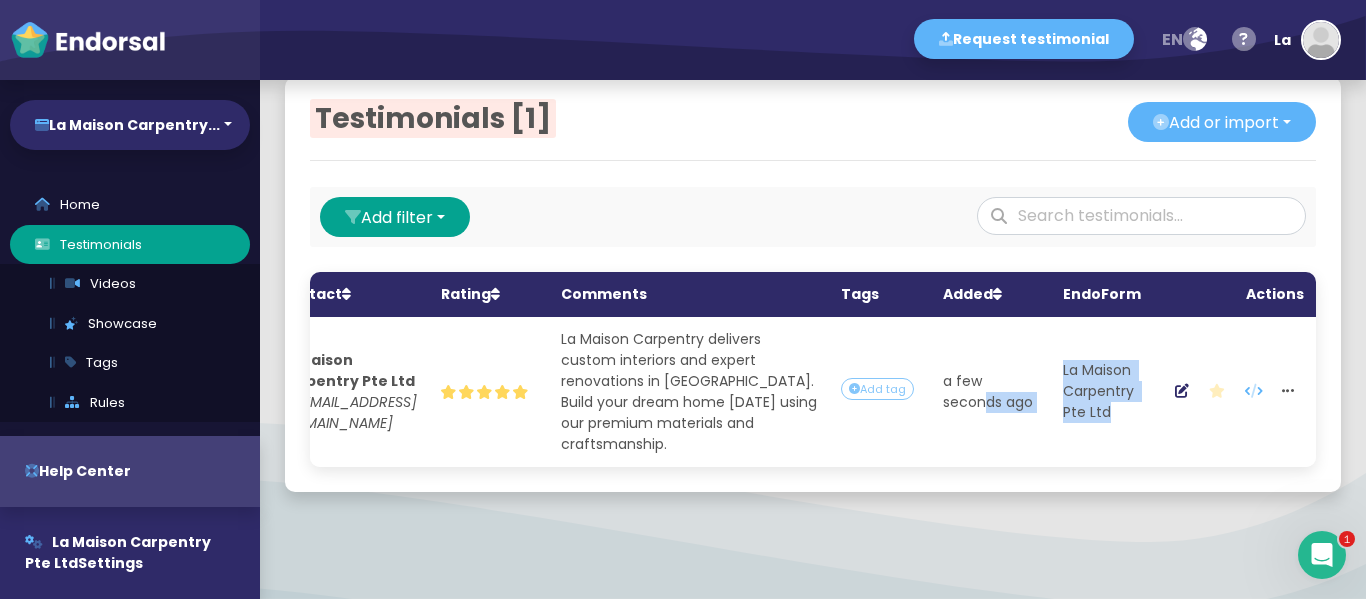 scroll, scrollTop: 0, scrollLeft: 0, axis: both 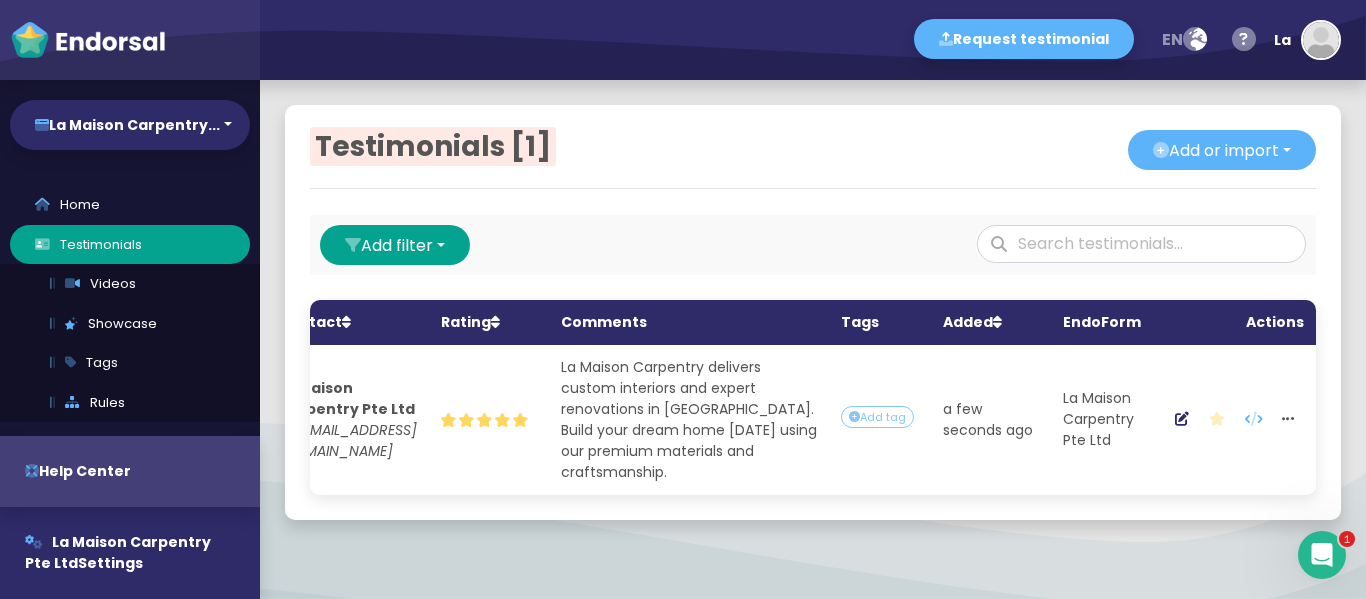 click on "Testimonials [1]   Add or import    Add single   Upload from CSV file   Import from external source    Export testimonials   Add filter    Platform   Tag   EndoForm       Contact   Rating   Comments Tags Added   EndoForm Actions       La Maison Carpentry Pte Ltd [EMAIL_ADDRESS][DOMAIN_NAME] .cls-1{fill:#fff;} star-alt .cls-1{fill:#fff;} star-alt .cls-1{fill:#fff;} star-alt .cls-1{fill:#fff;} star-alt .cls-1{fill:#fff;} star-alt La Maison Carpentry delivers custom interiors and expert renovations in [GEOGRAPHIC_DATA]. Build your dream home [DATE] using our premium materials and craftsmanship.   Add tag a few seconds ago La Maison Carpentry Pte Ltd   Reject   Delete" 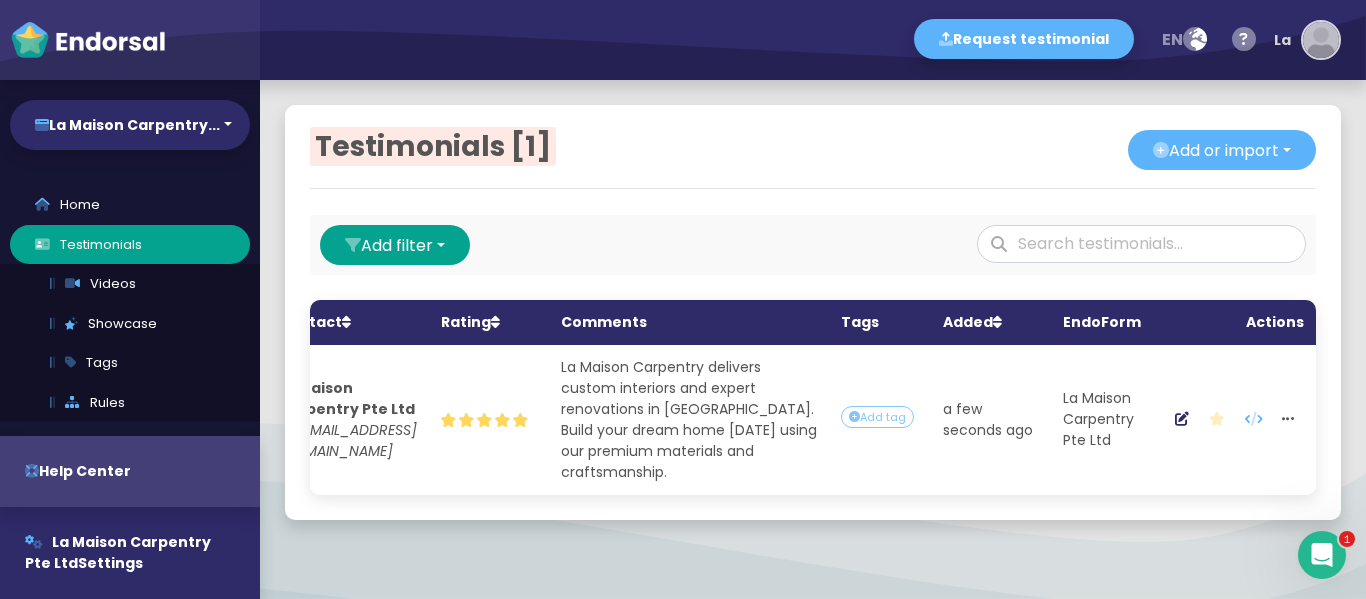 click at bounding box center [1321, 40] 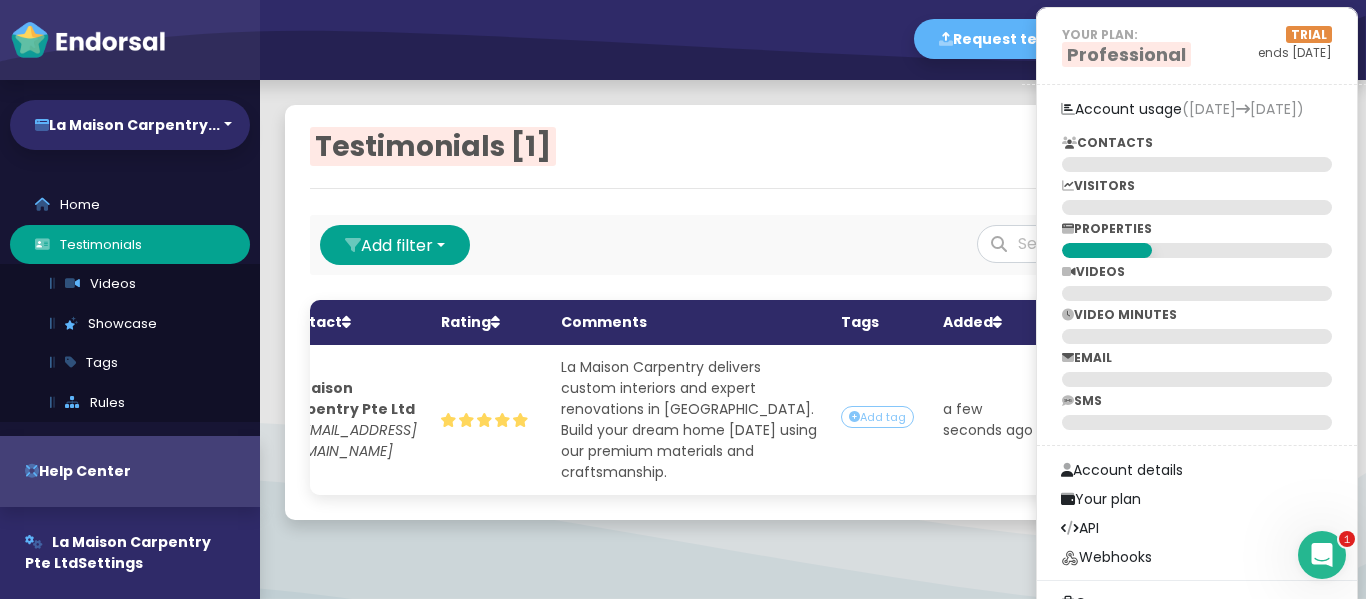click on "Request testimonial  en   Language English French German Spanish Italian Norwegian   Help center   Send feedback / report issue La YOUR PLAN: Professional  TRIAL ends [DATE]   Account usage     ([DATE]   [DATE])    CONTACTS    VISITORS    PROPERTIES    VIDEOS    VIDEO MINUTES    EMAIL    SMS    Account details   Your plan   API  Webhooks   Company   Team Members   White Label   Sign out" at bounding box center (813, 40) 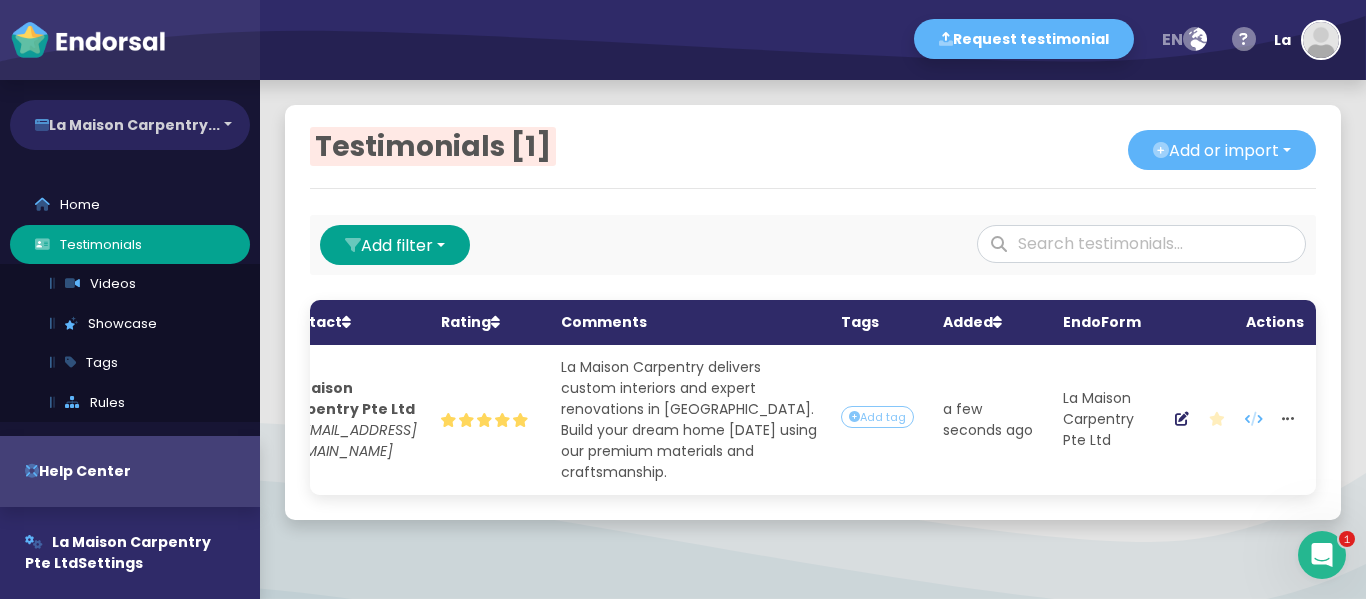 click on "La Maison Carpentry..." at bounding box center (130, 125) 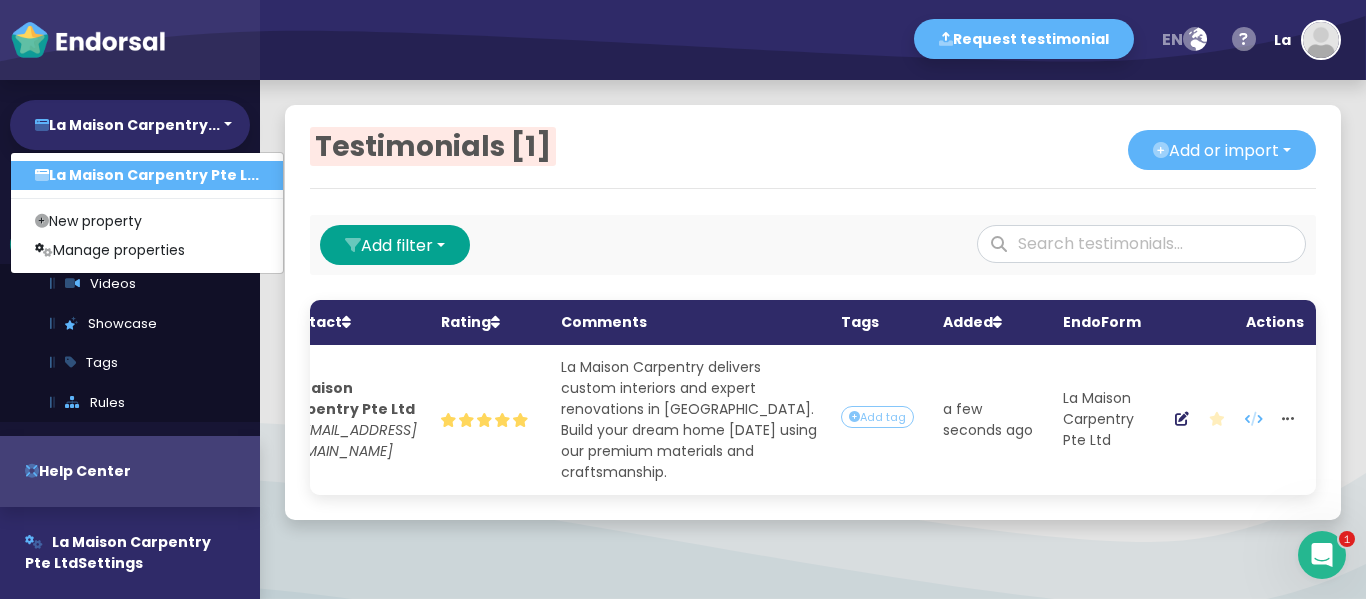 click at bounding box center [88, 40] 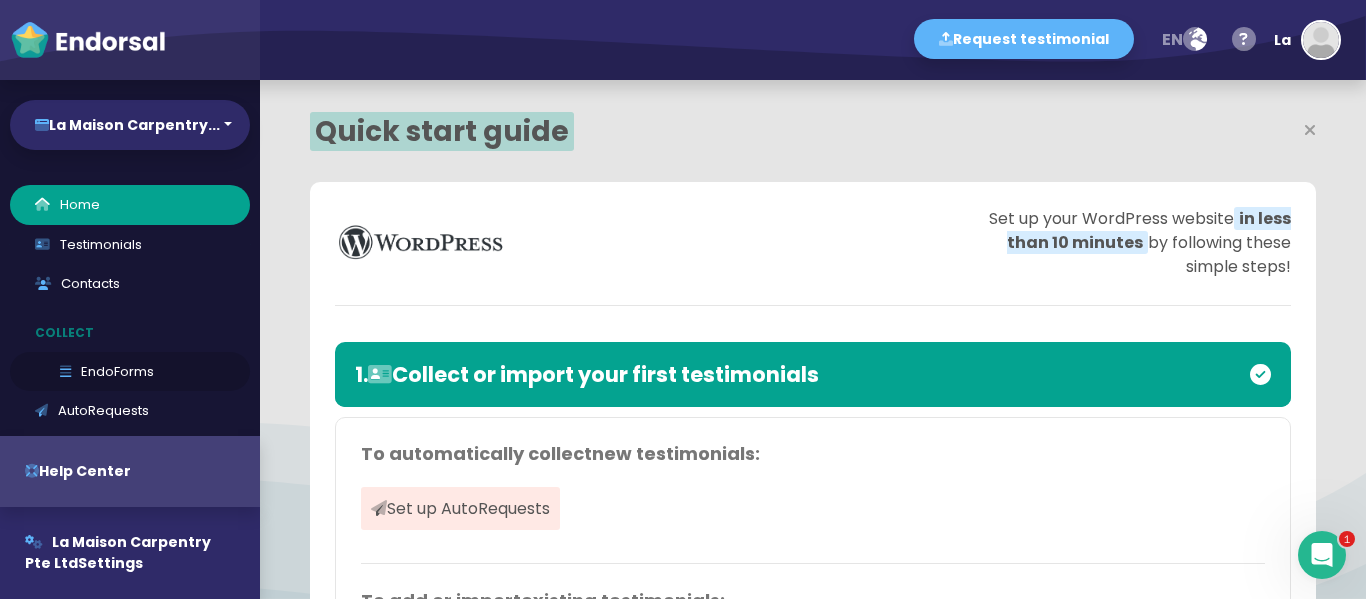scroll, scrollTop: 999567, scrollLeft: 999356, axis: both 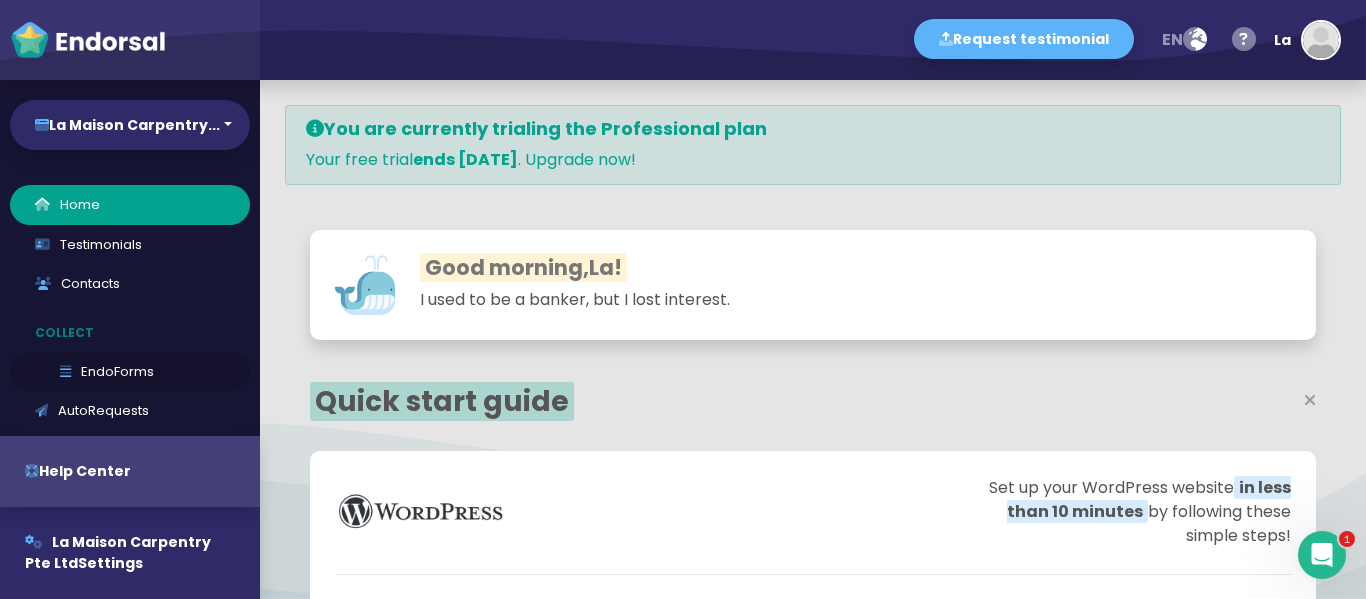 click on "EndoForms" at bounding box center [130, 372] 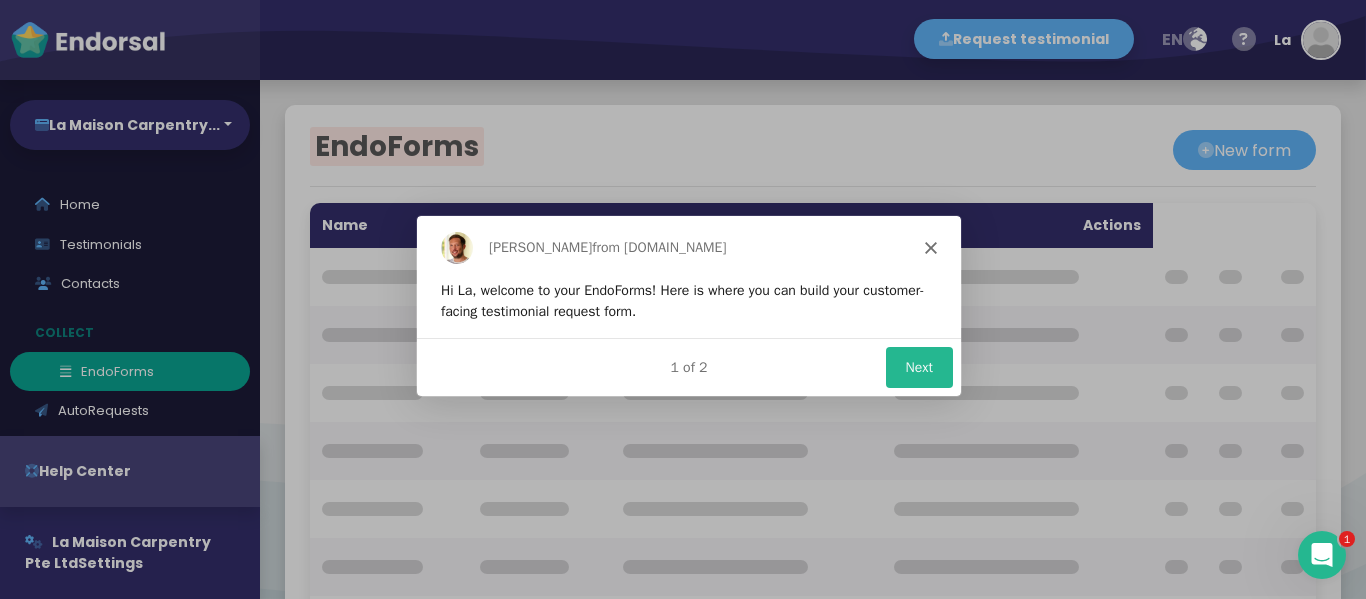 scroll, scrollTop: 0, scrollLeft: 0, axis: both 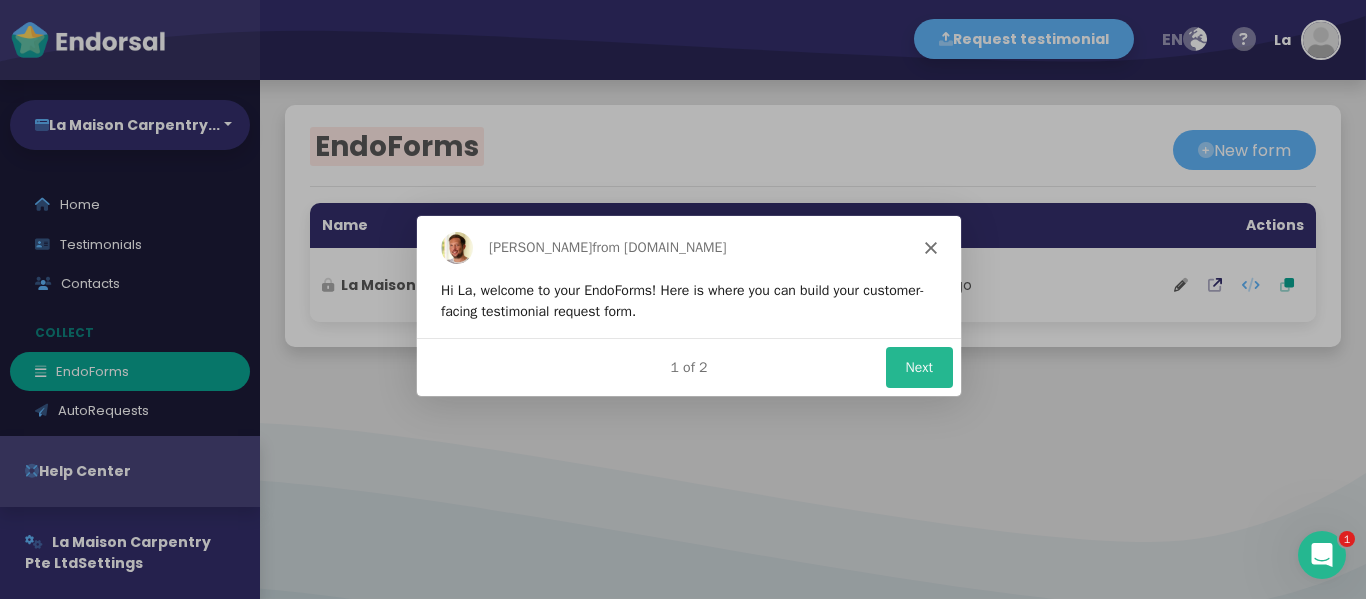 click on "Next" at bounding box center (918, 365) 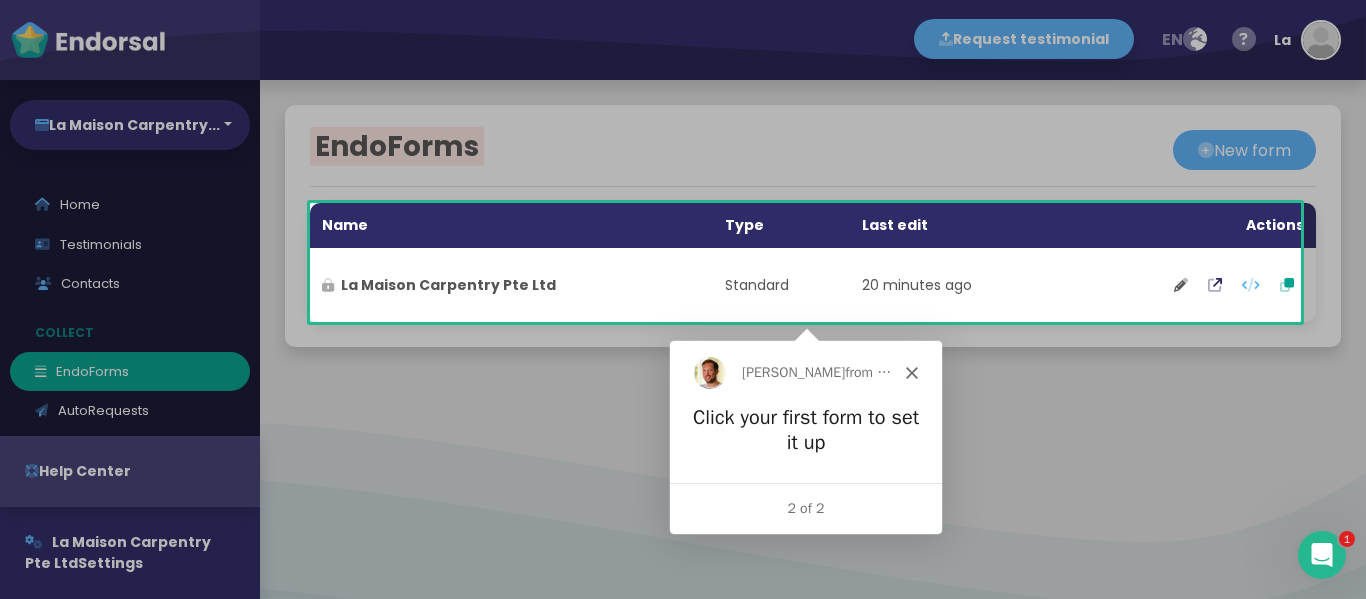 scroll, scrollTop: 0, scrollLeft: 0, axis: both 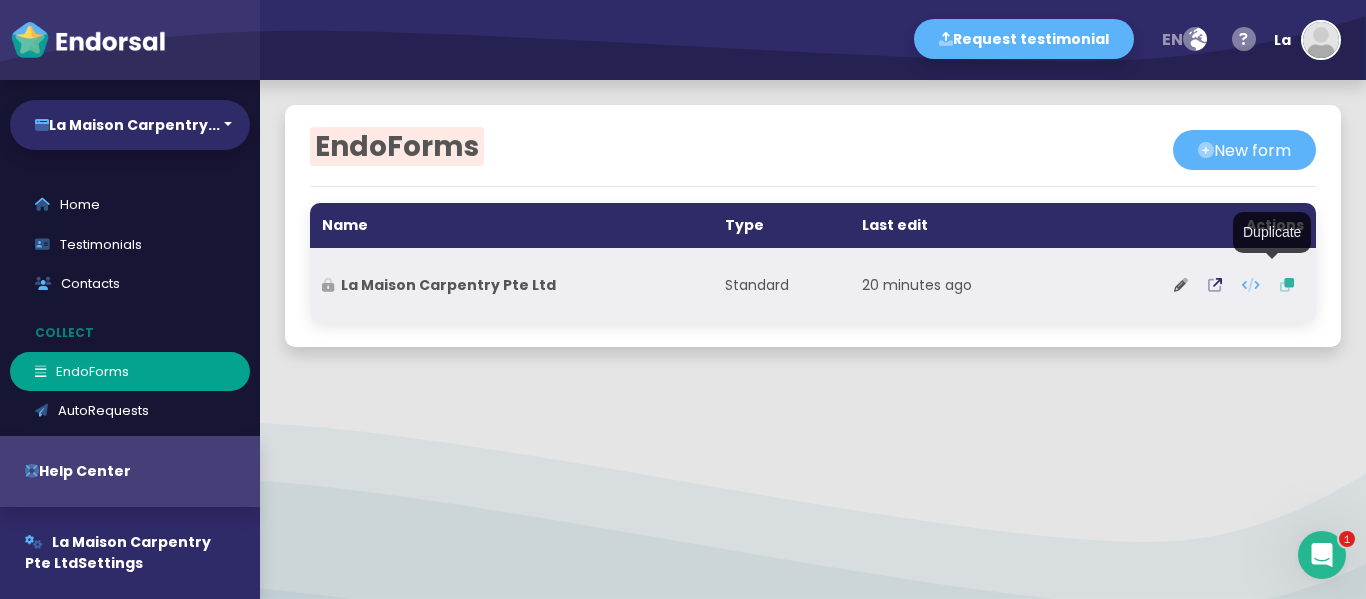 click 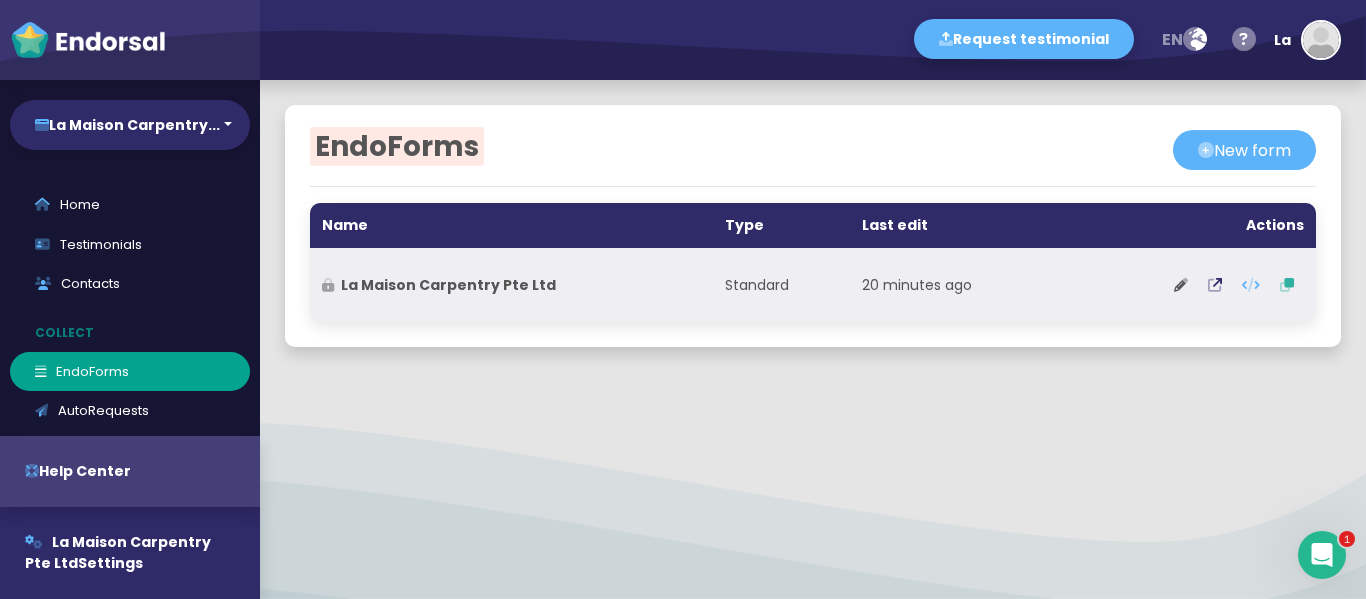 click 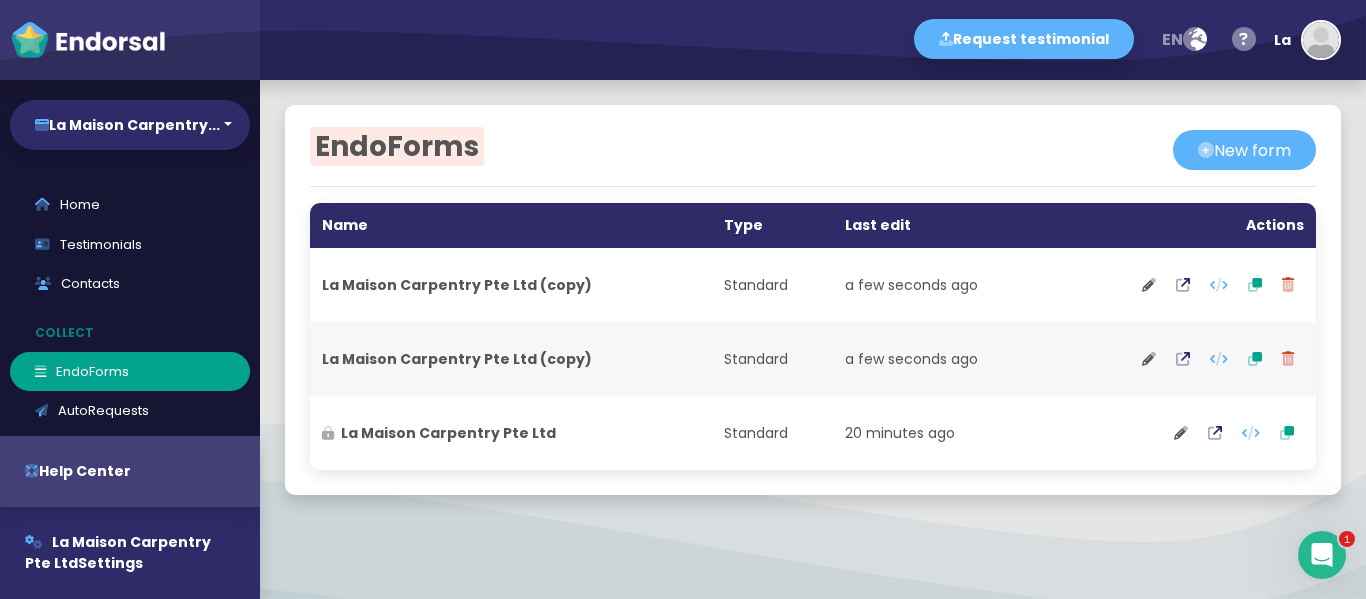 drag, startPoint x: 1270, startPoint y: 364, endPoint x: 756, endPoint y: 98, distance: 578.75037 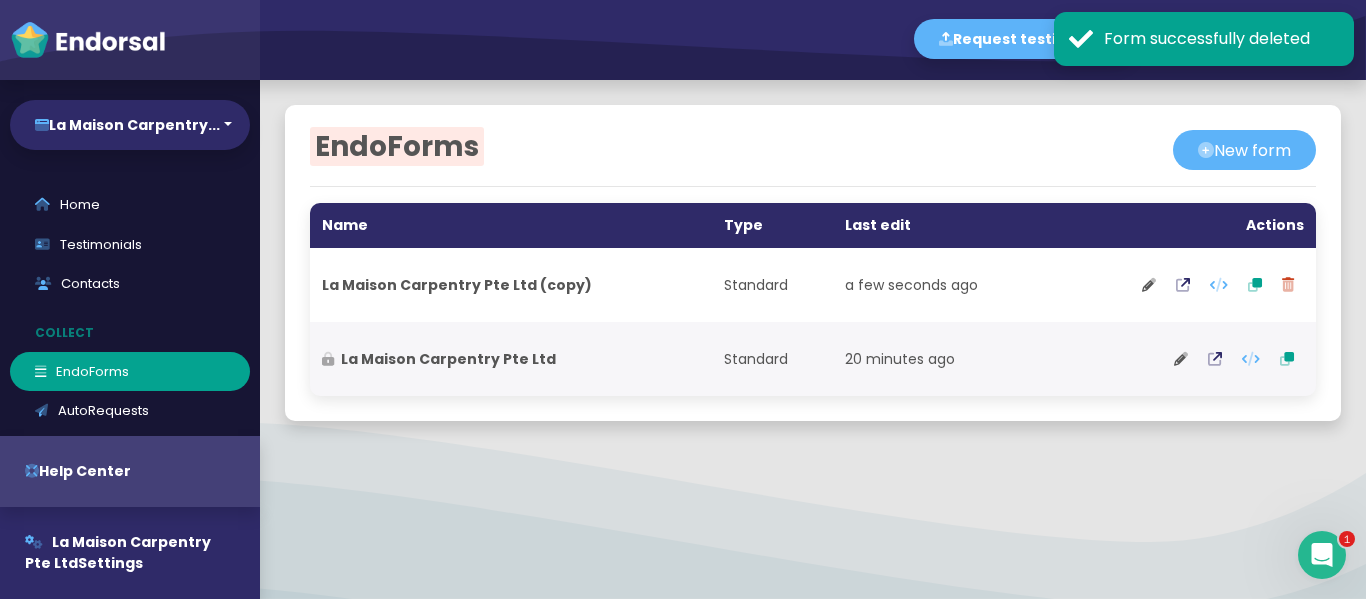 click 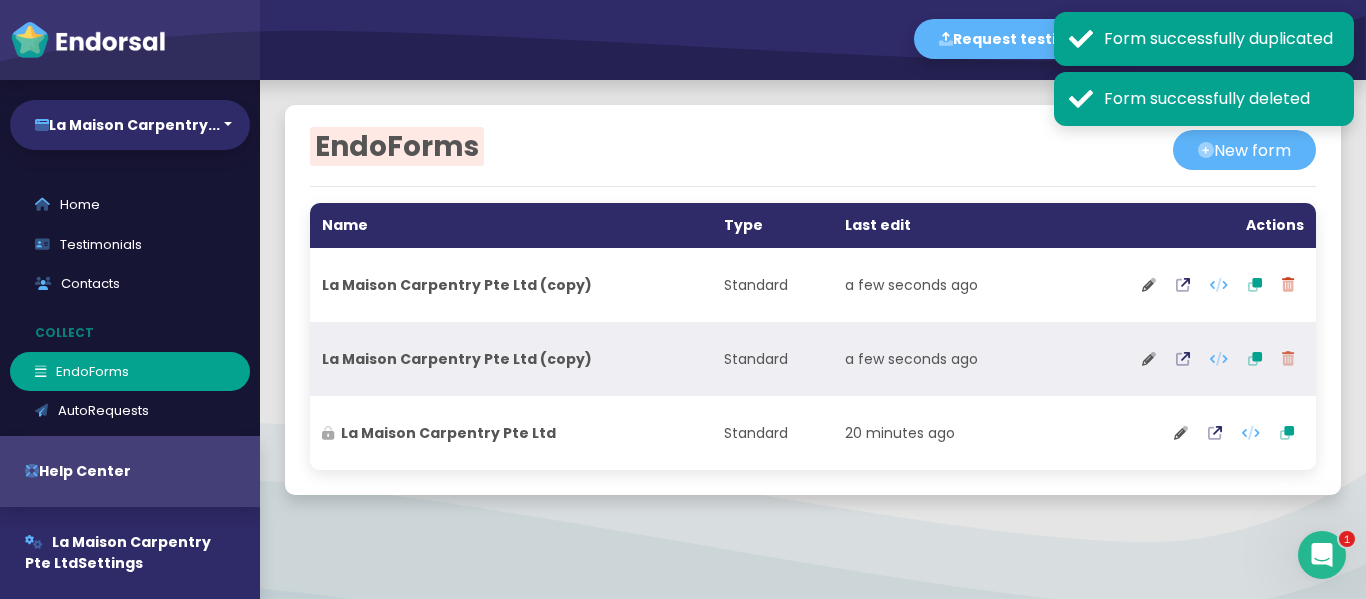 click 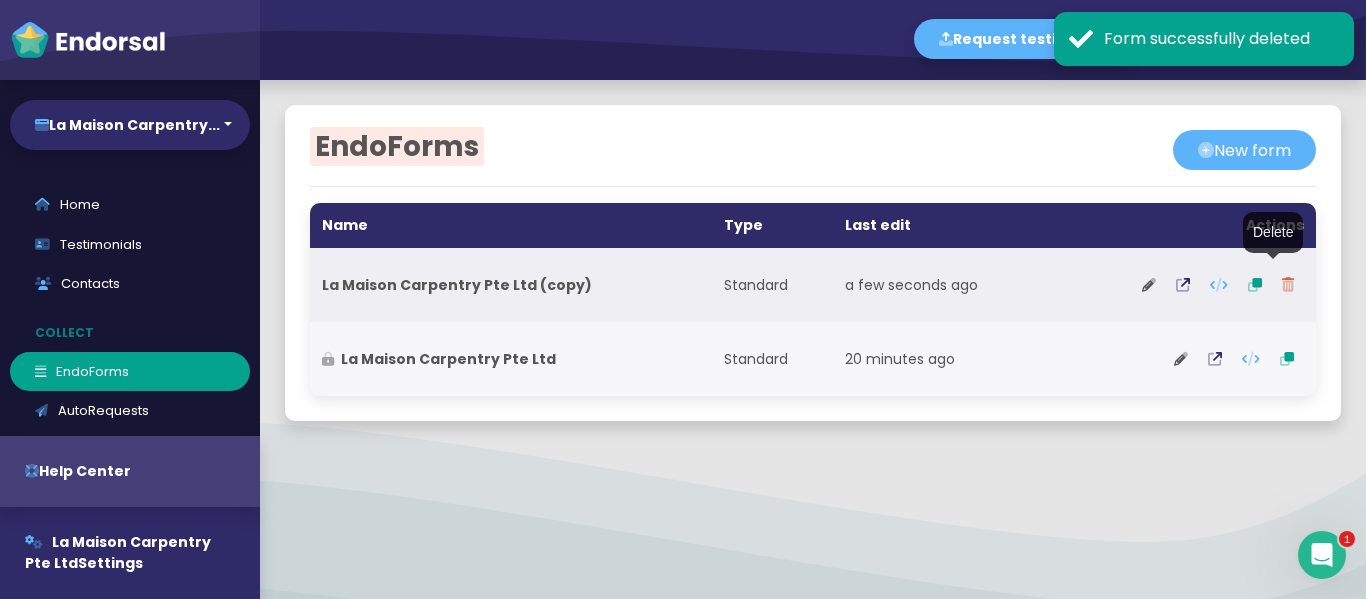 click 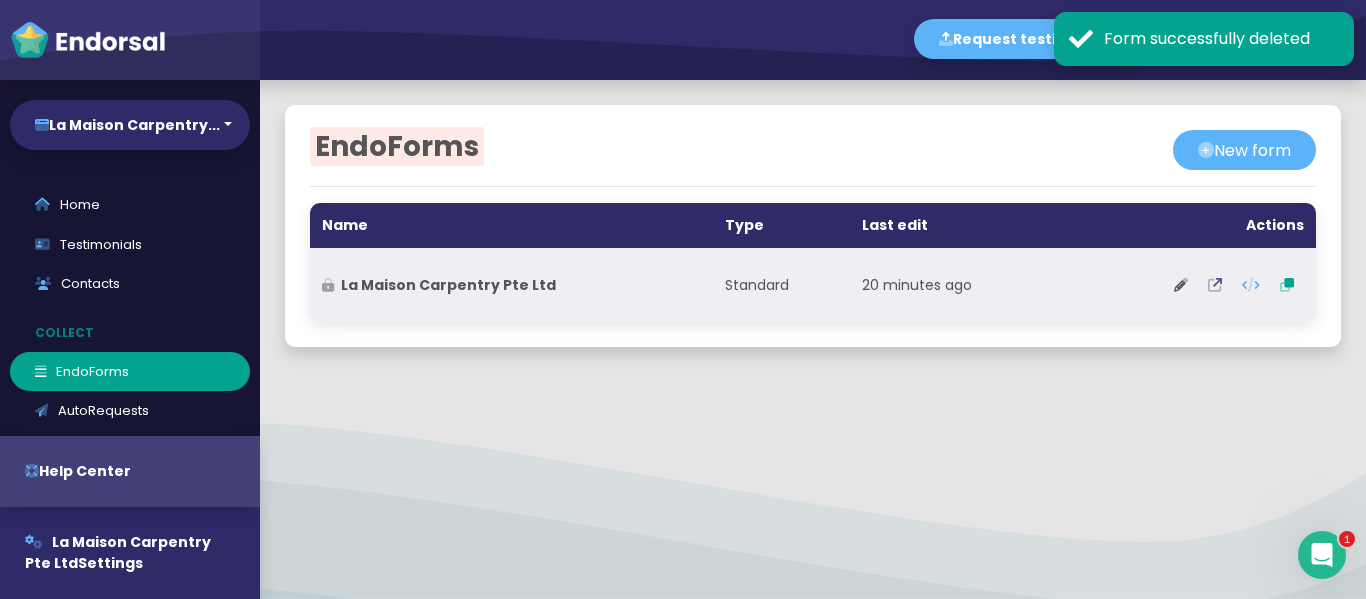 click 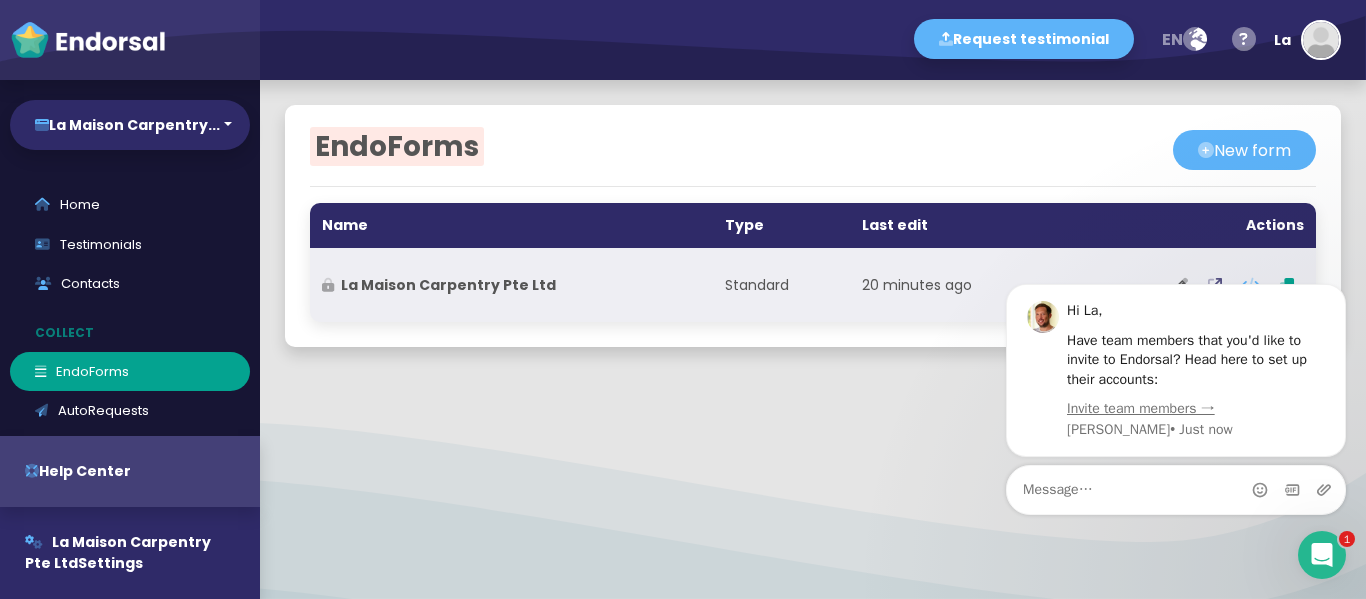scroll, scrollTop: 0, scrollLeft: 0, axis: both 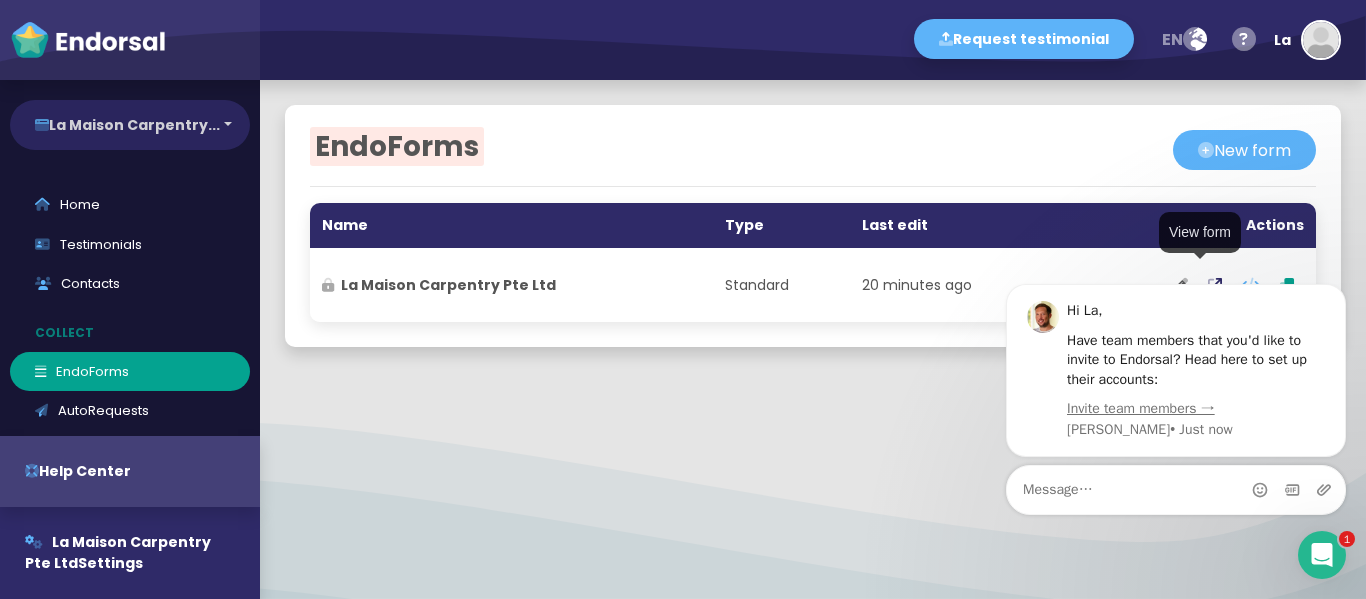 click on "La Maison Carpentry..." at bounding box center (130, 125) 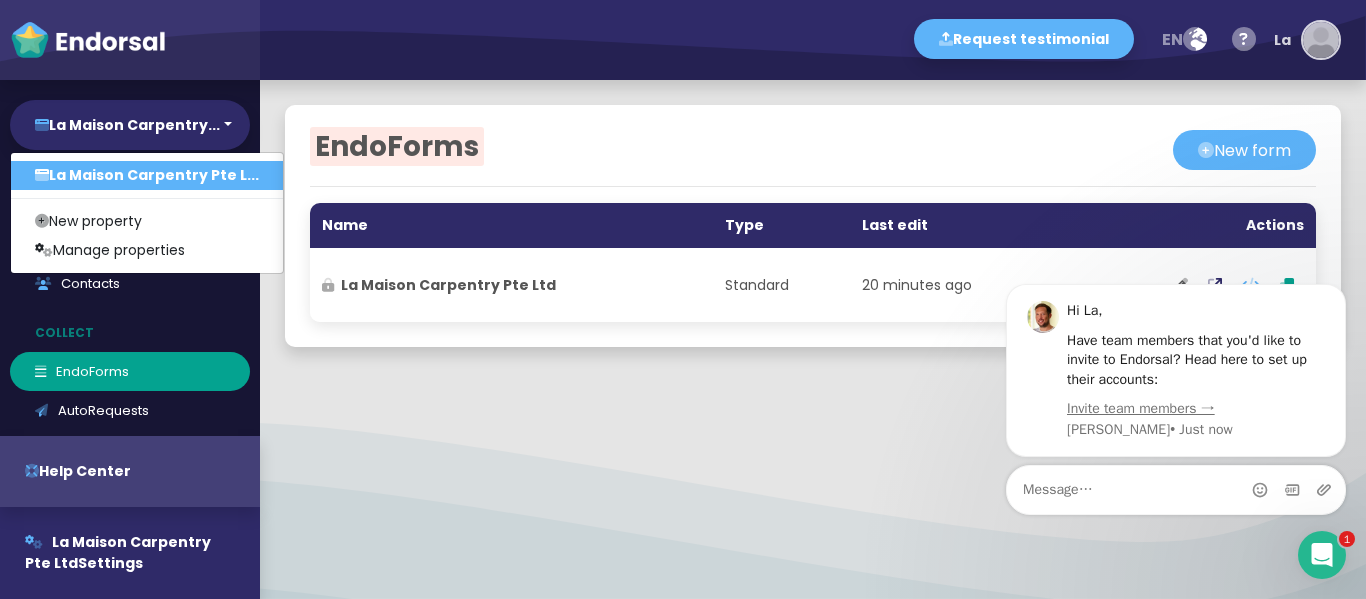 click at bounding box center [1321, 40] 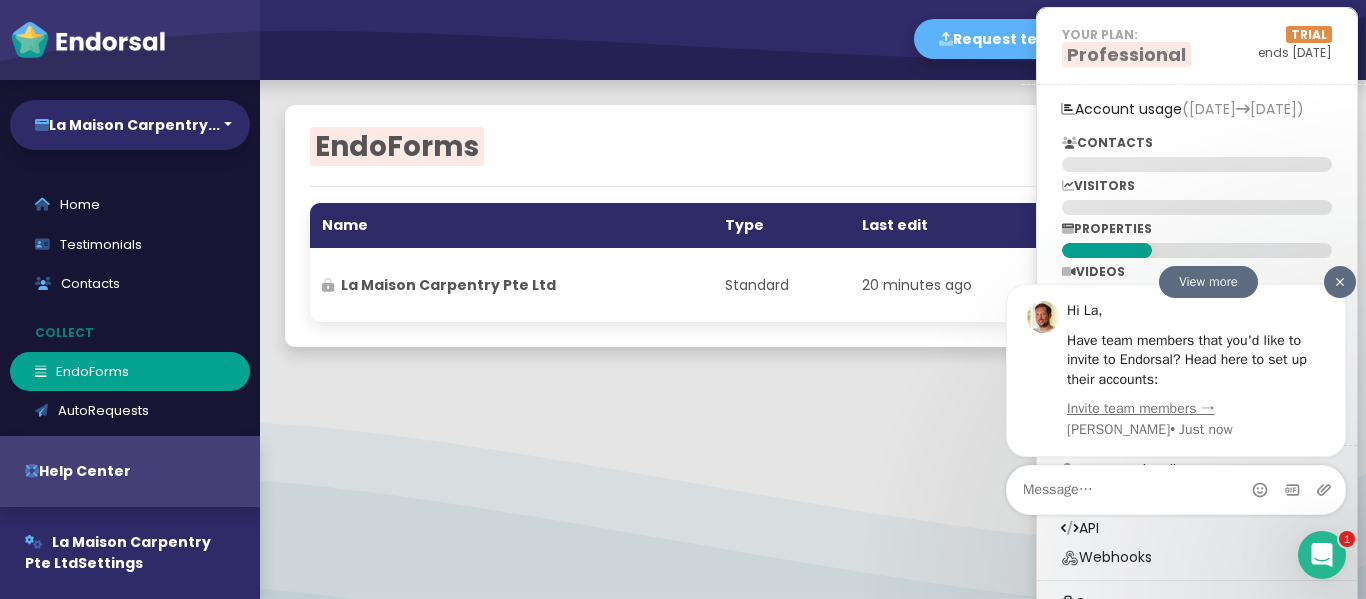 click at bounding box center (1340, 282) 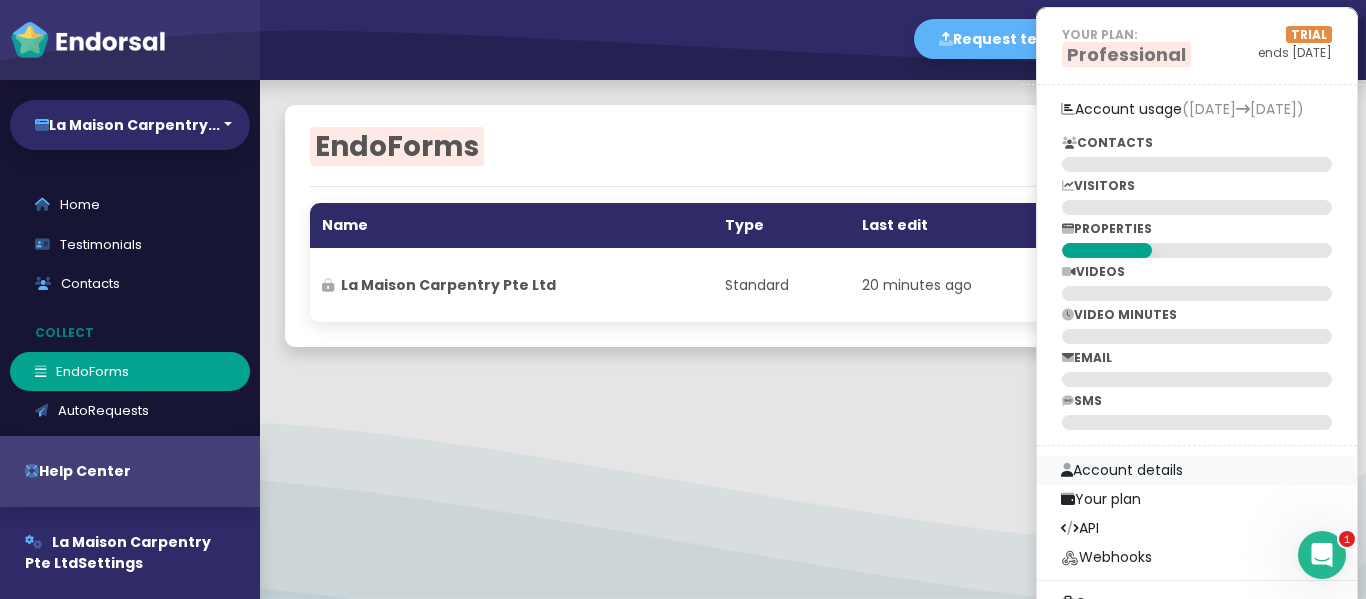 click on "Account details" at bounding box center [1197, 470] 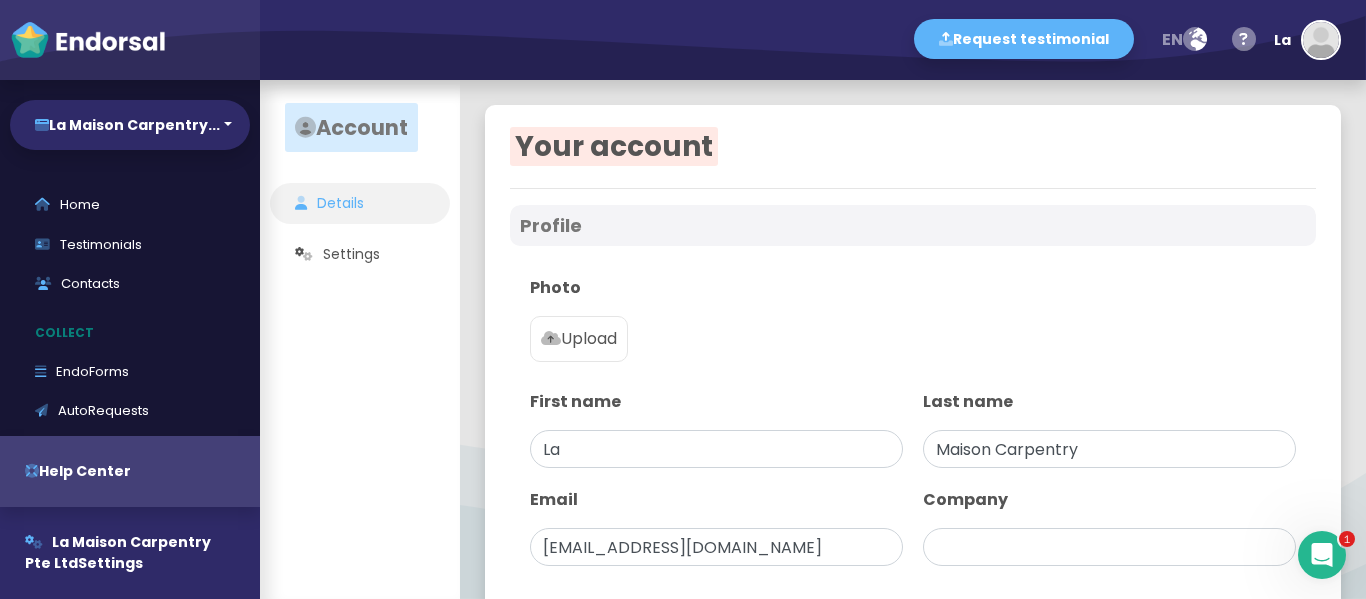 type on "La Maison Carpentry Pte Ltd" 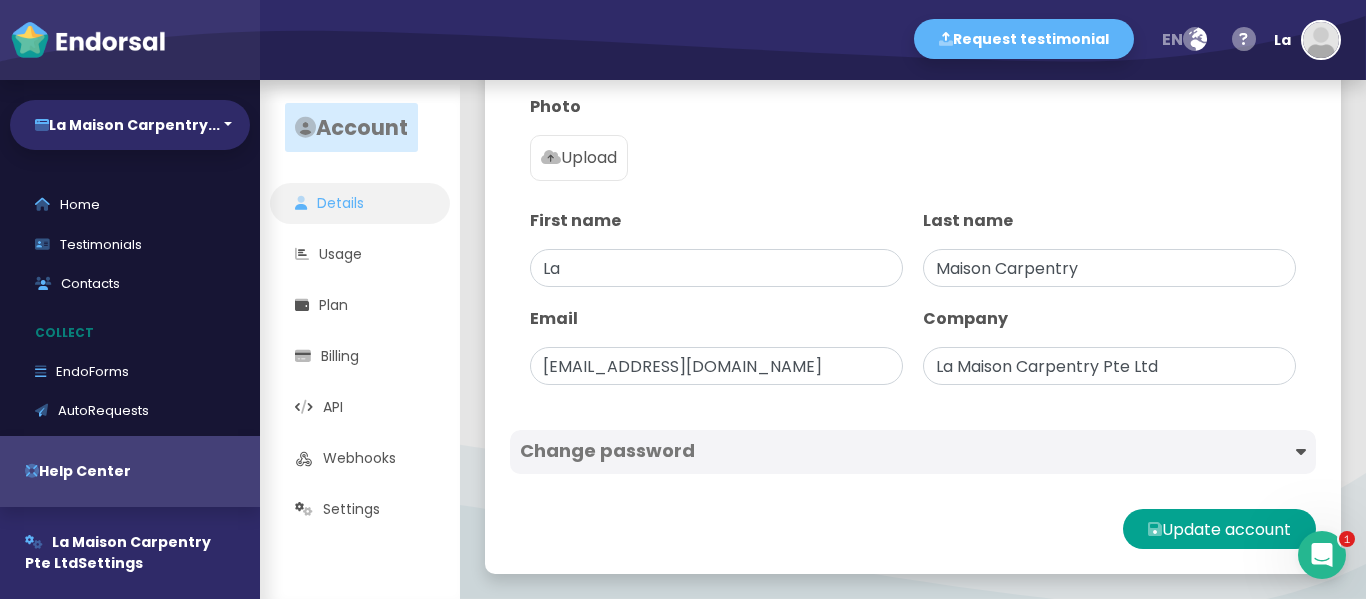 scroll, scrollTop: 0, scrollLeft: 0, axis: both 